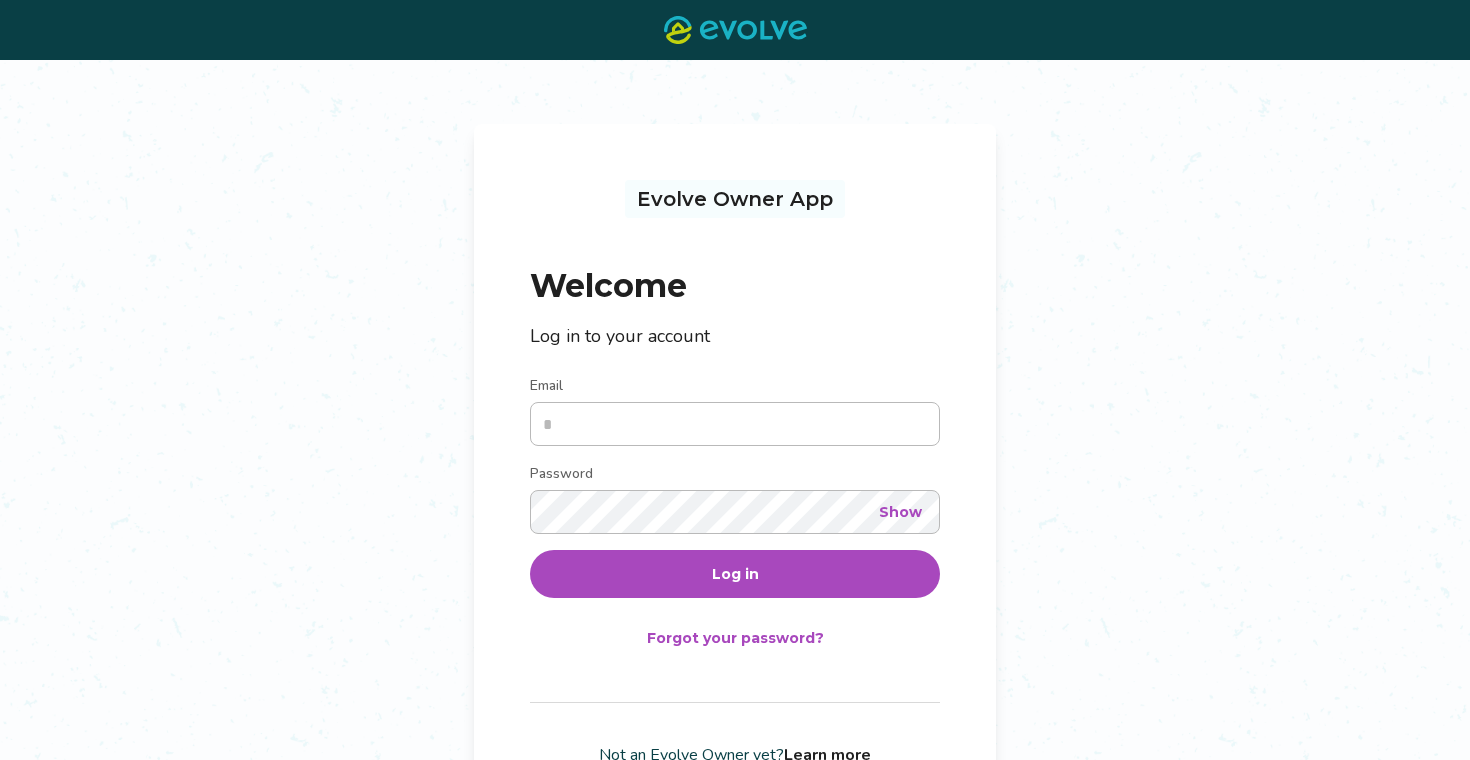 scroll, scrollTop: 0, scrollLeft: 0, axis: both 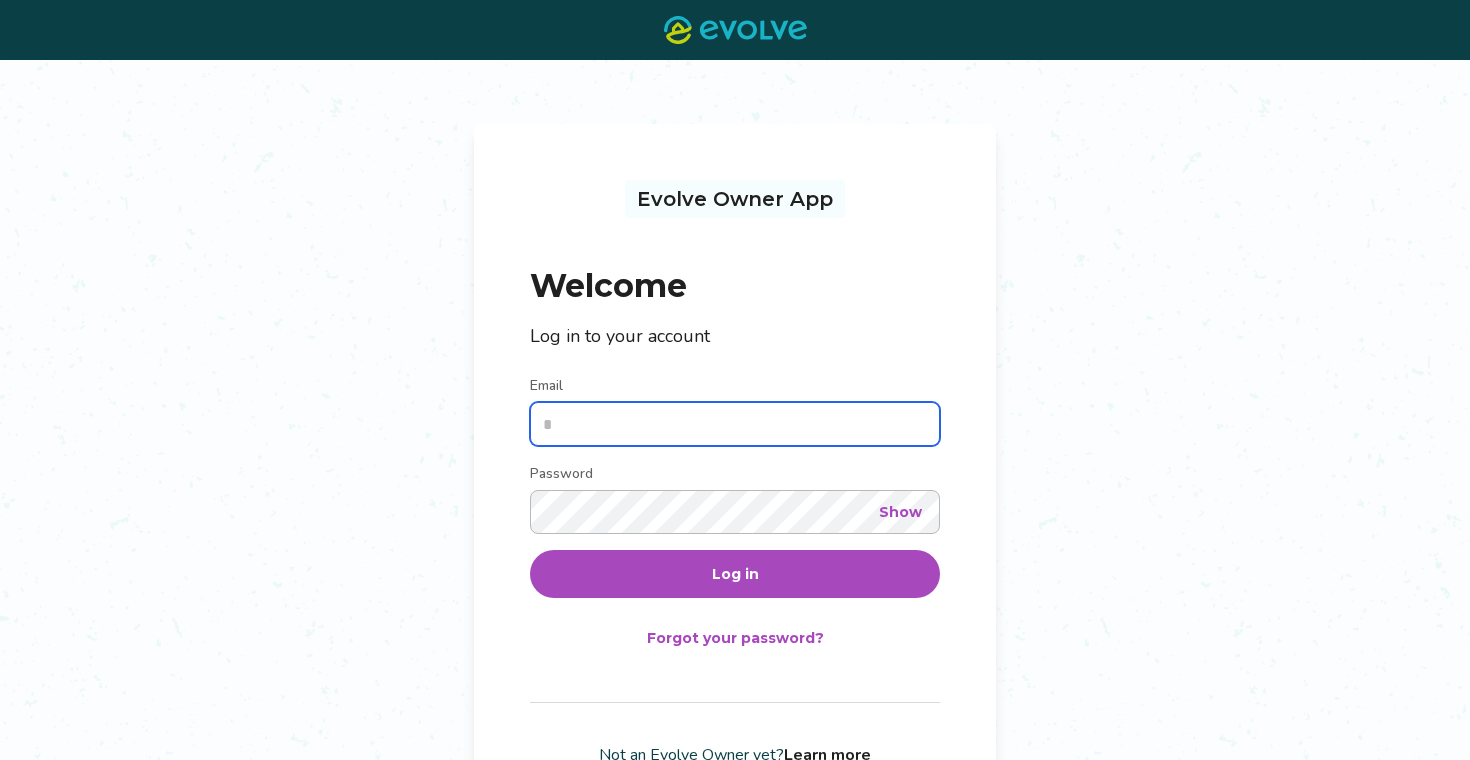 type on "**********" 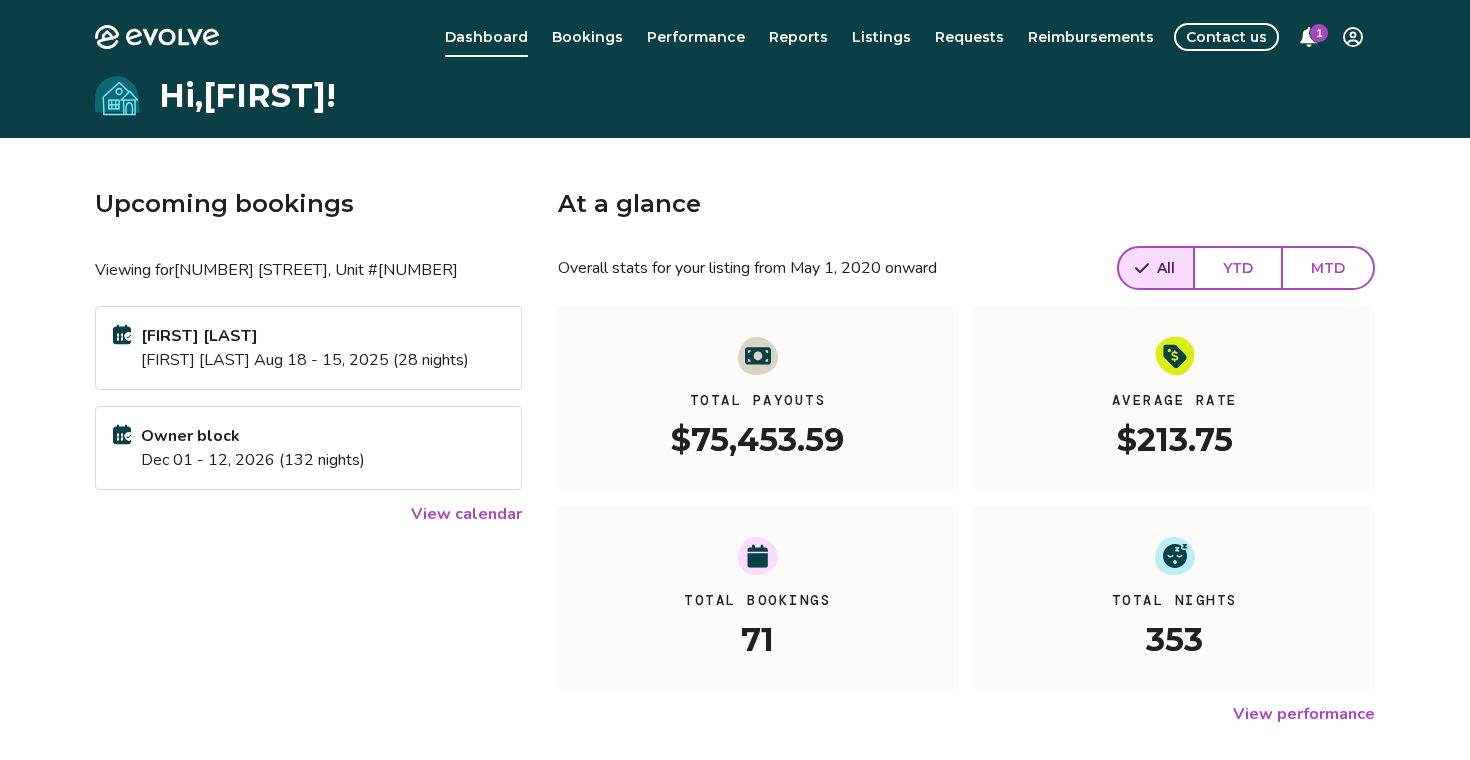 click on "View calendar" at bounding box center (466, 514) 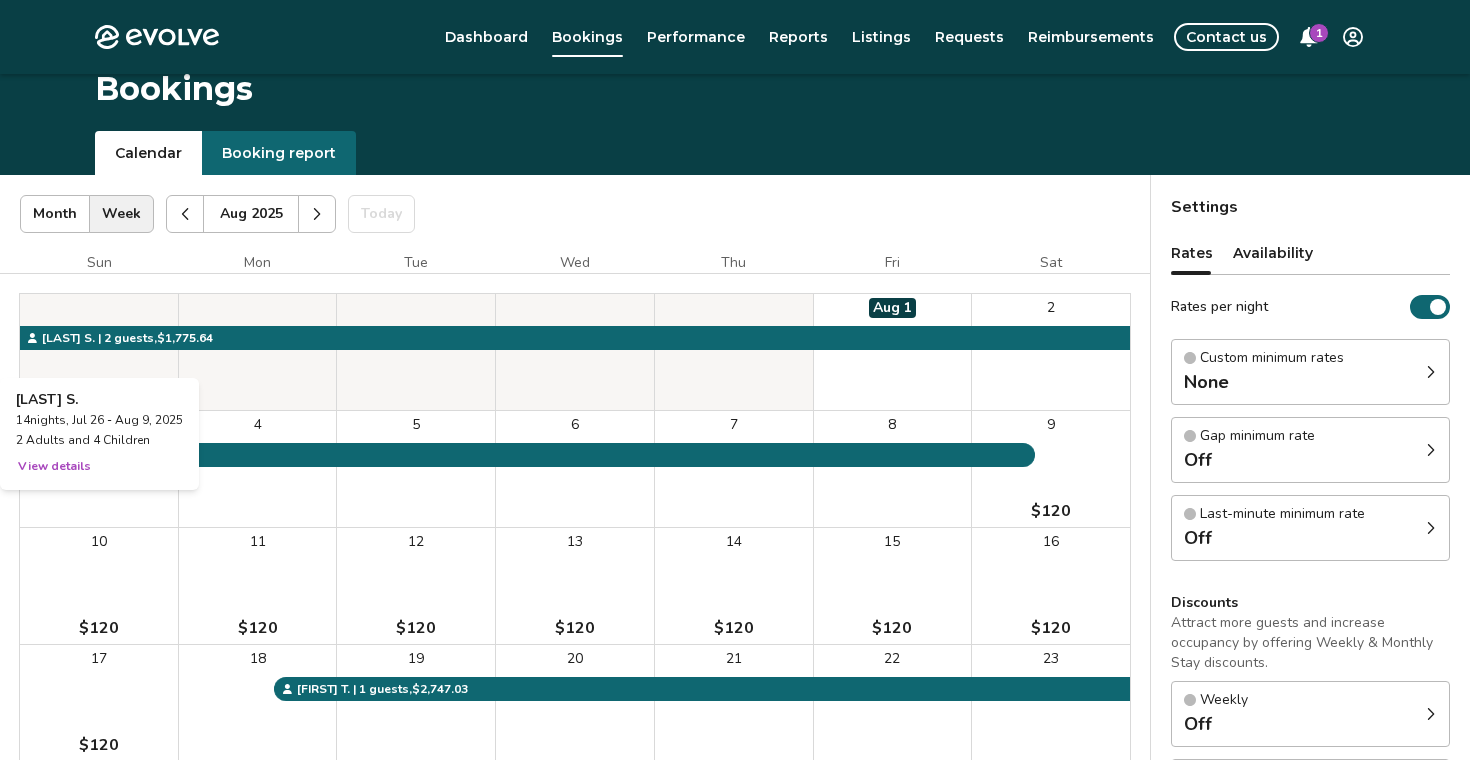 scroll, scrollTop: 125, scrollLeft: 0, axis: vertical 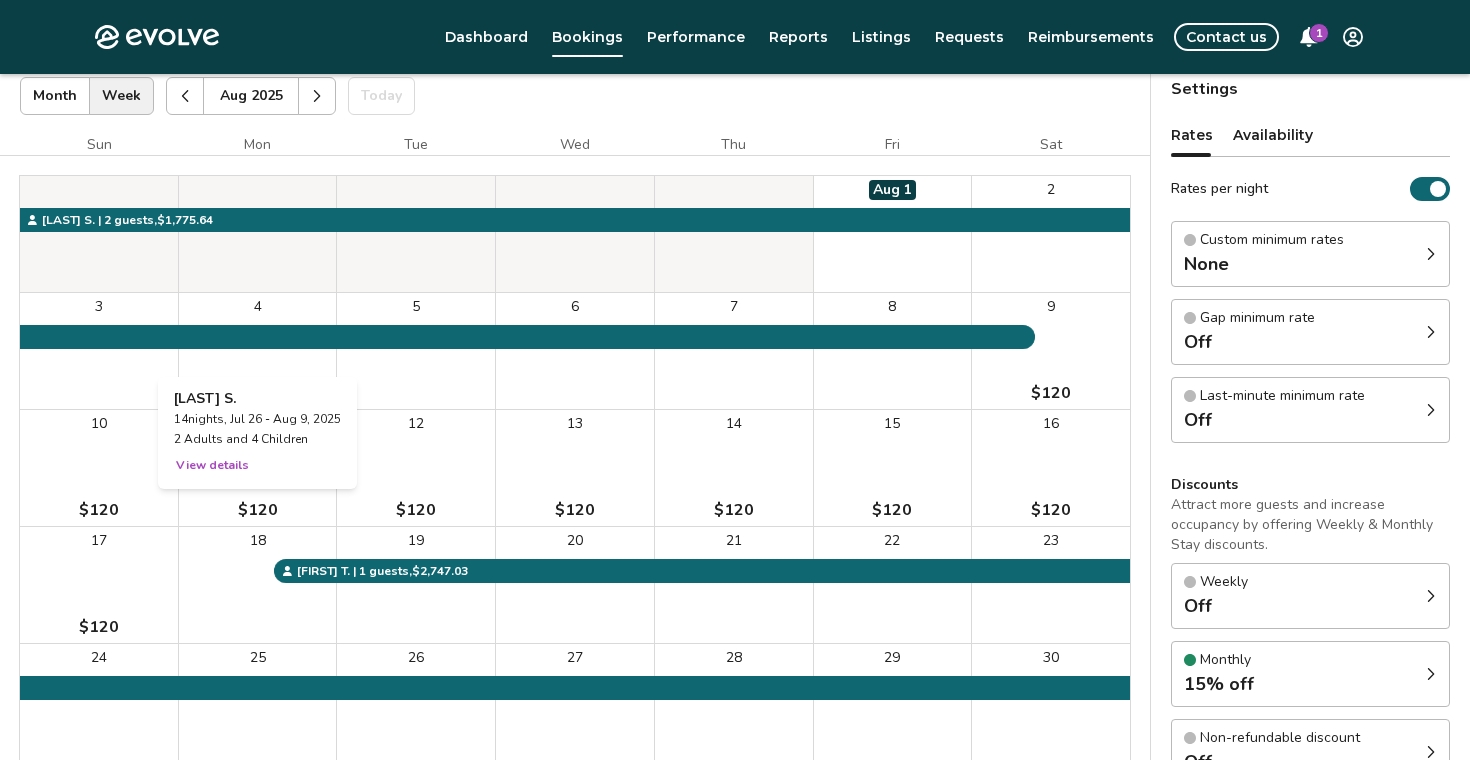 click on "4" at bounding box center (258, 351) 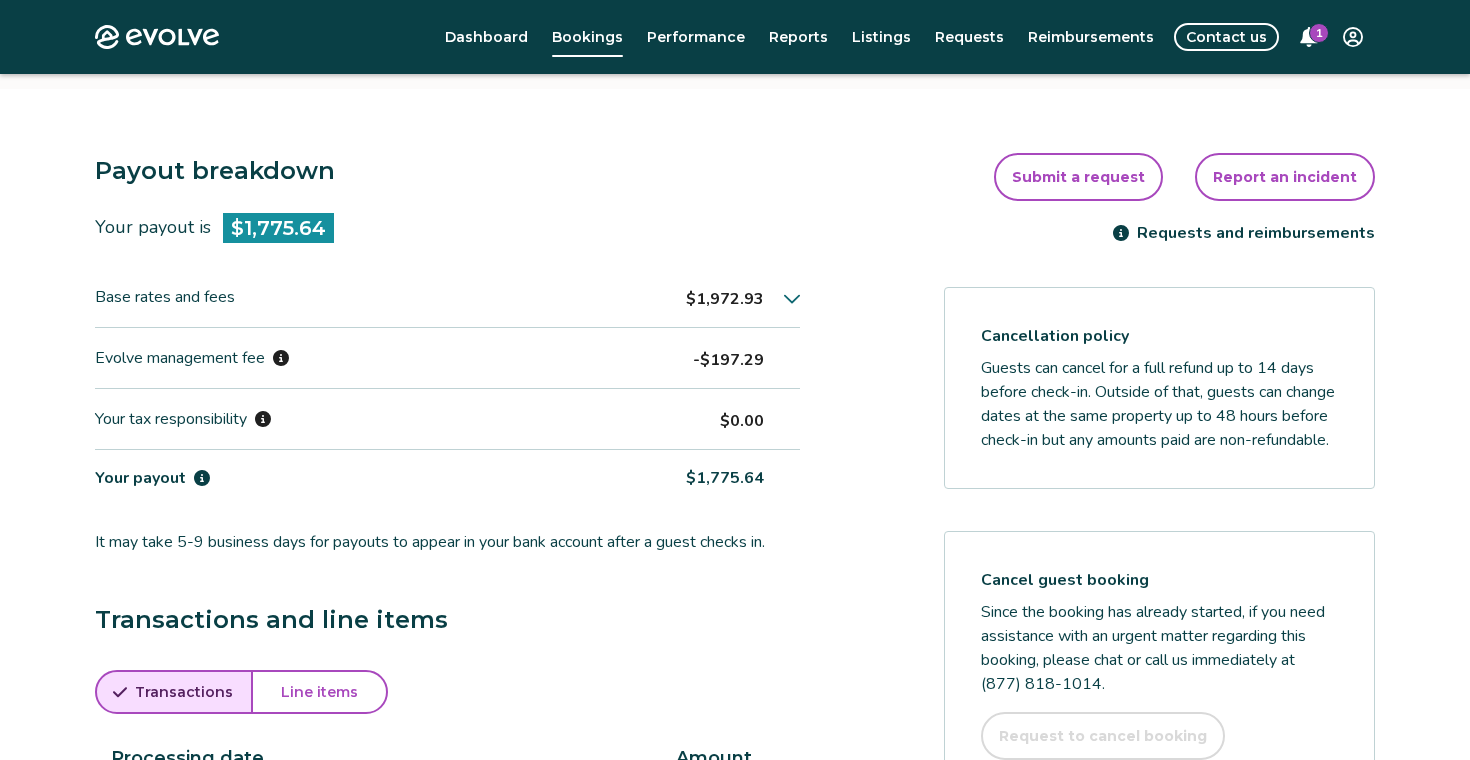 scroll, scrollTop: 460, scrollLeft: 0, axis: vertical 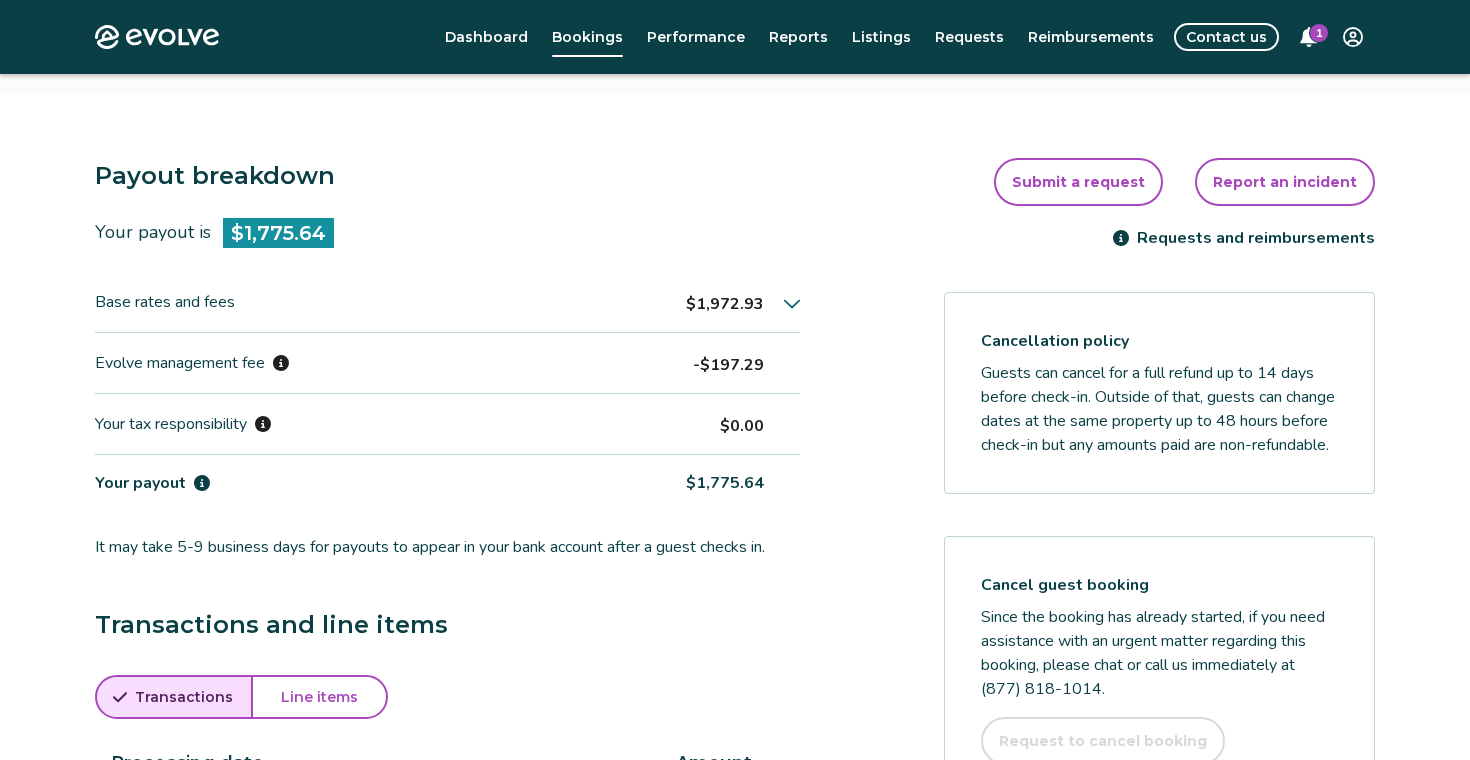 click on "Submit a request" at bounding box center [1078, 182] 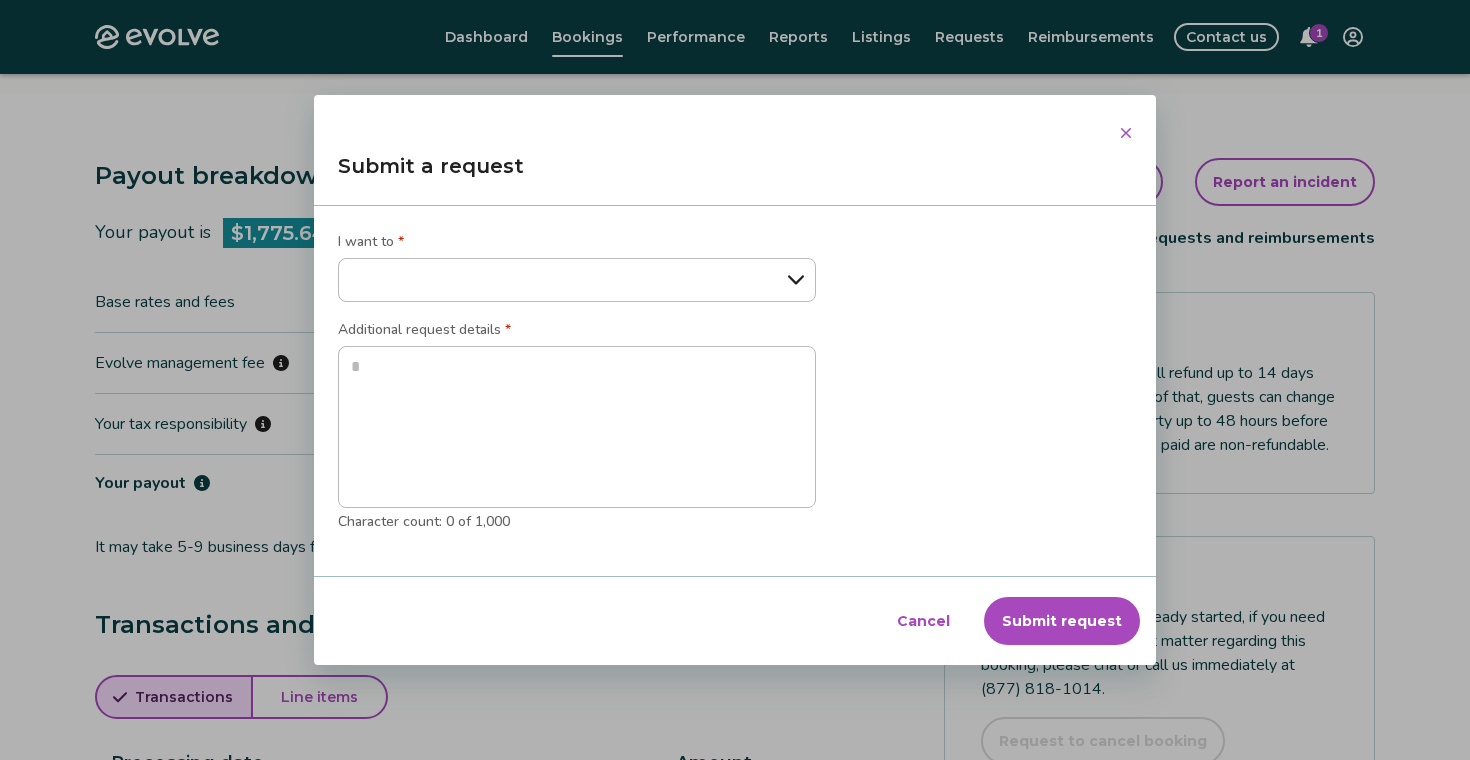 click on "**********" at bounding box center [577, 280] 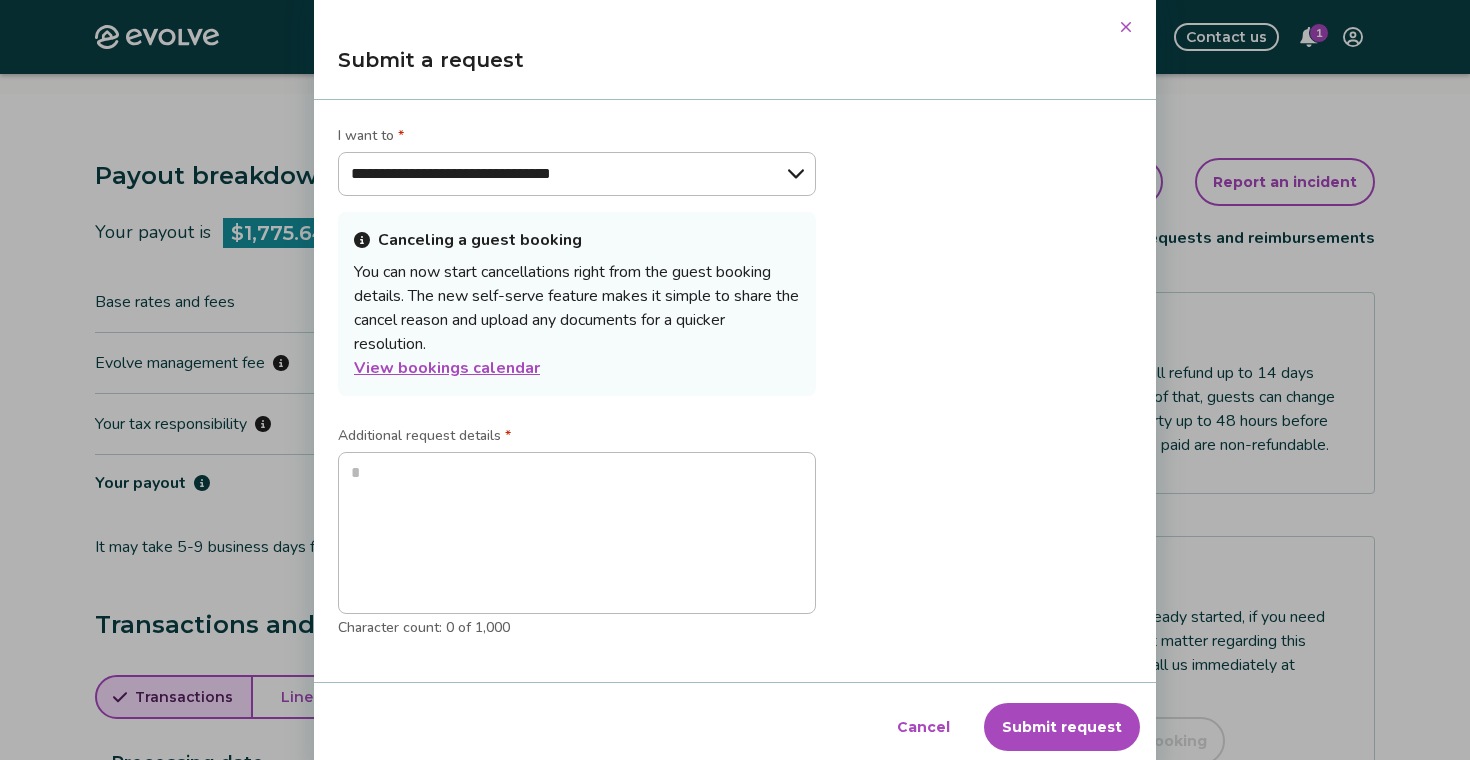 click 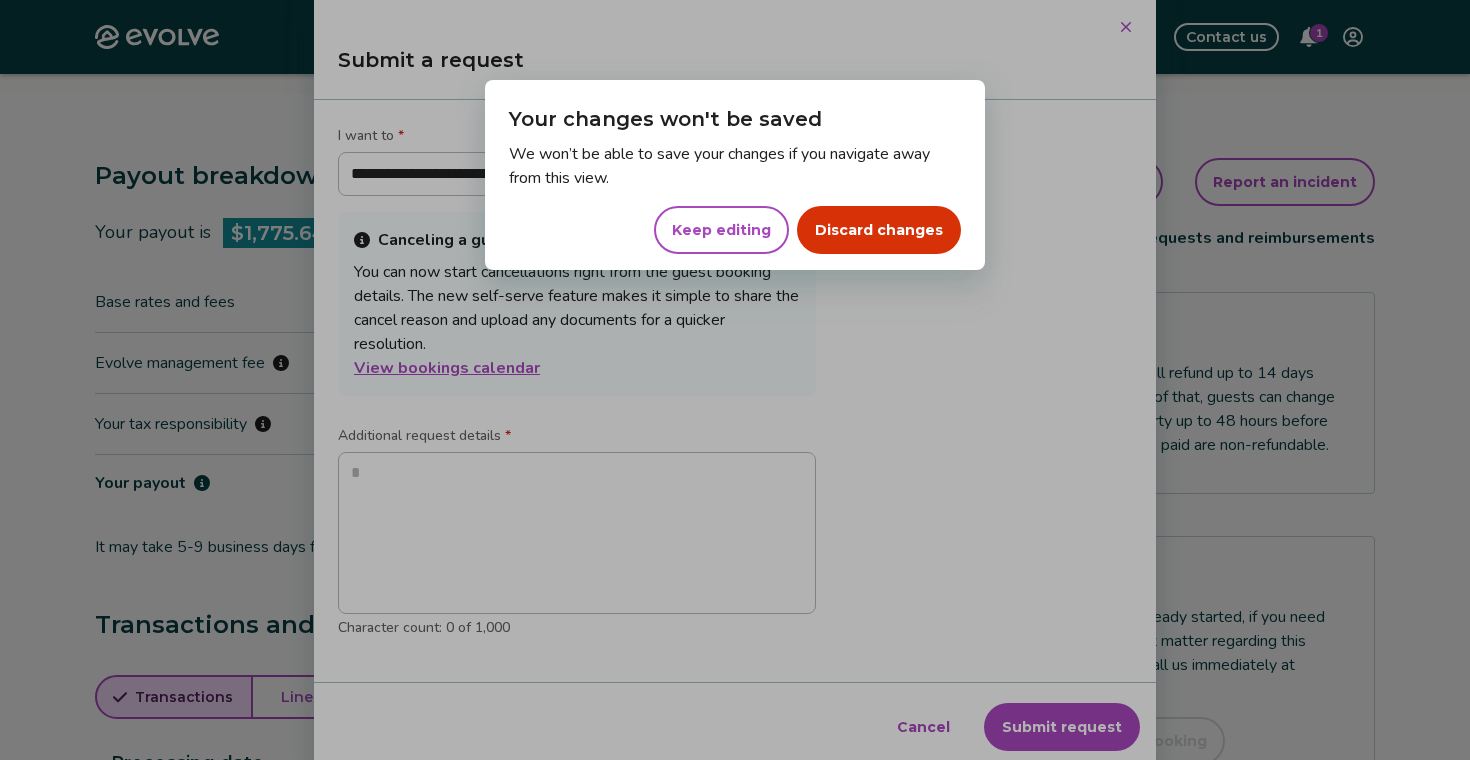 click on "Discard changes" at bounding box center (879, 230) 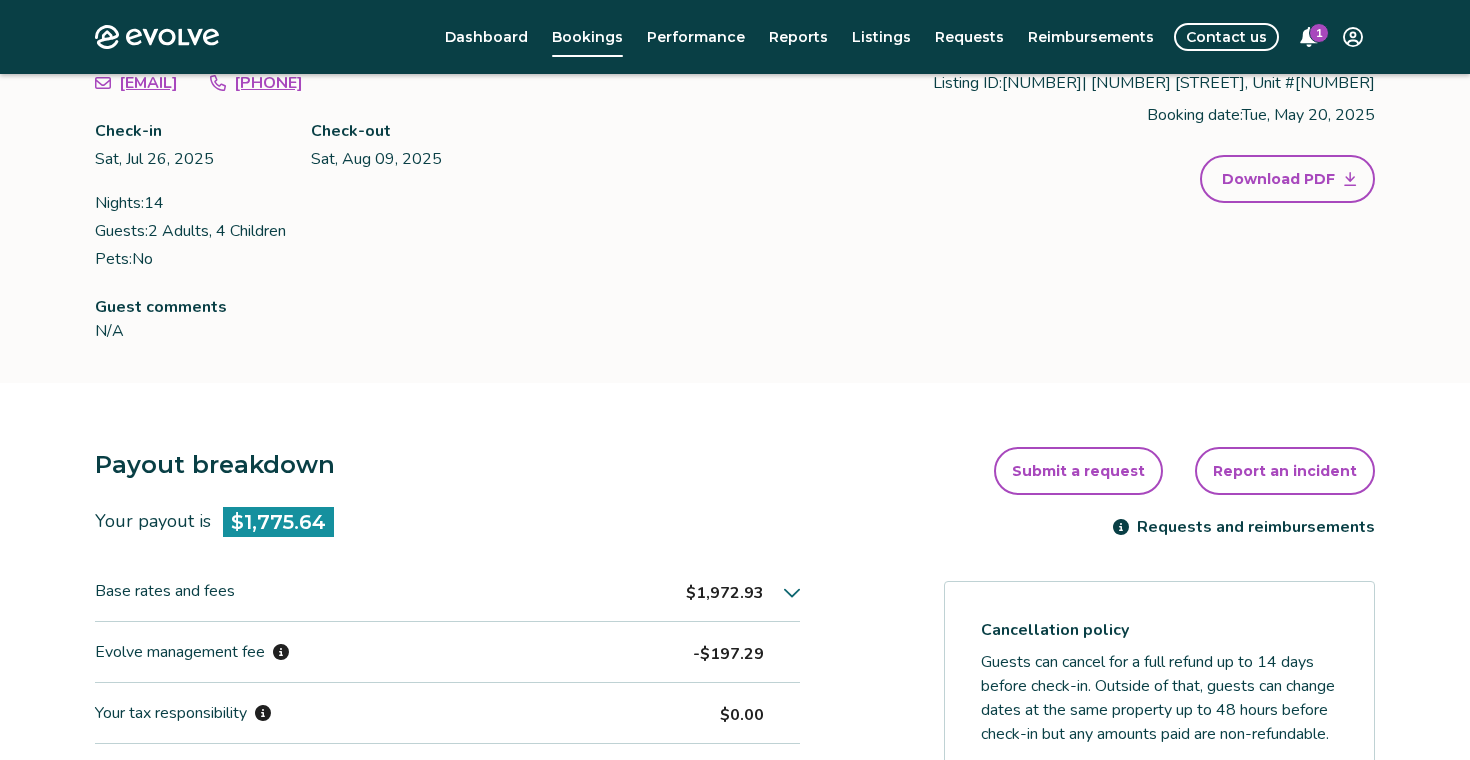 scroll, scrollTop: 0, scrollLeft: 0, axis: both 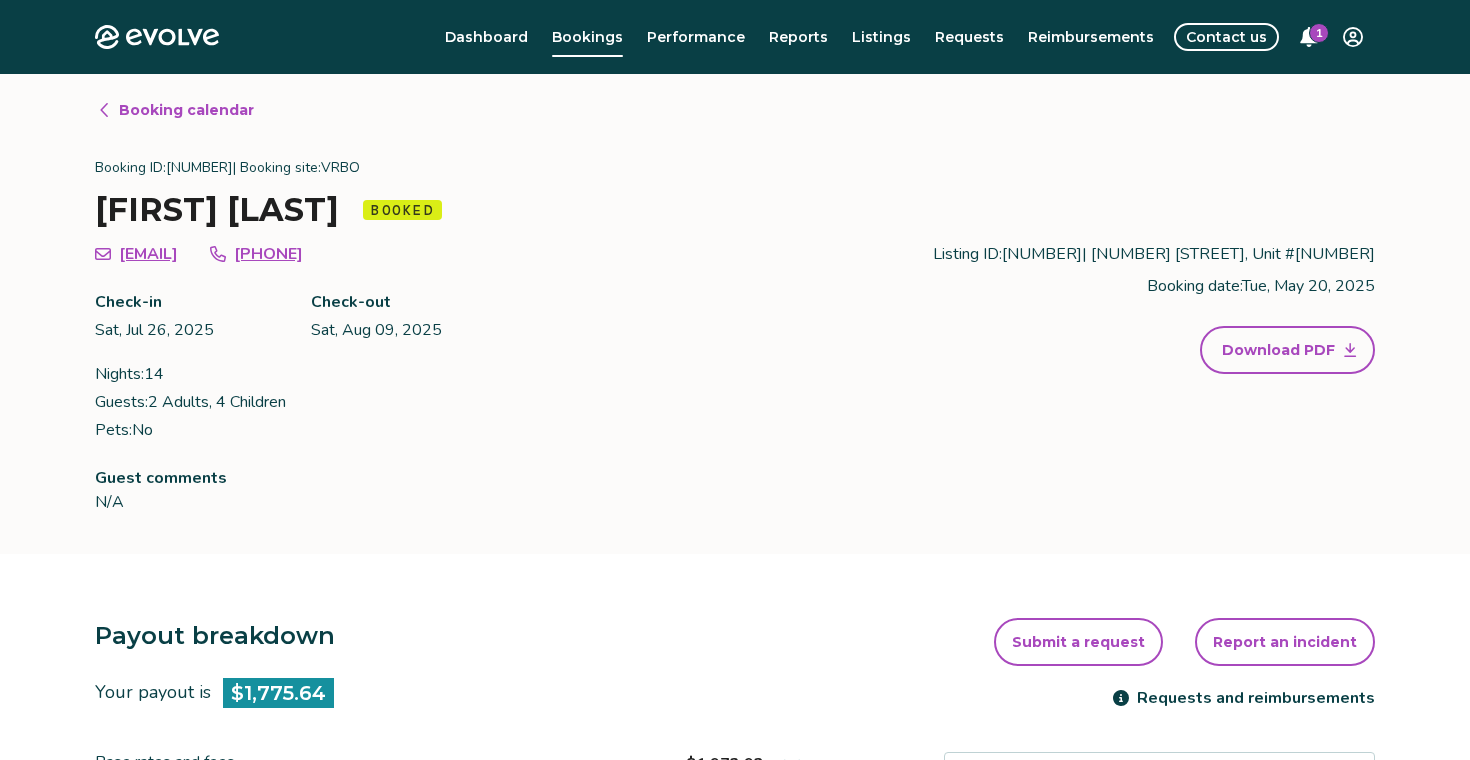 click on "Submit a request" at bounding box center [1078, 642] 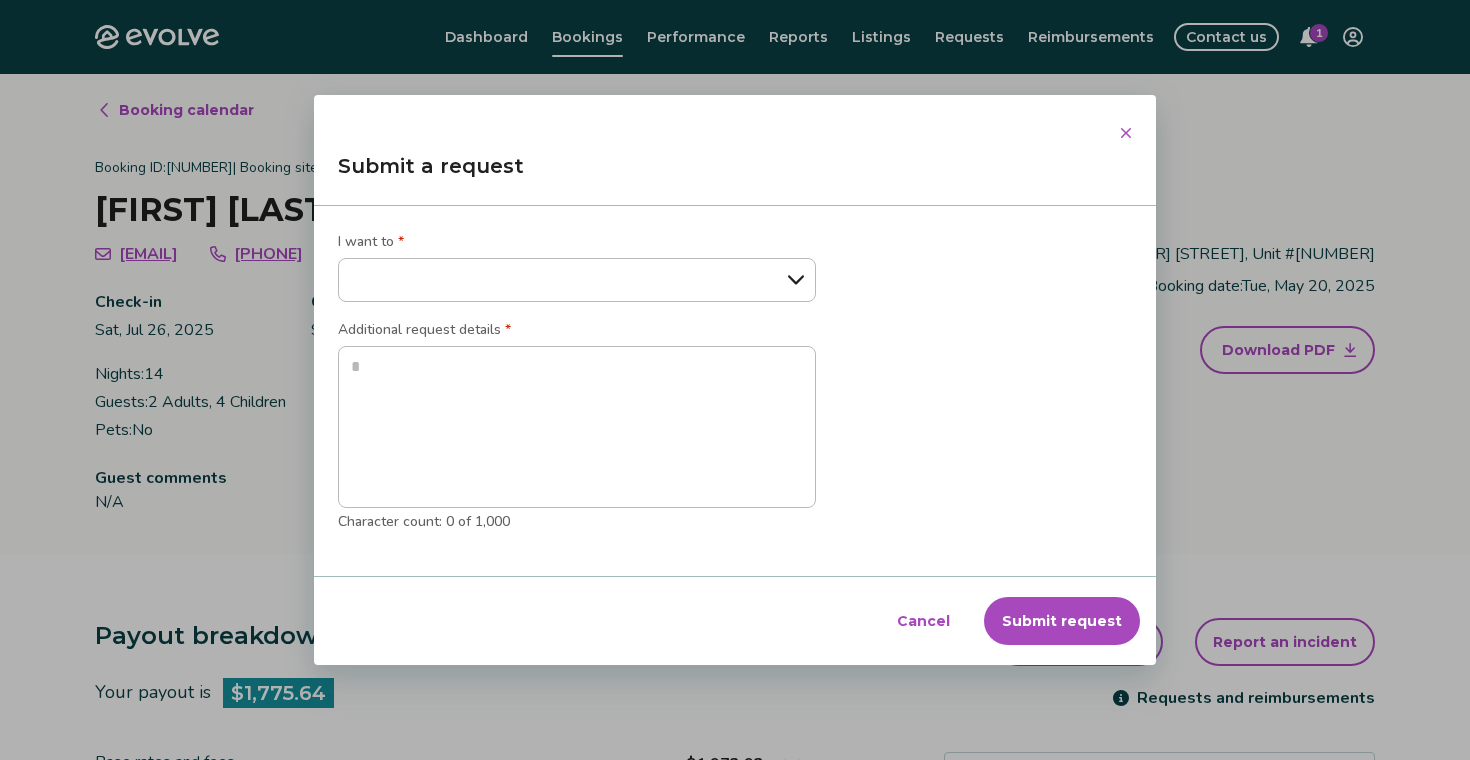 click on "**********" at bounding box center [577, 280] 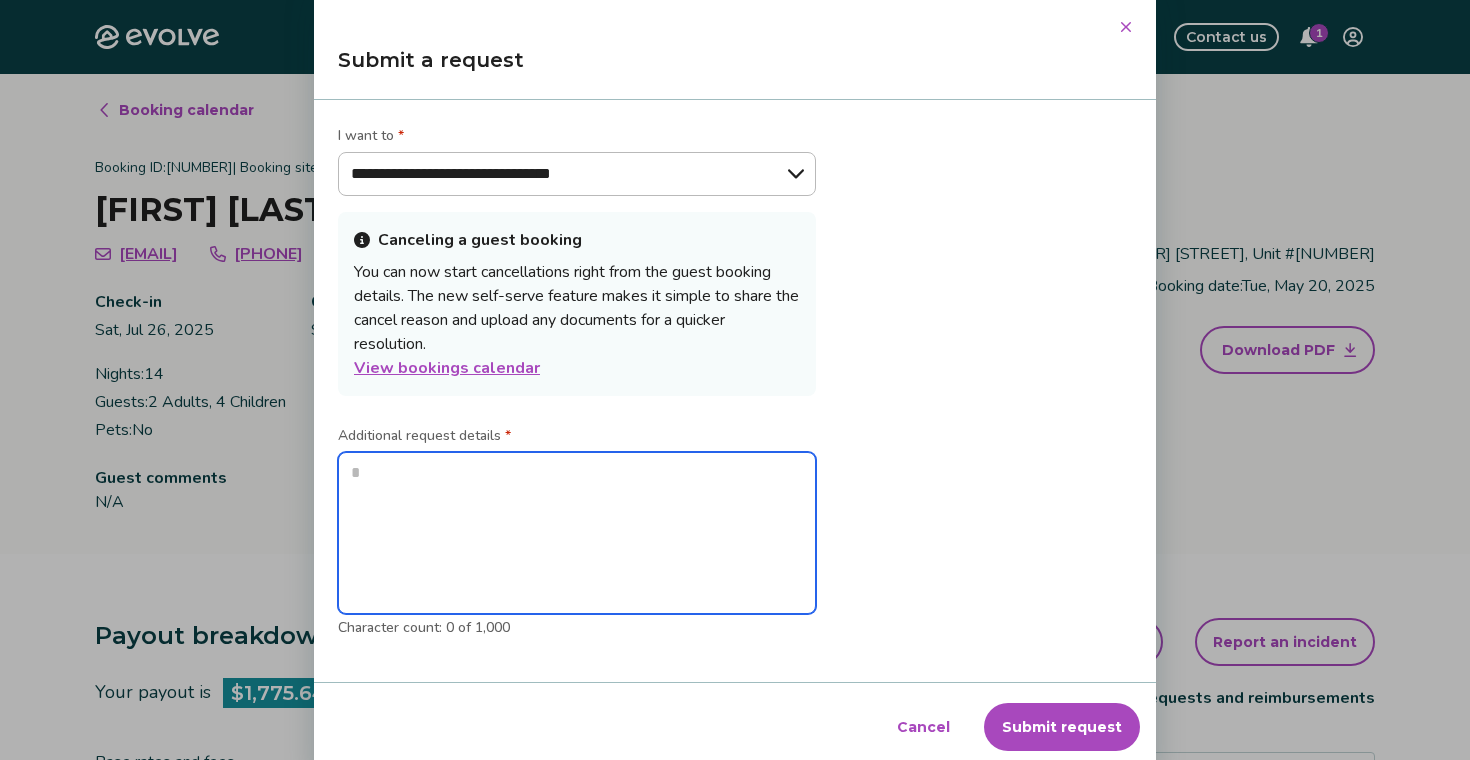 click at bounding box center [577, 533] 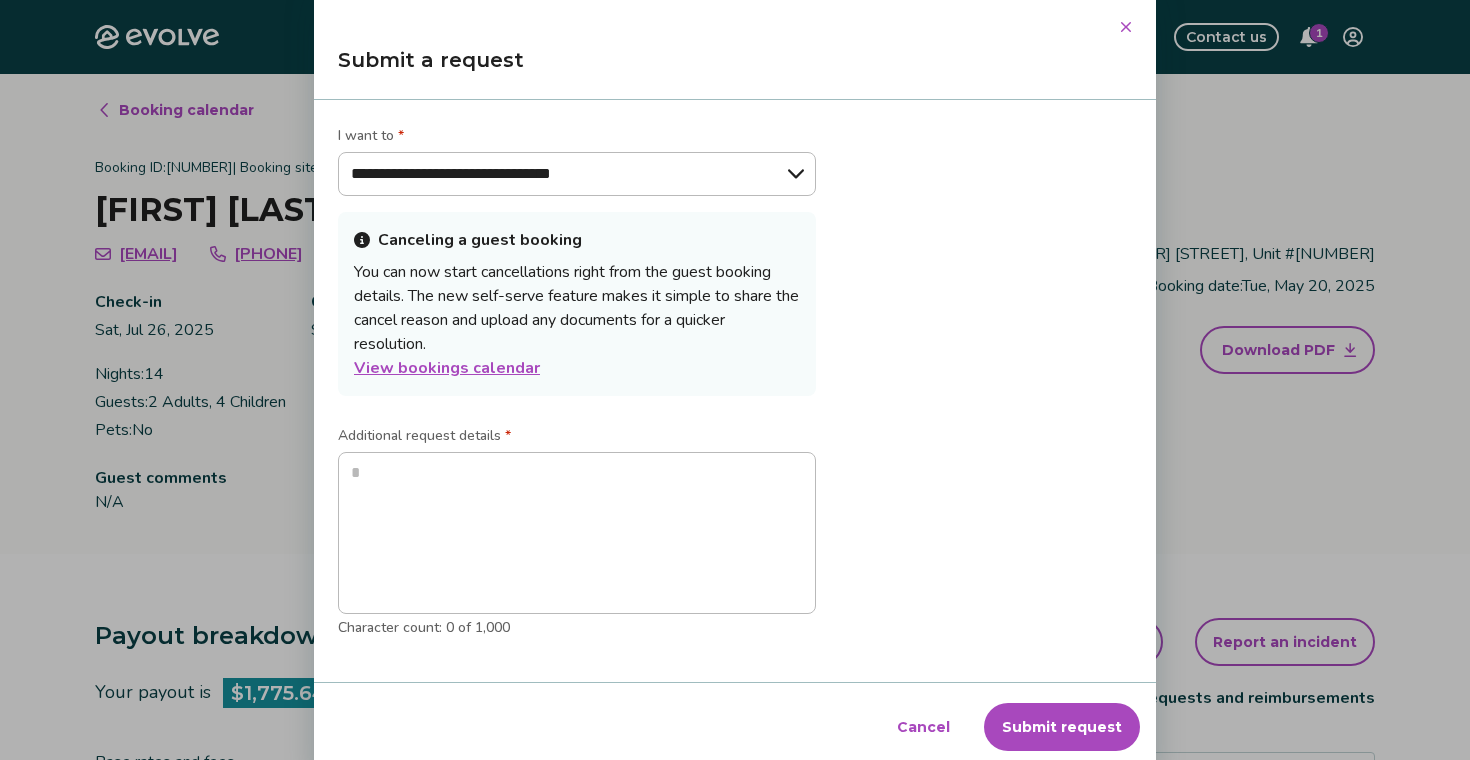type on "*" 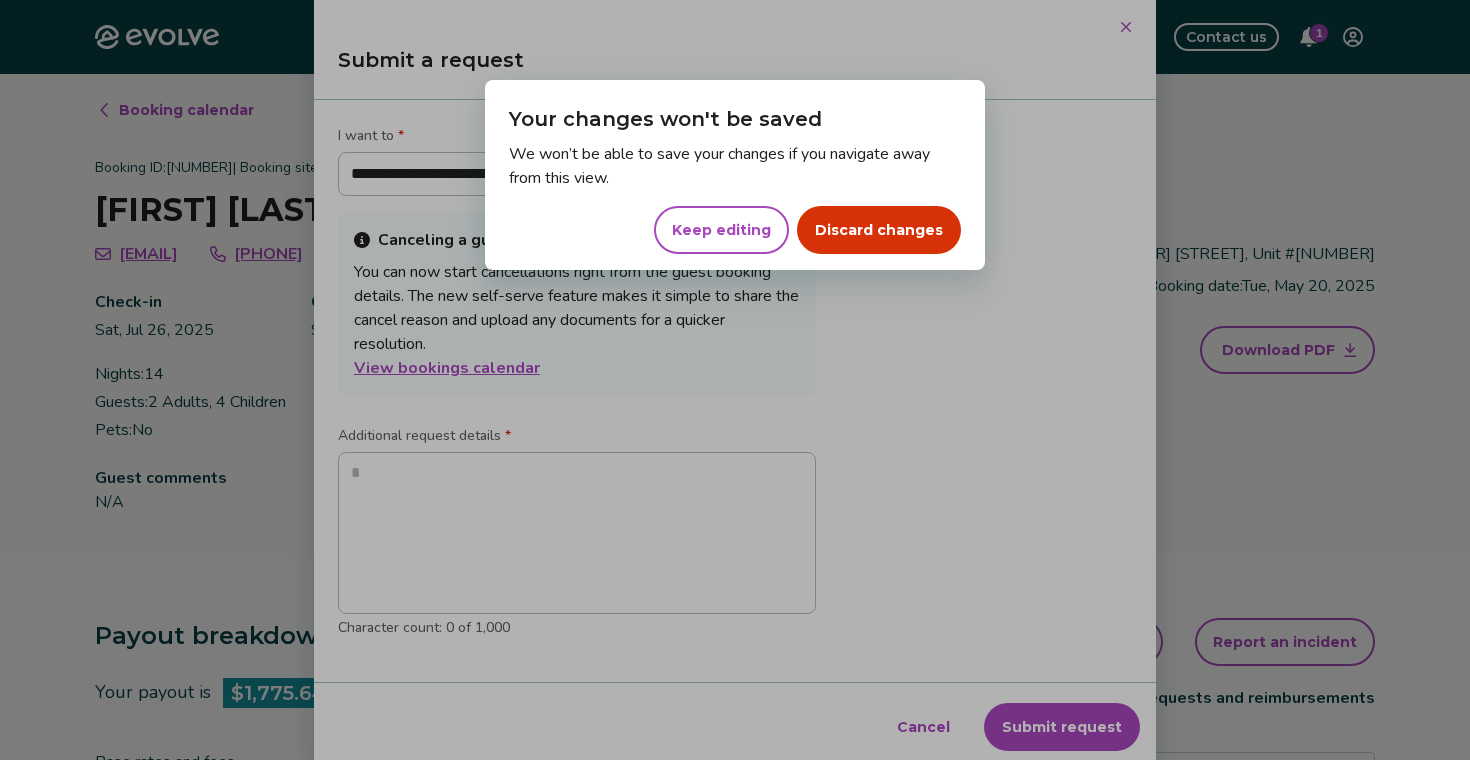 type 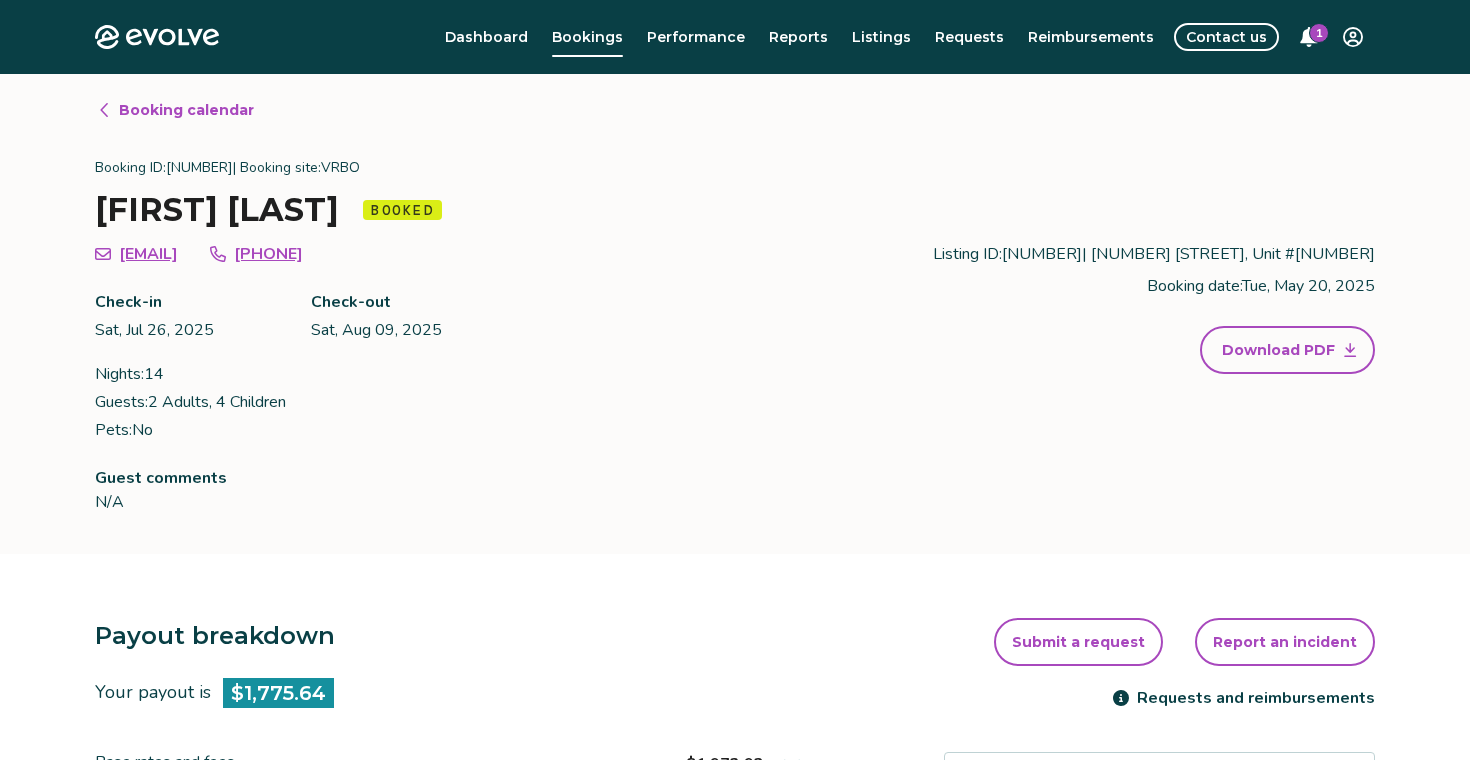 click on "Booking ID:  14636846  | Booking site:  VRBO" at bounding box center (735, 168) 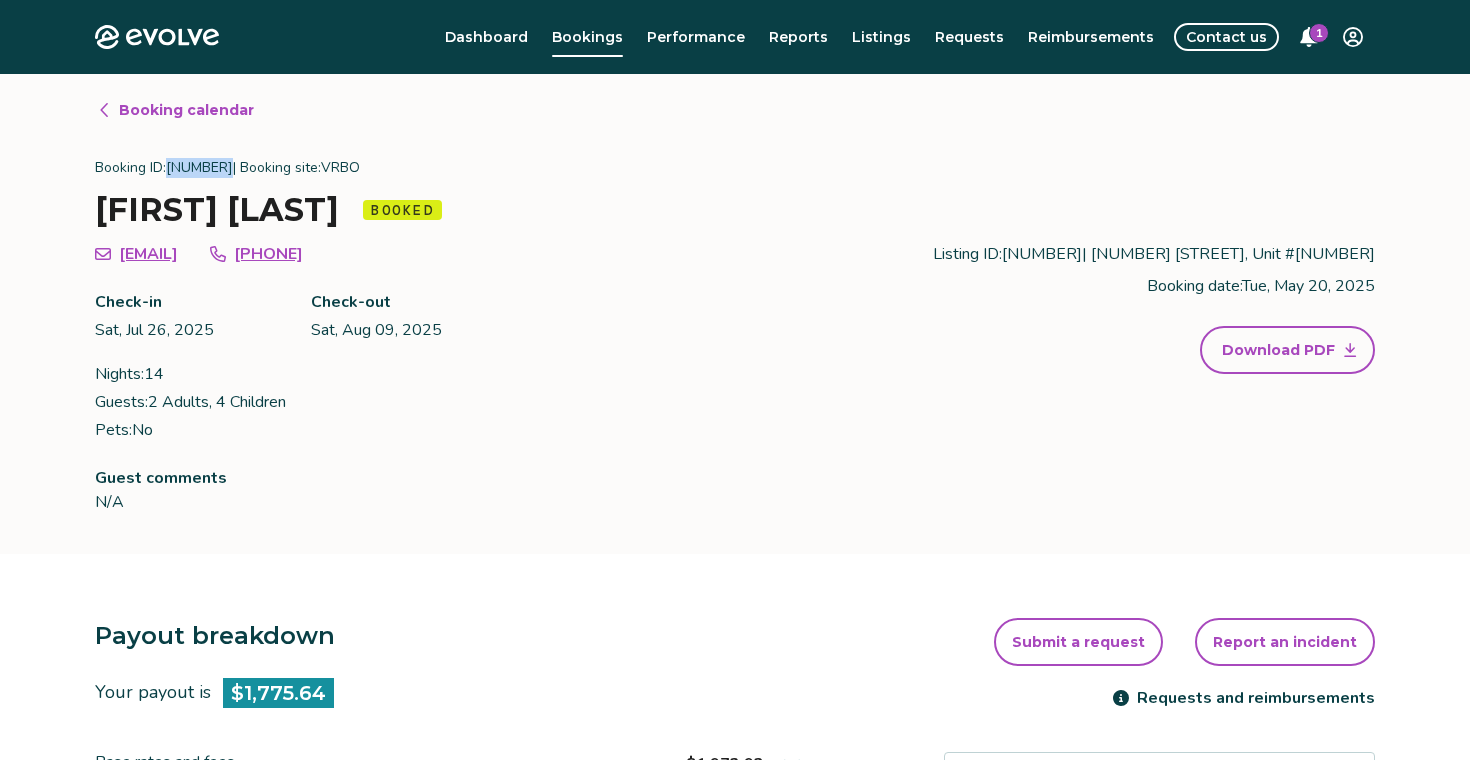 click on "Booking ID:  14636846  | Booking site:  VRBO" at bounding box center (735, 168) 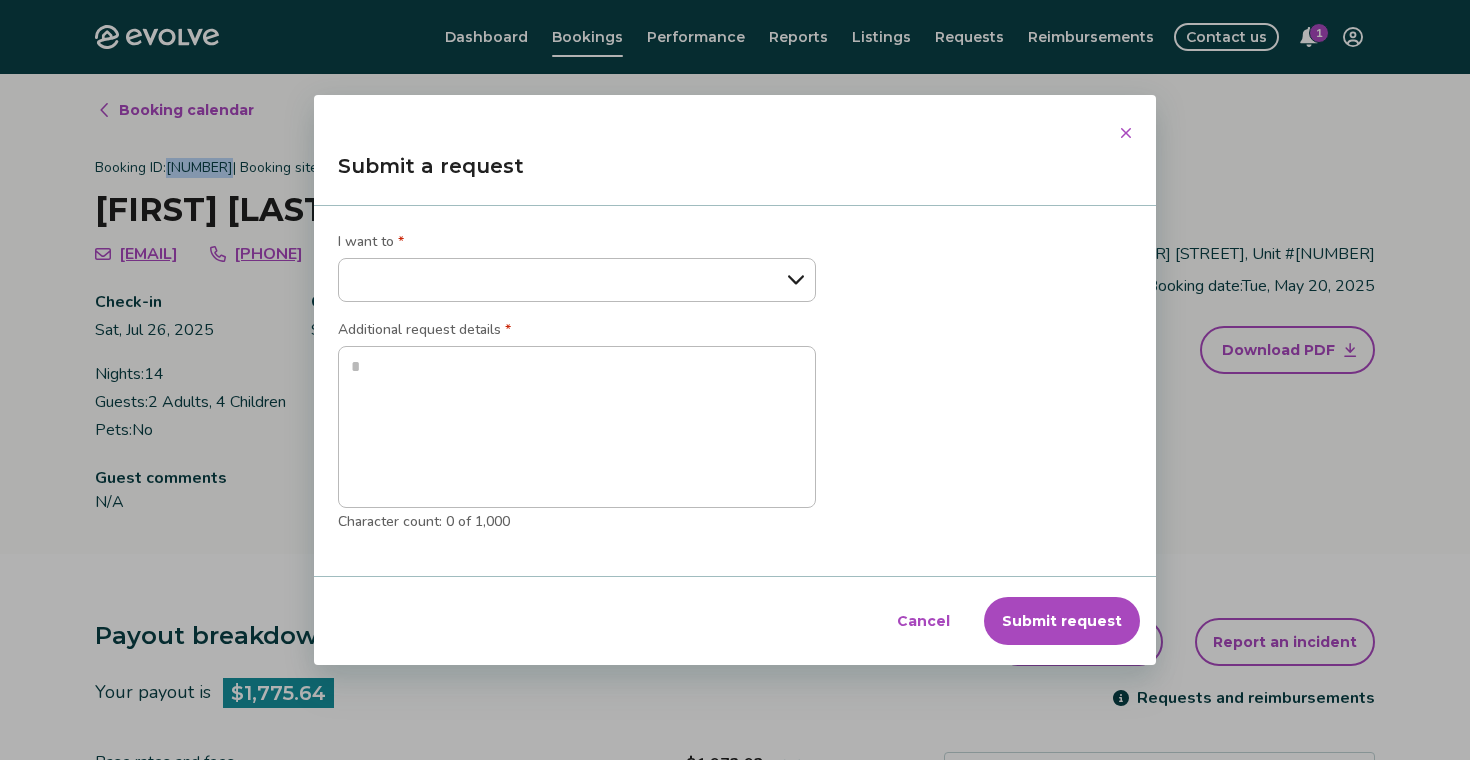 click on "**********" at bounding box center [577, 280] 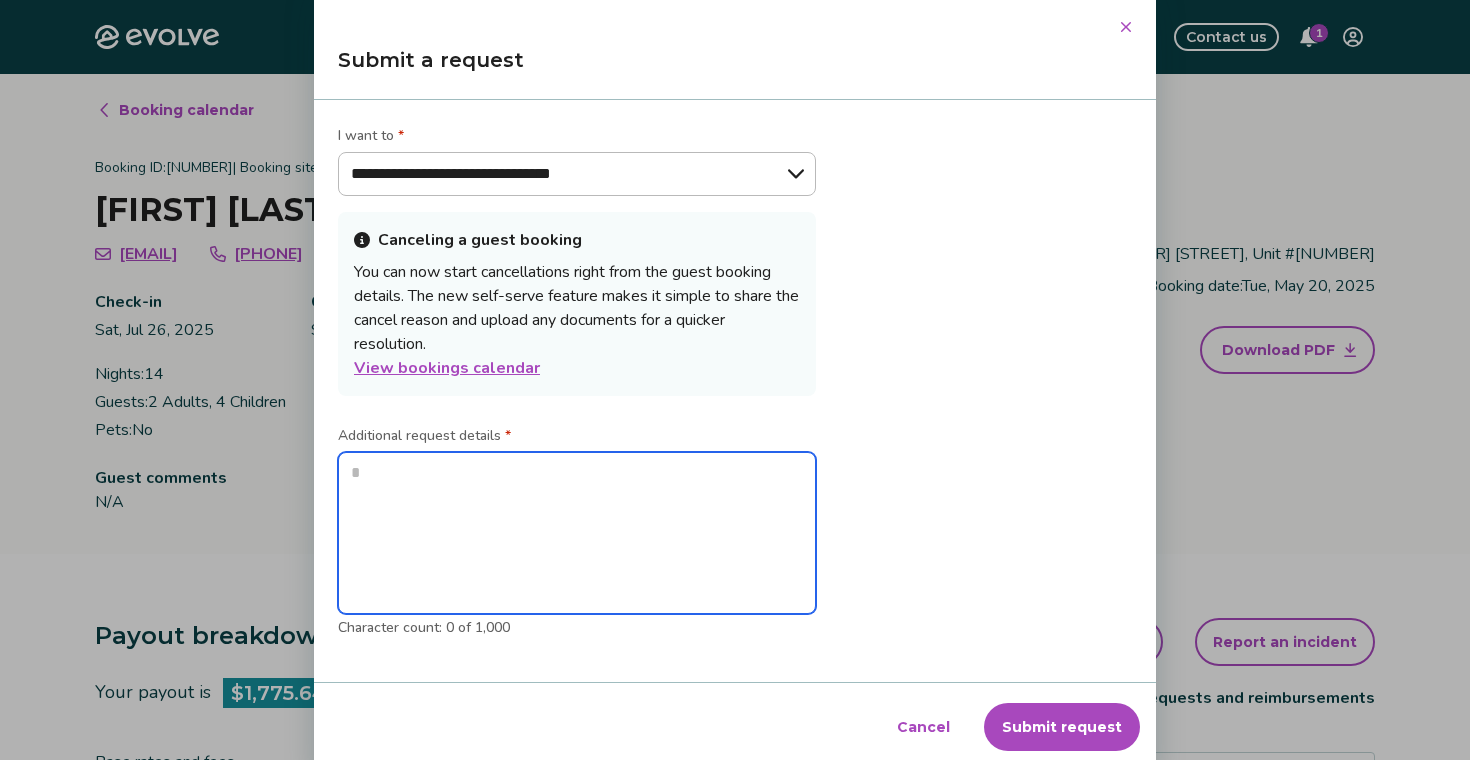 click at bounding box center (577, 533) 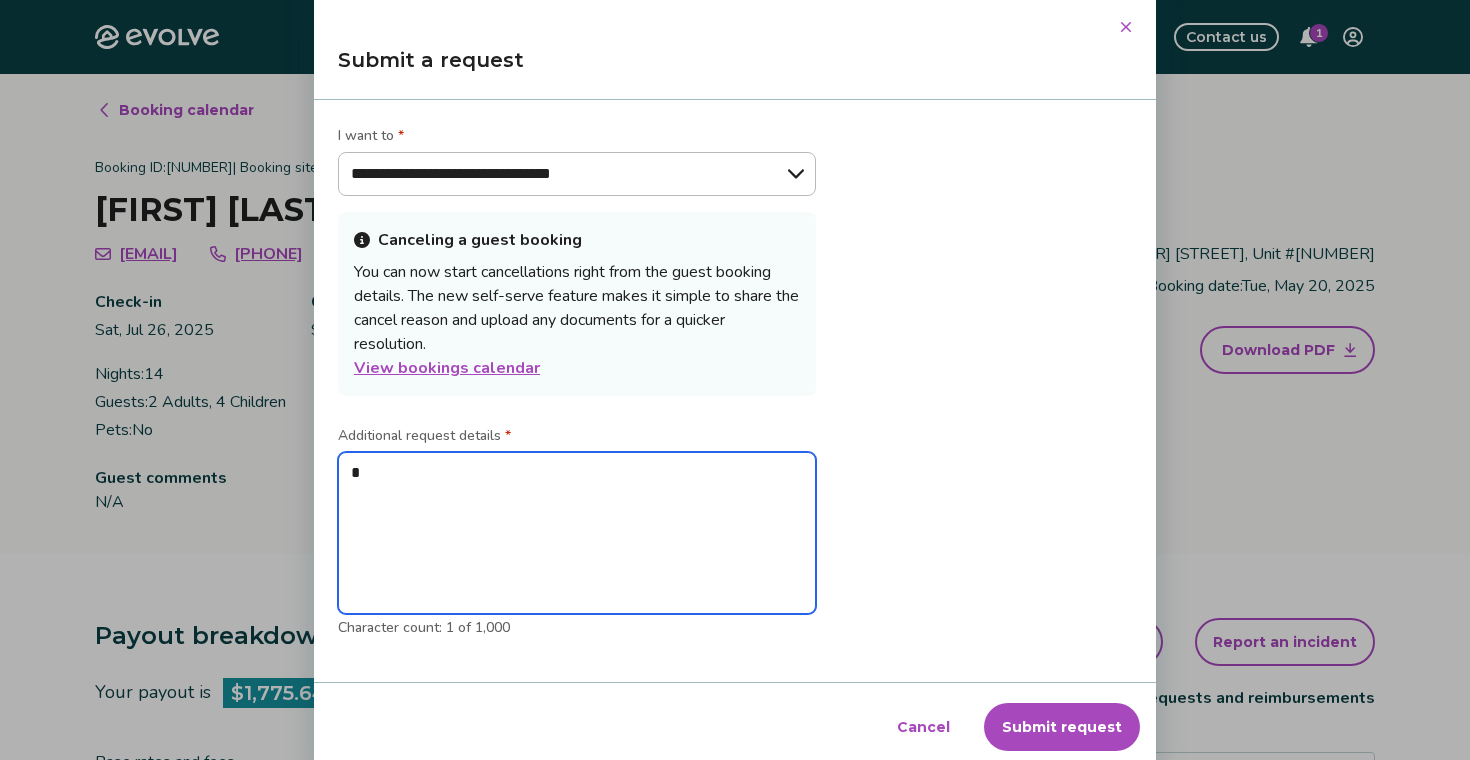 type on "*" 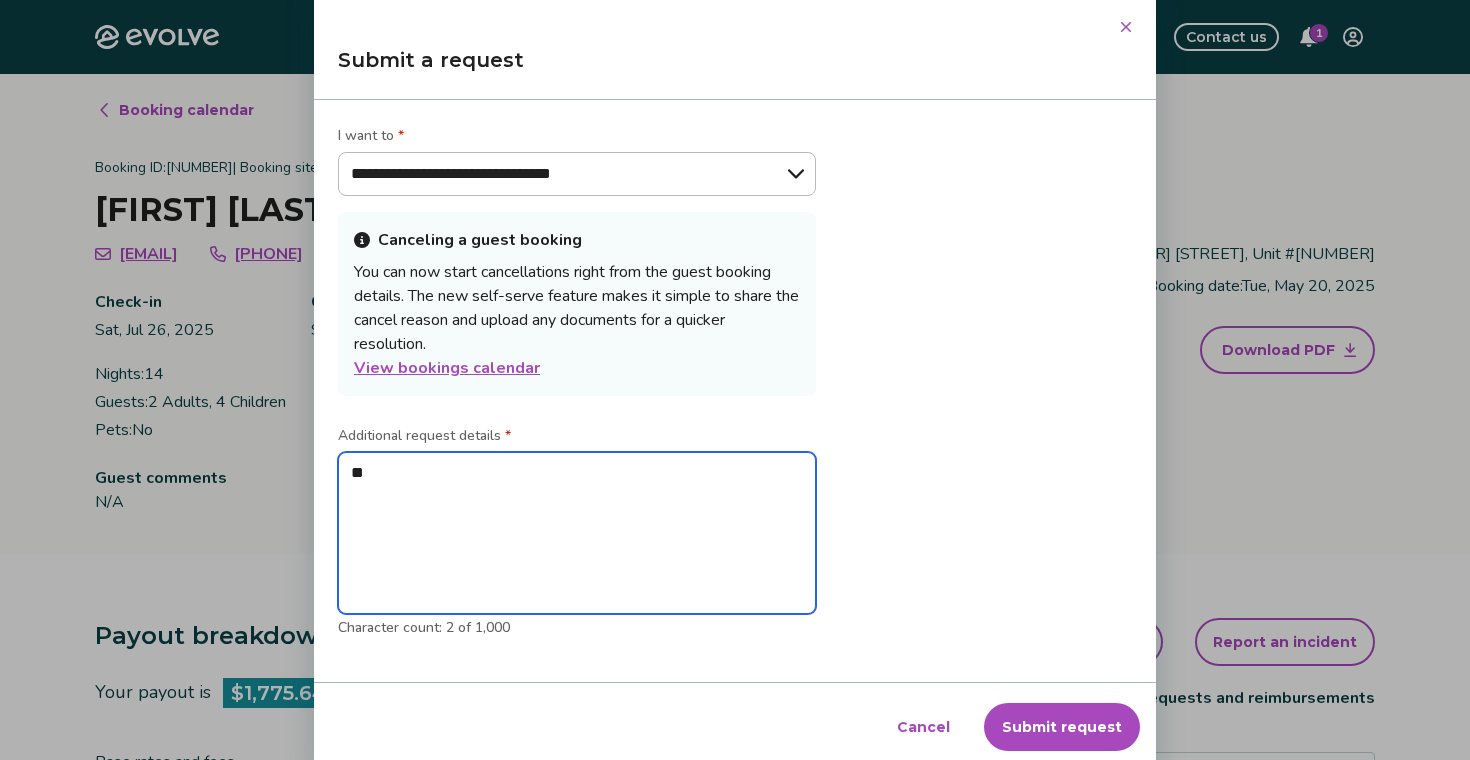 type on "*" 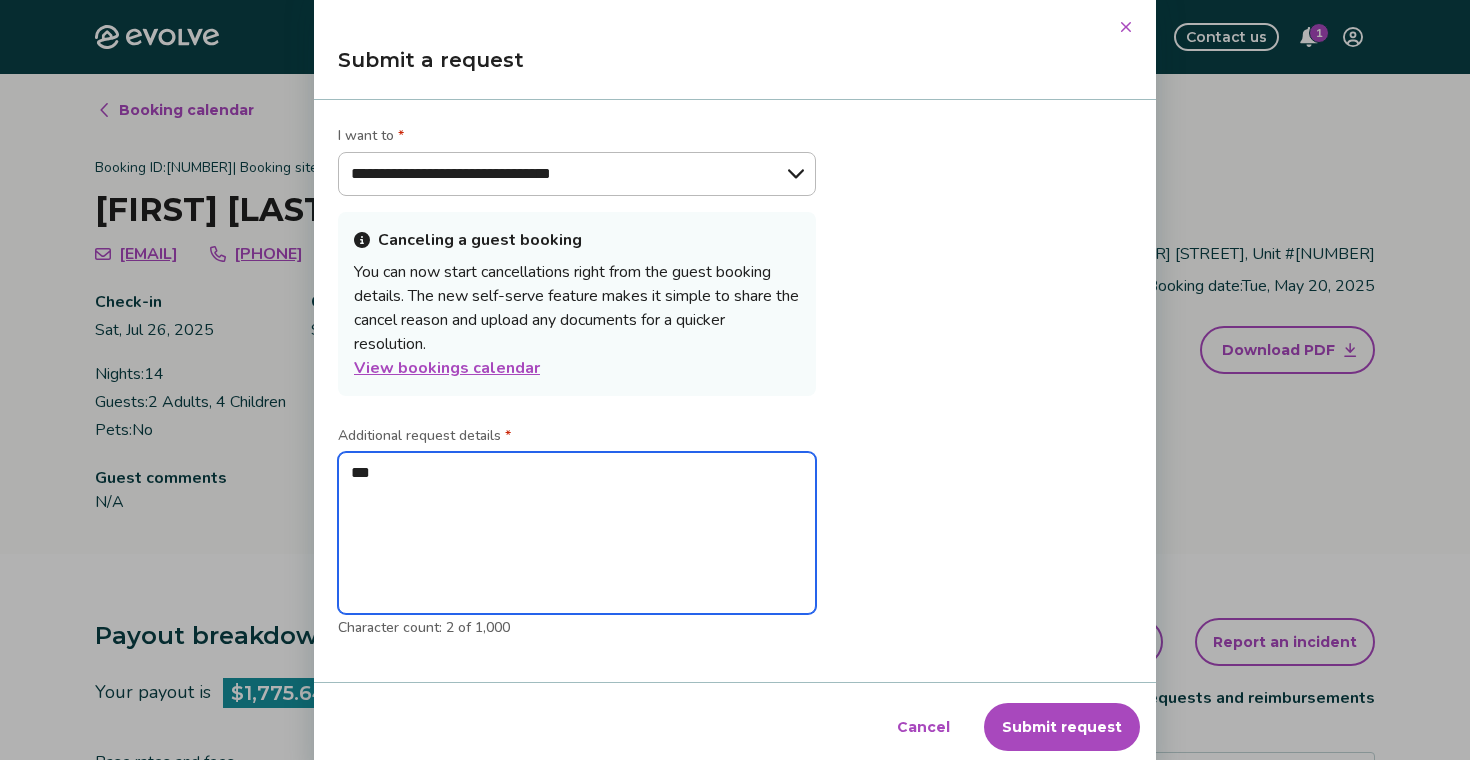 type on "*" 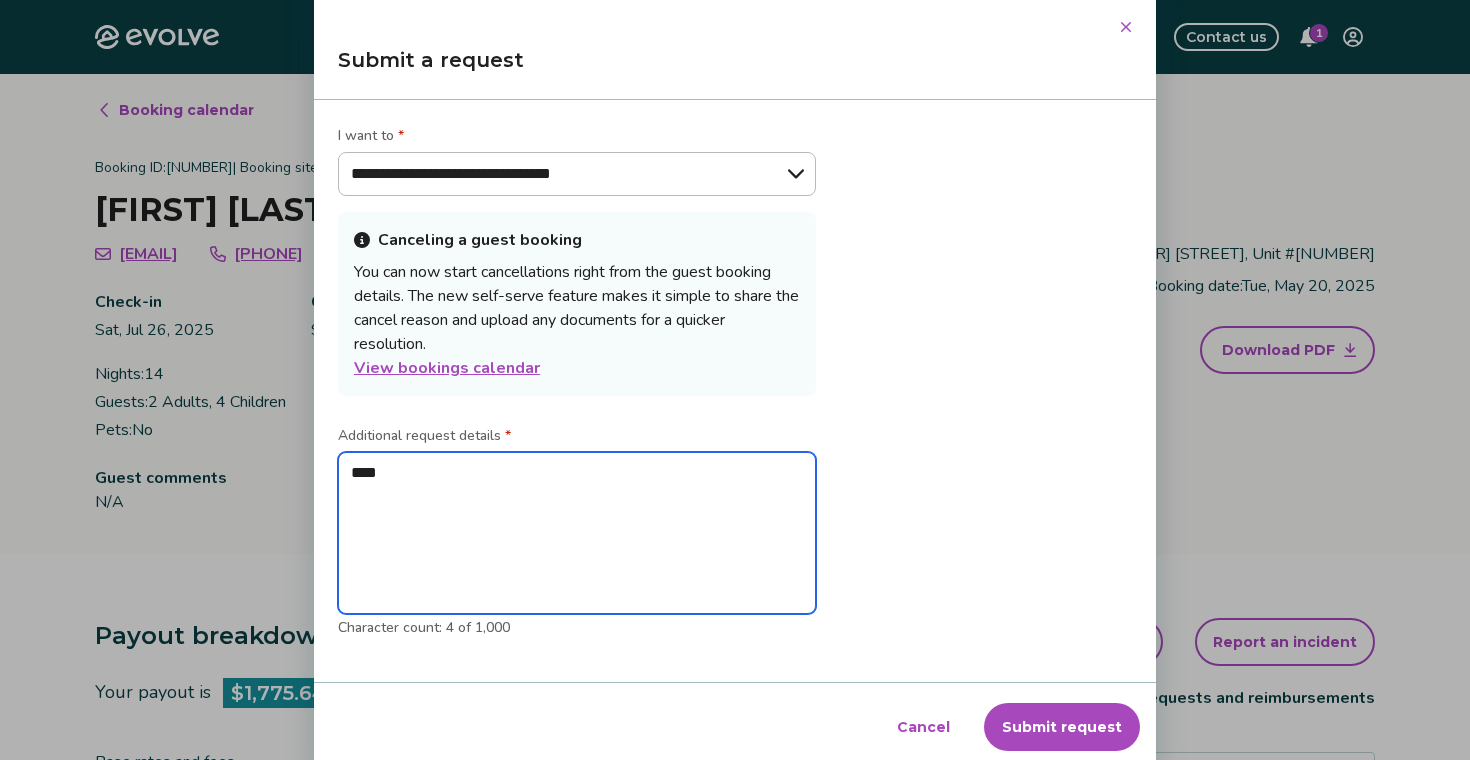 type on "*" 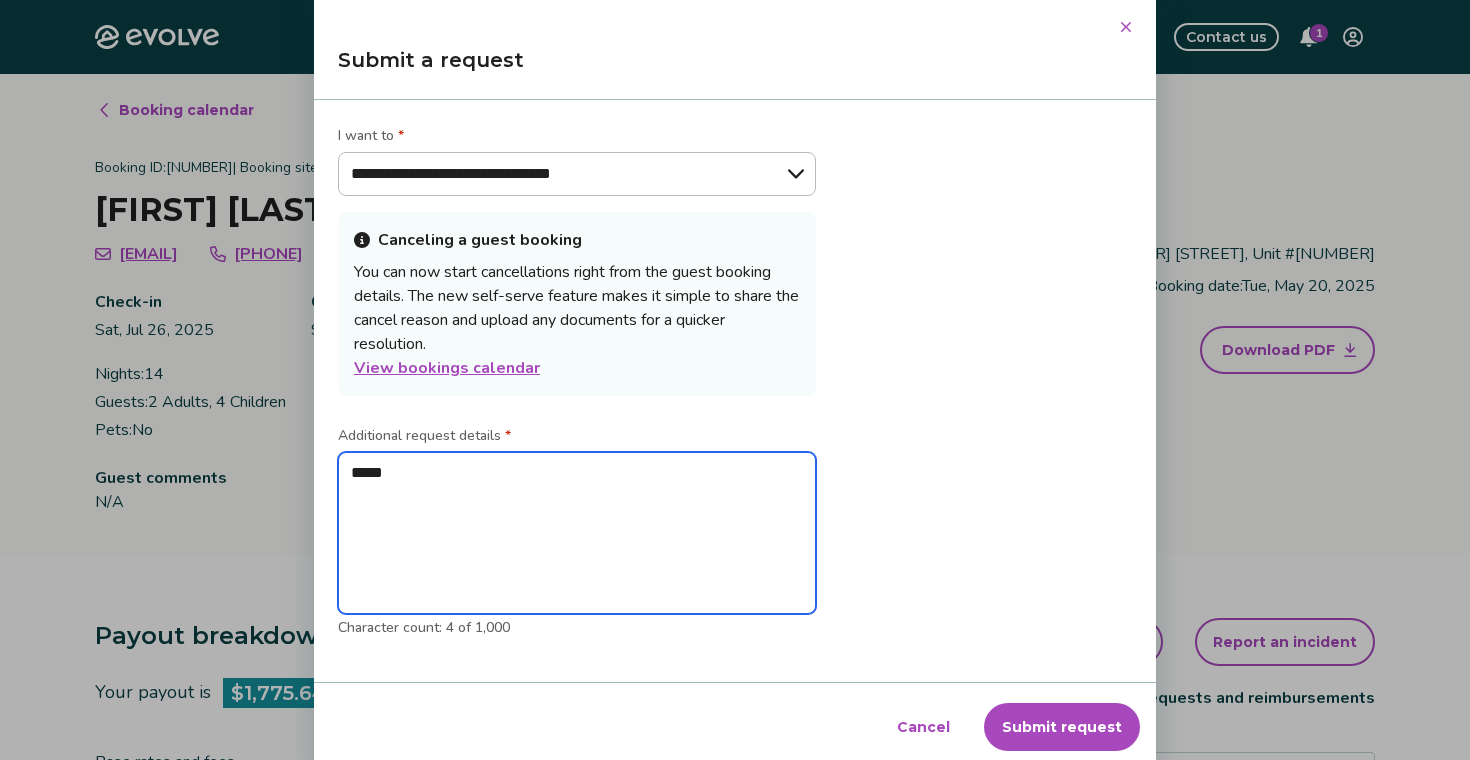 type on "*" 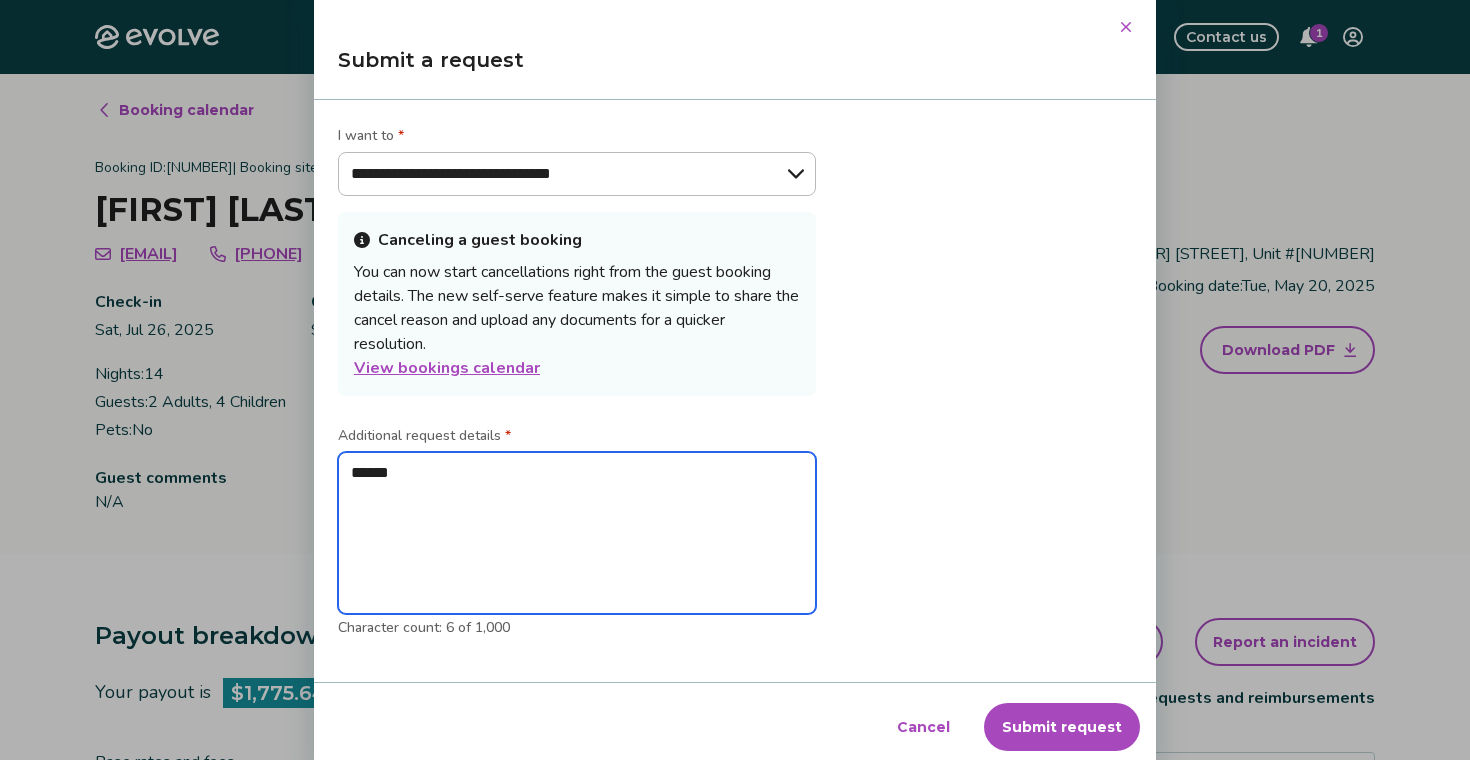 type on "*******" 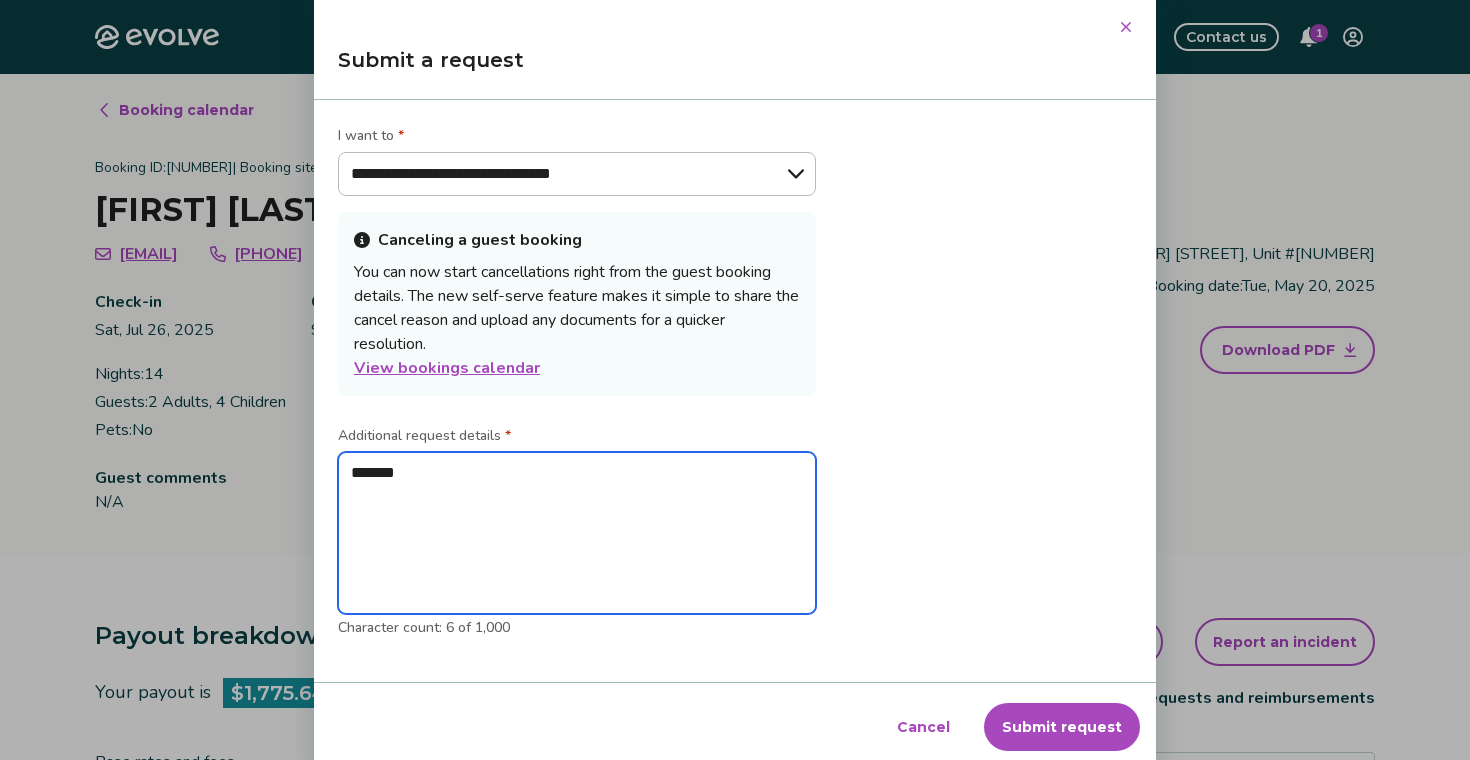 type on "*" 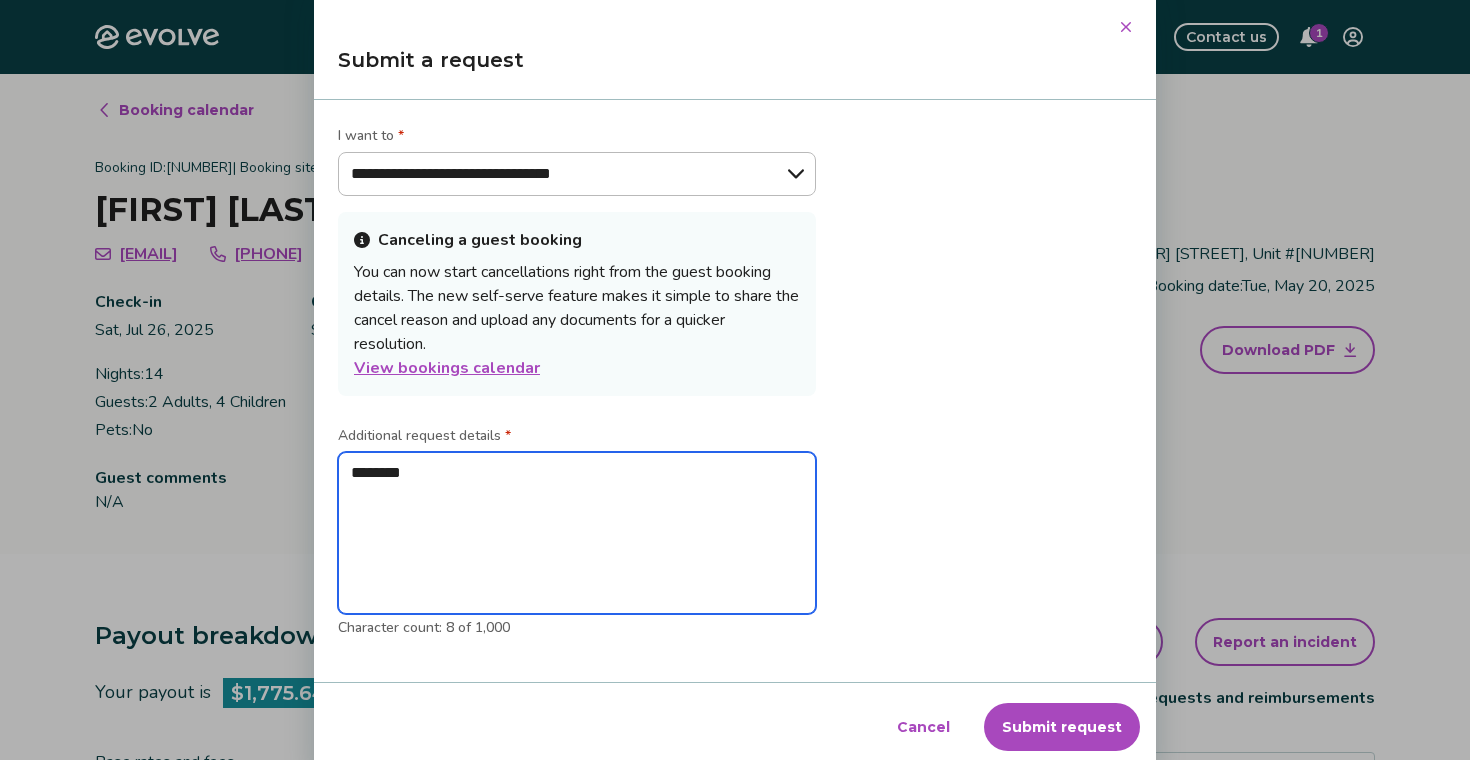 type on "*" 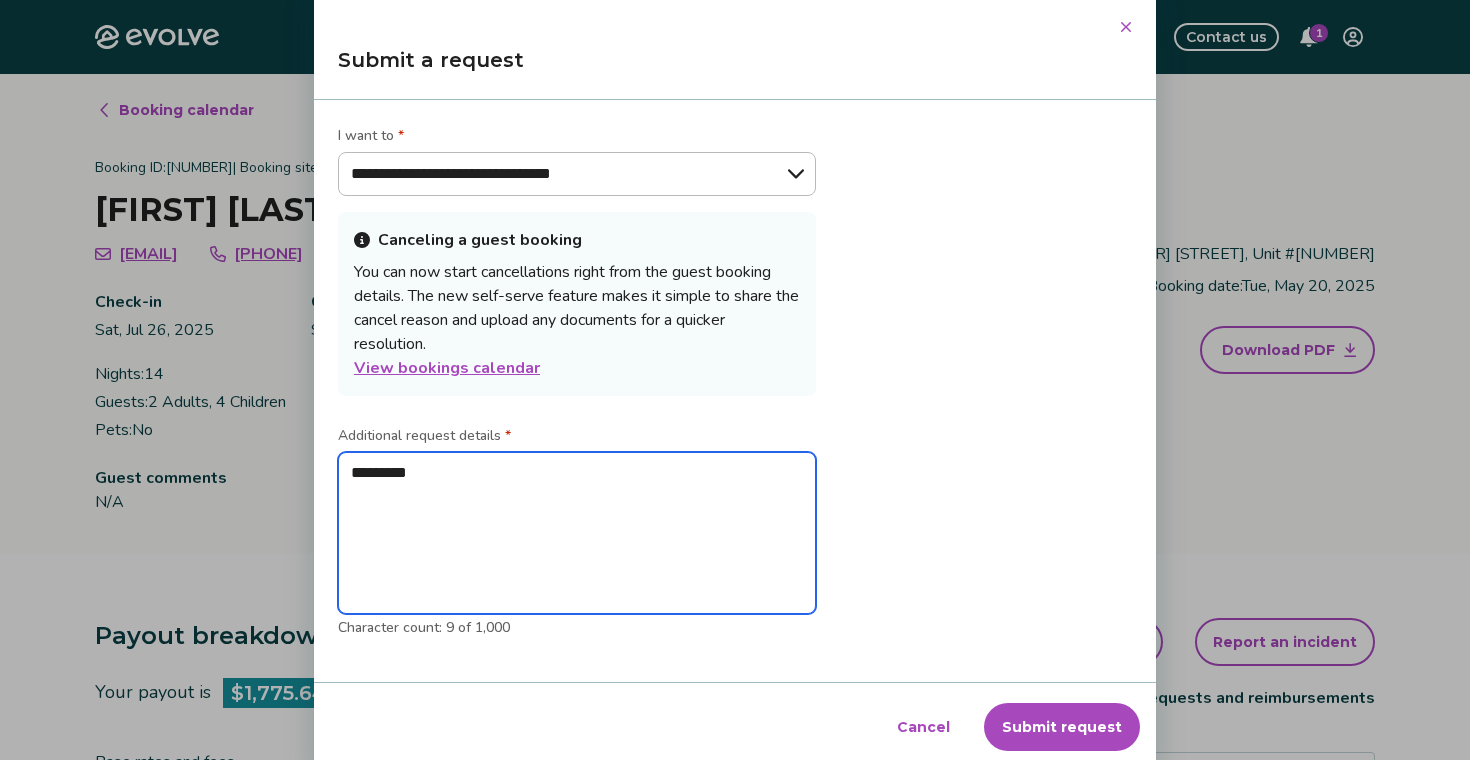 type on "*" 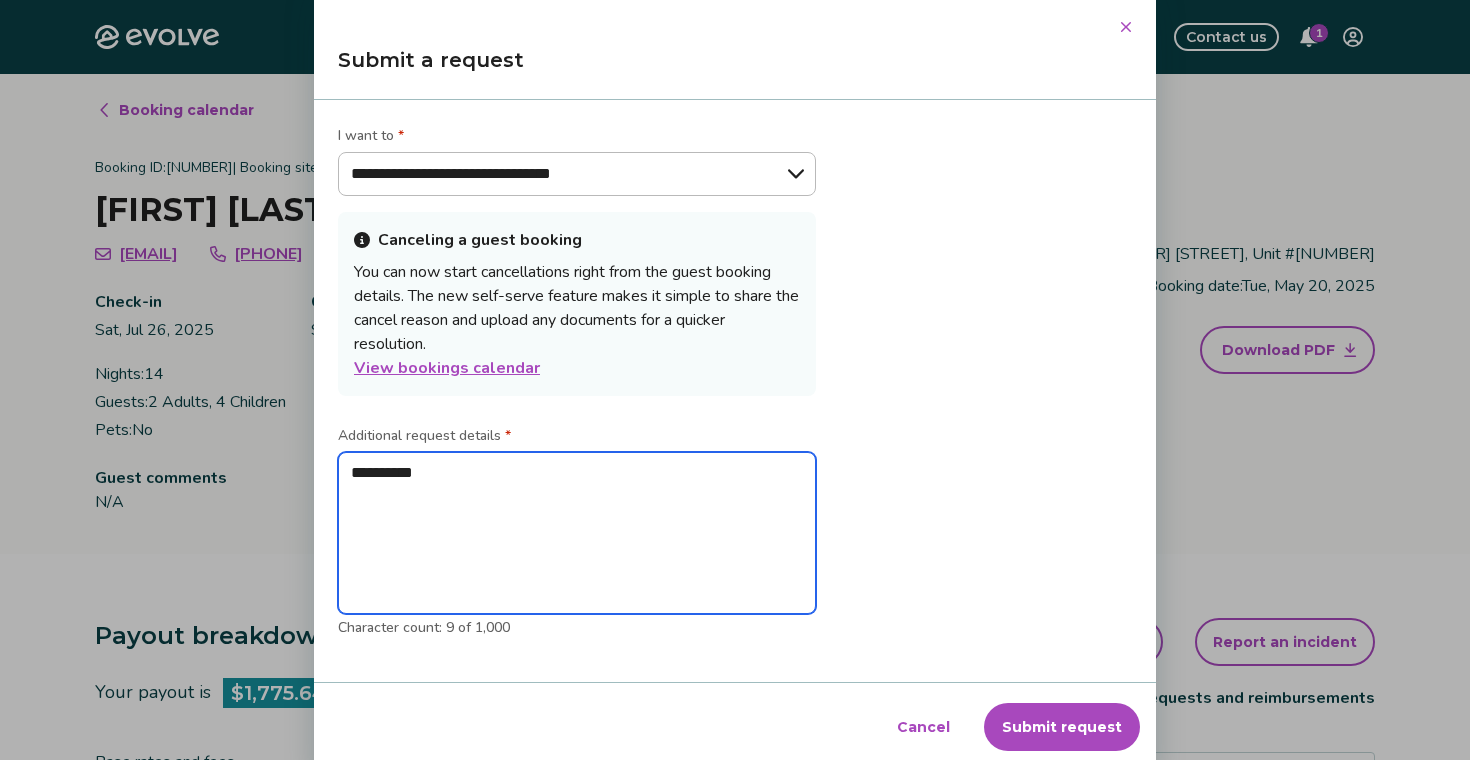 type on "*" 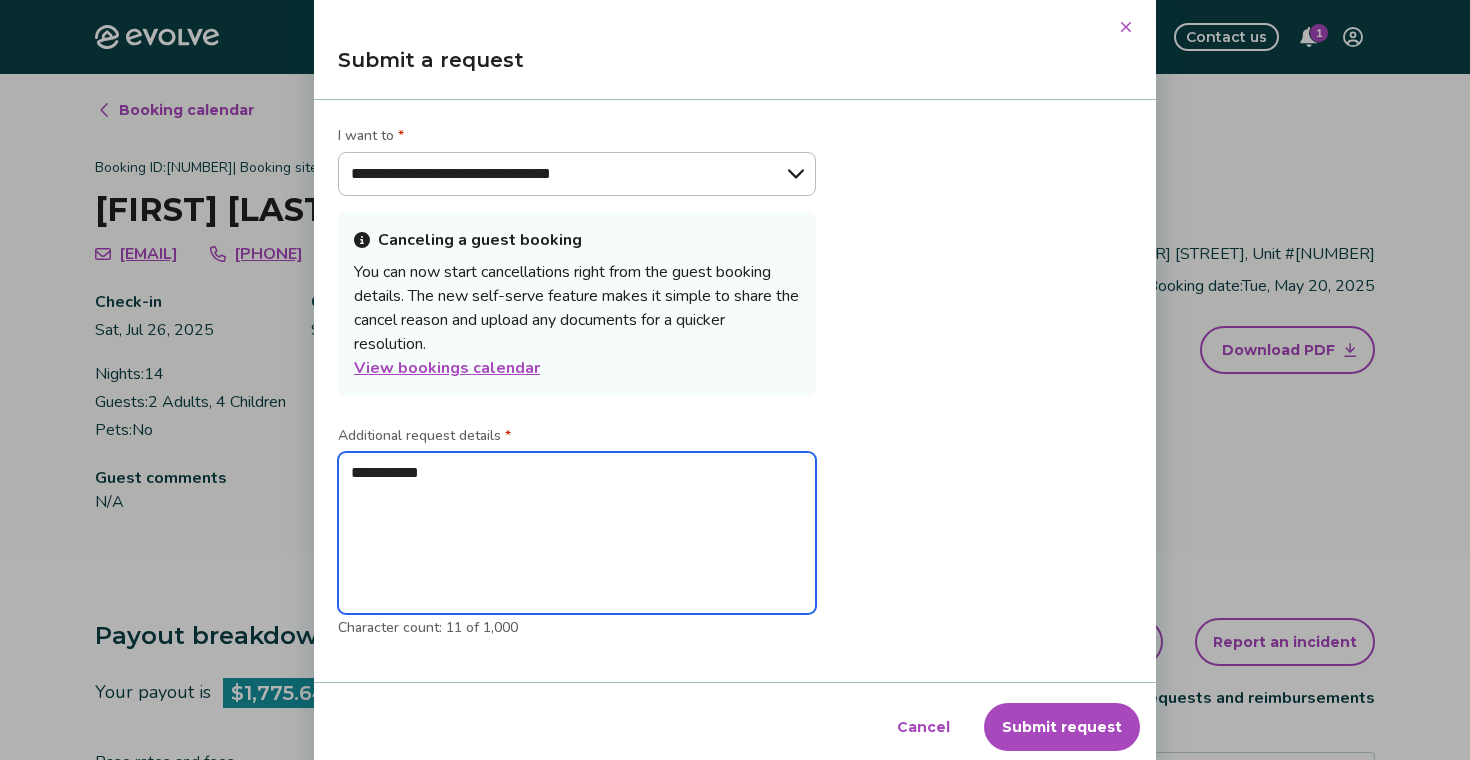 type on "*" 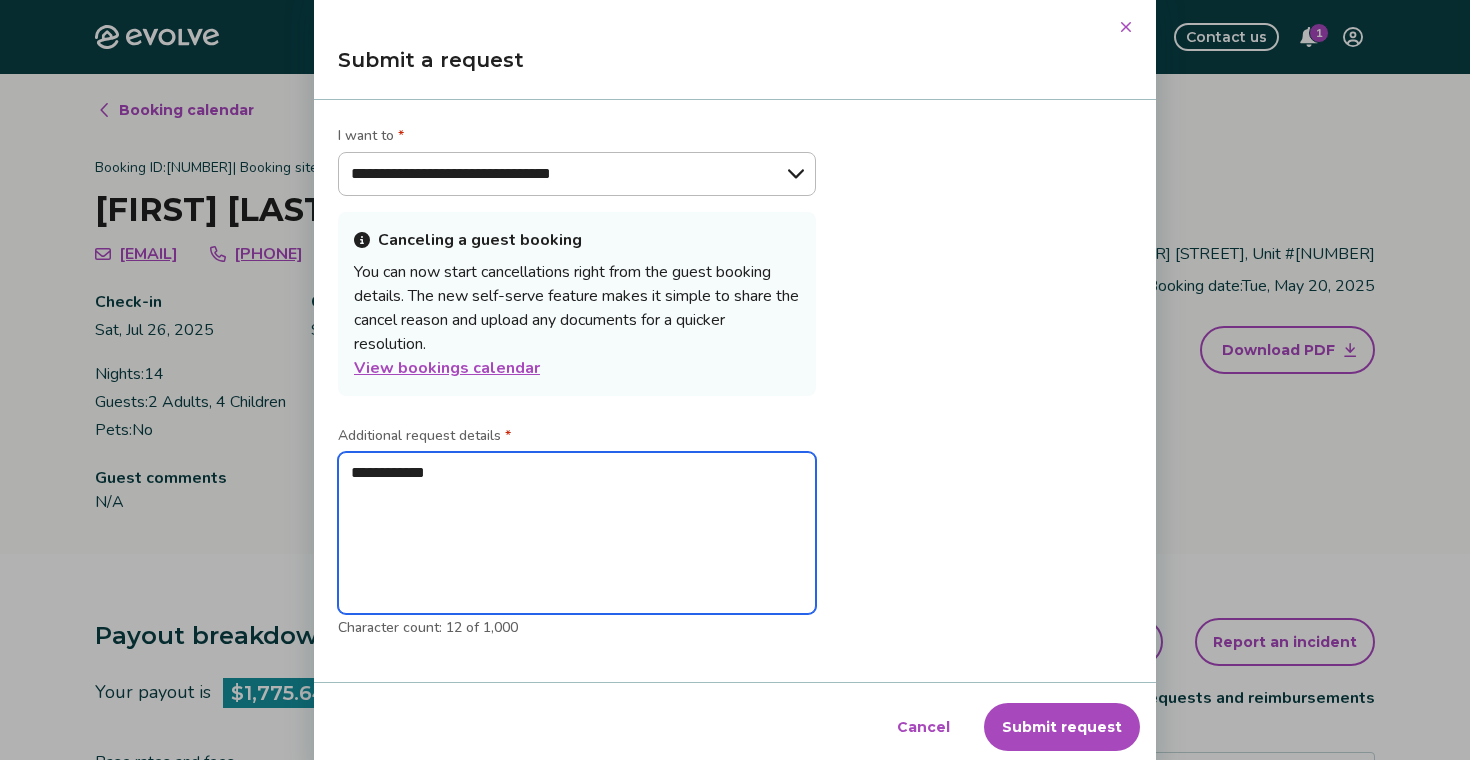 type on "*" 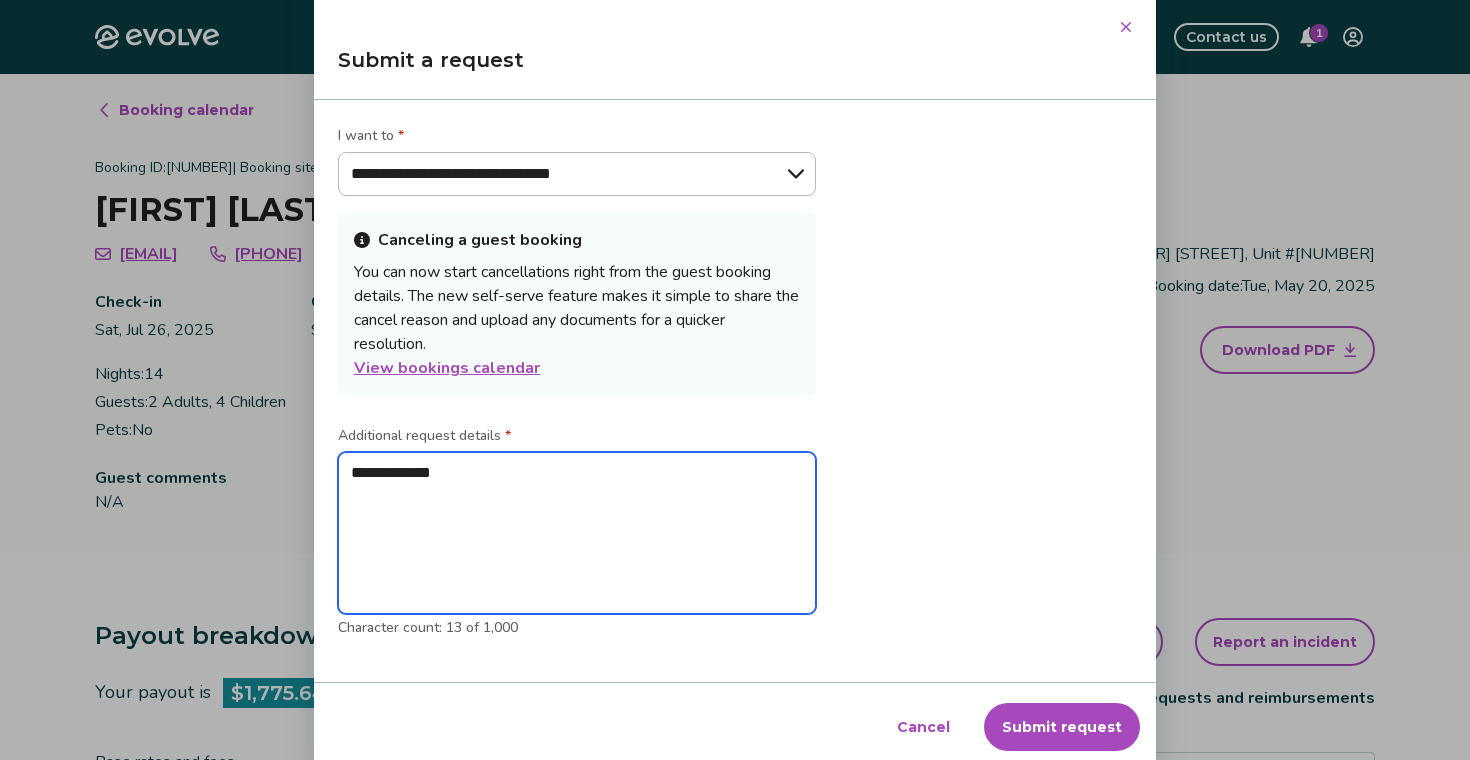 type on "*" 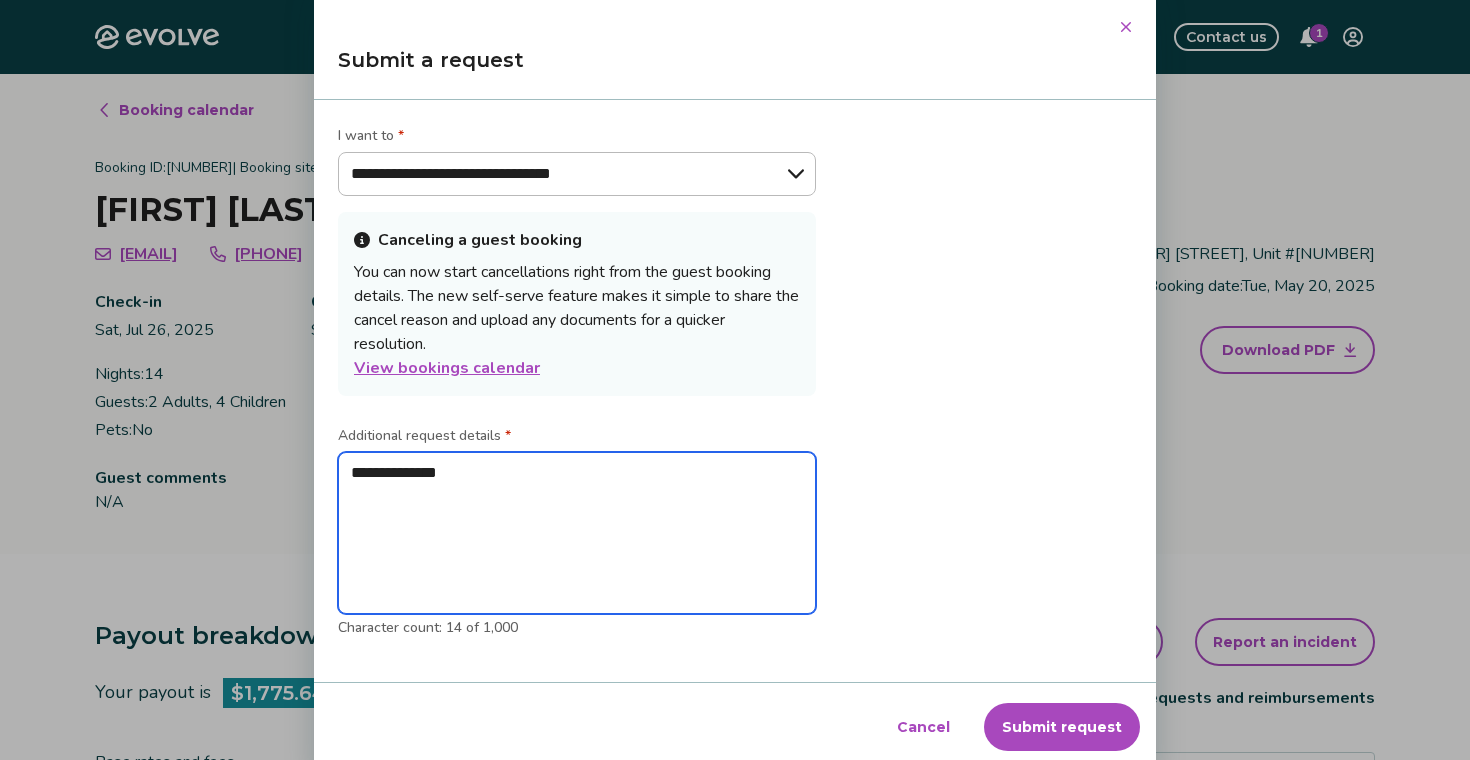 type on "*" 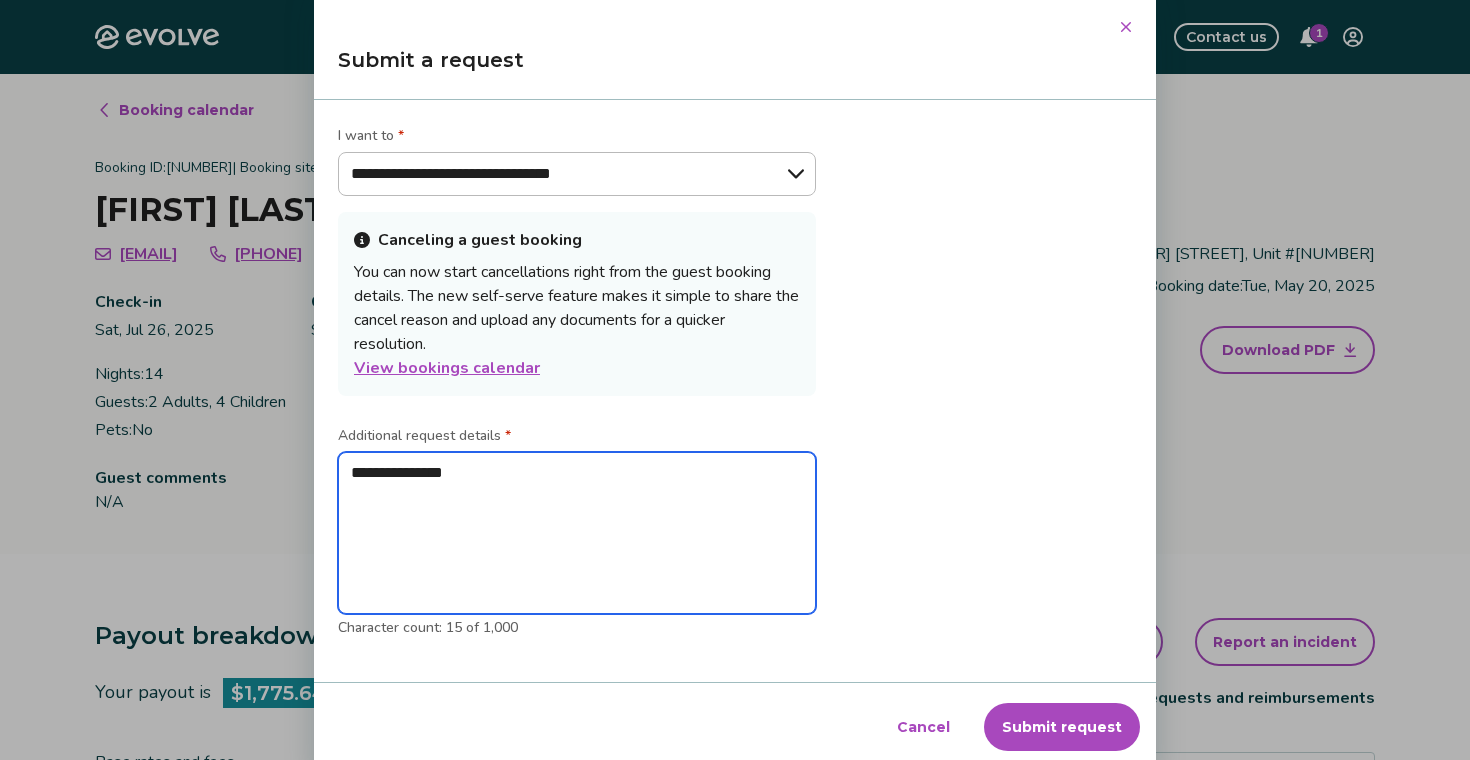 type on "*" 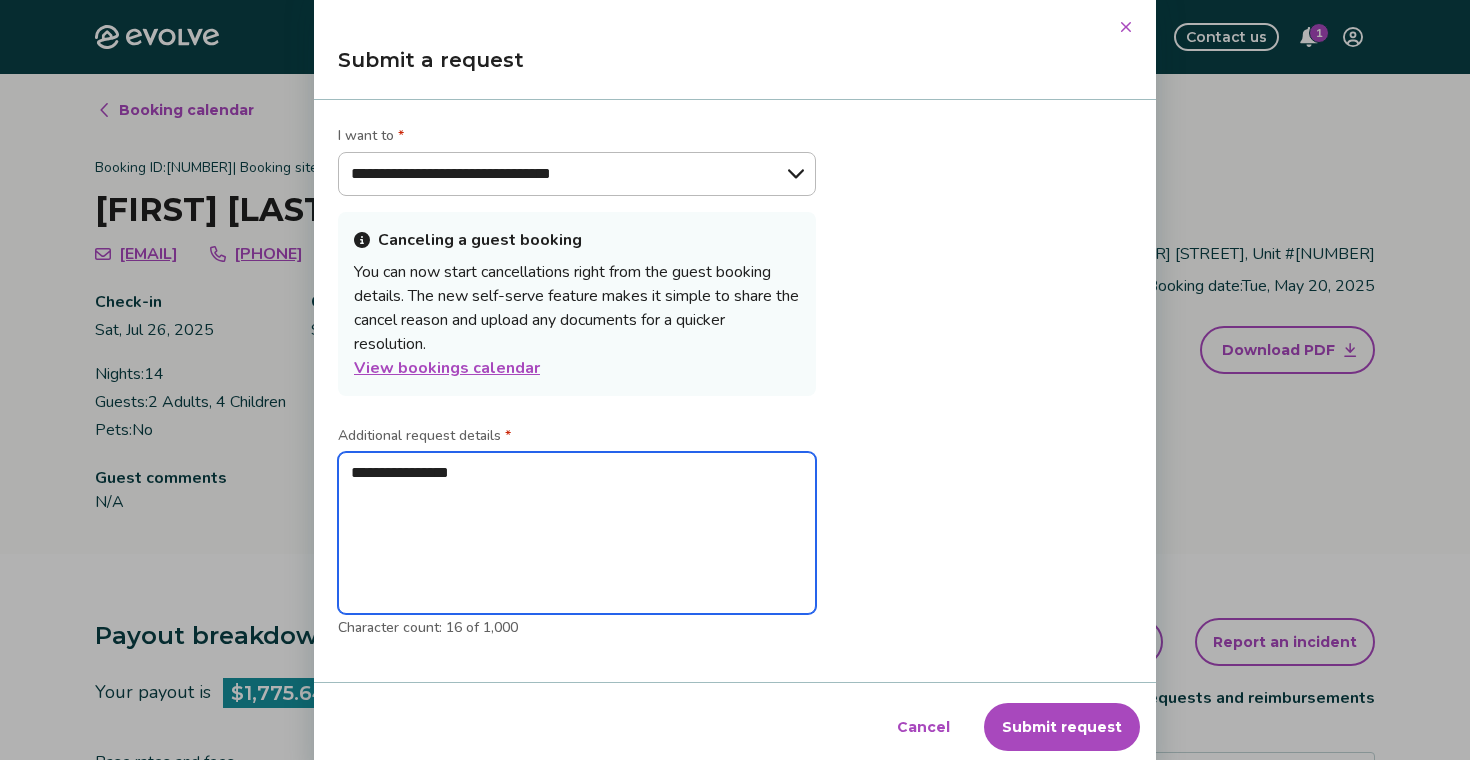 type on "*" 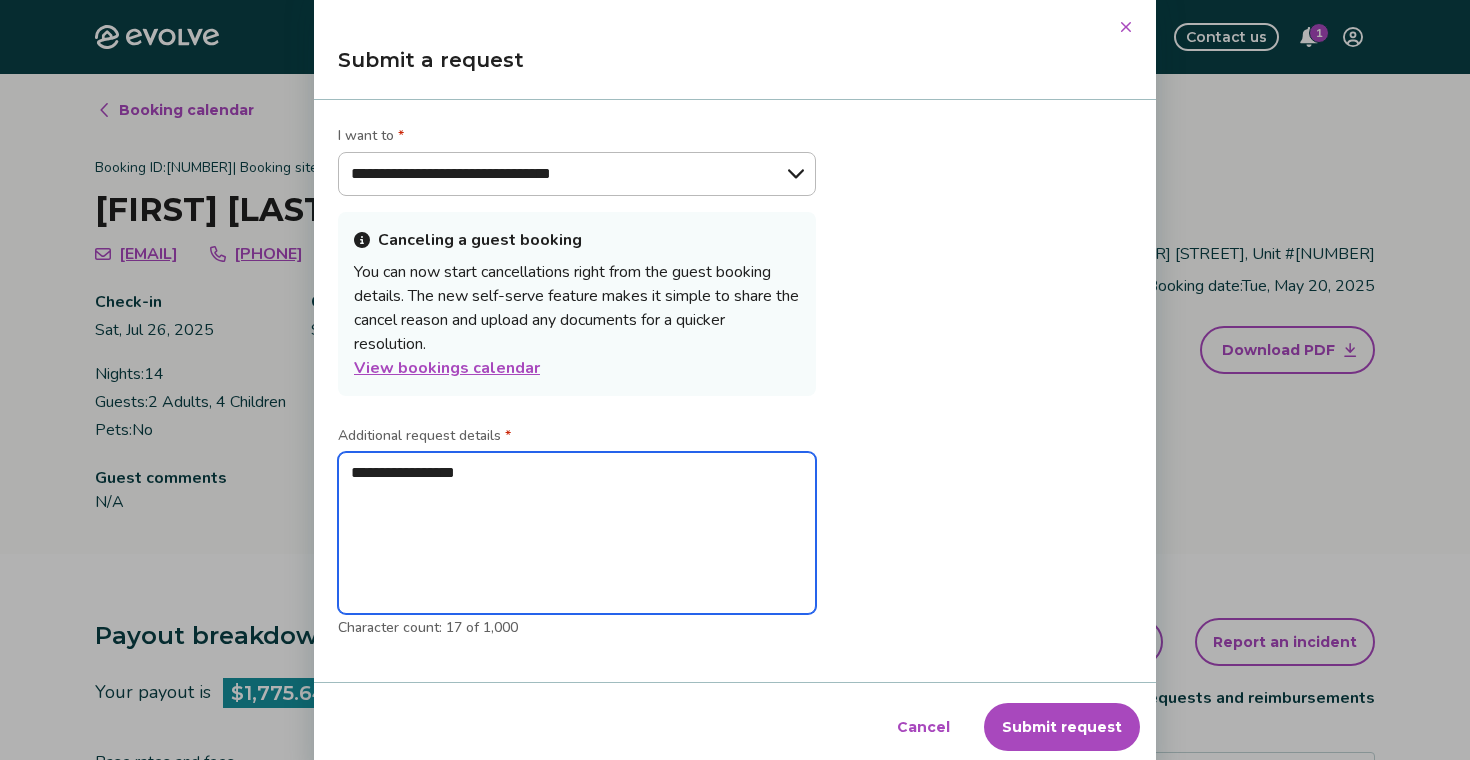 type on "*" 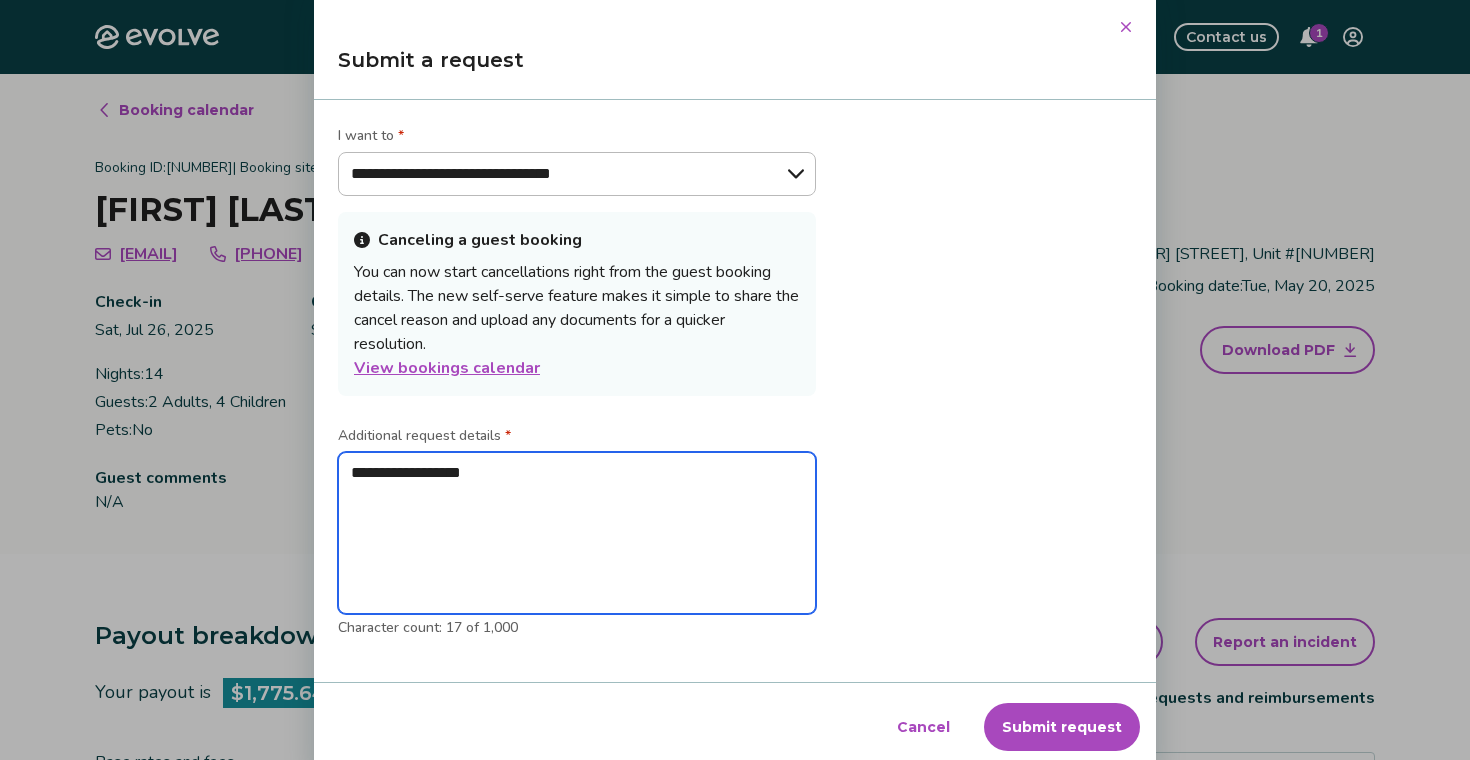 type on "*" 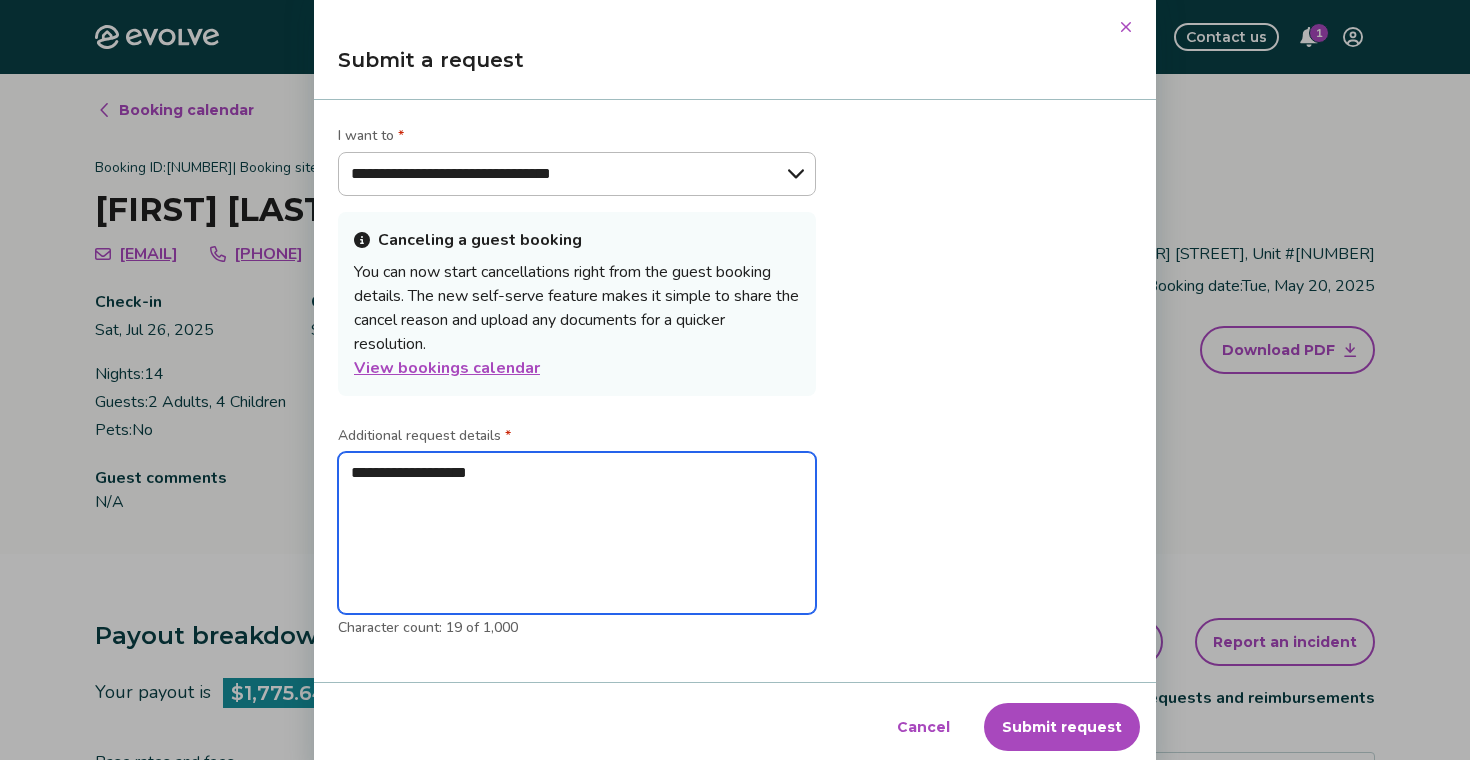 type on "*" 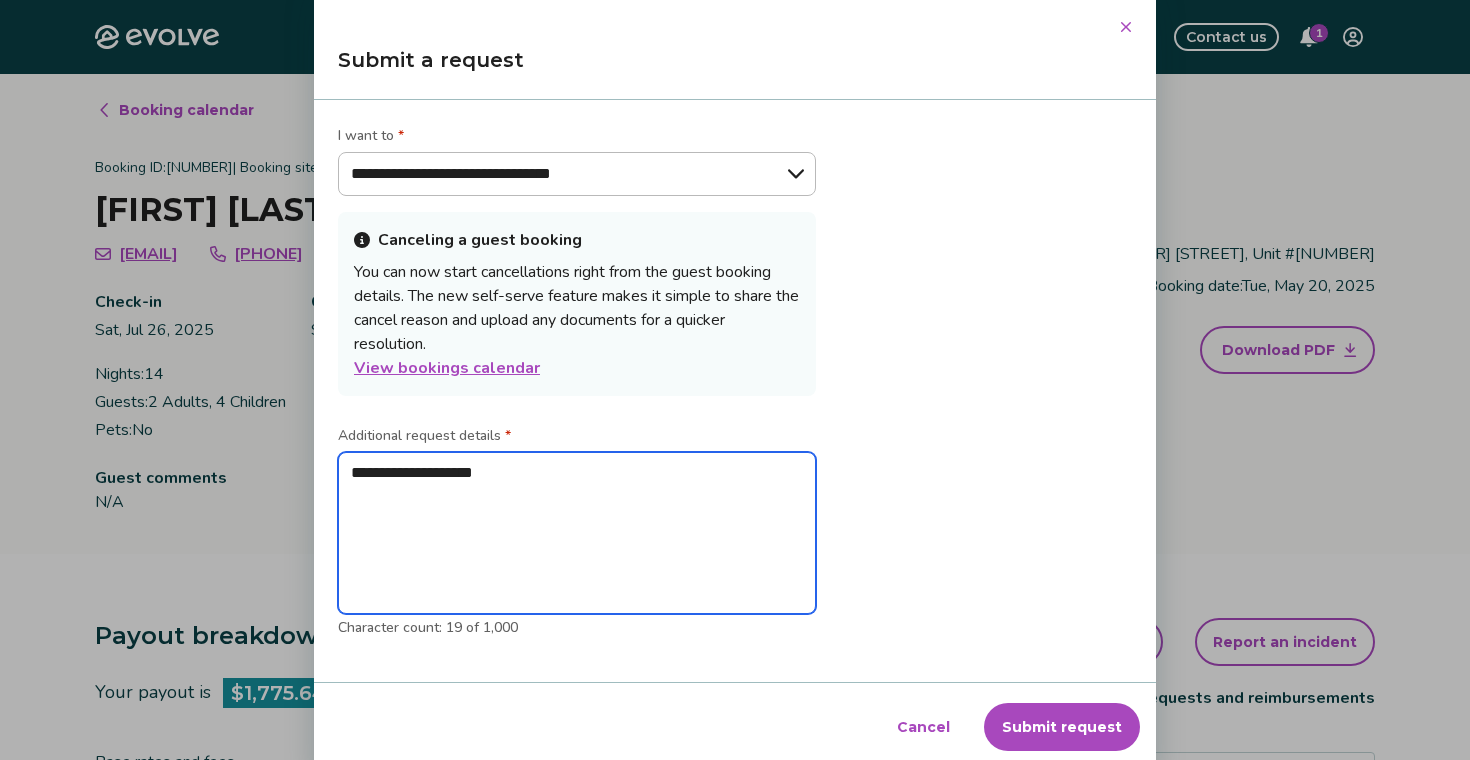 type on "*" 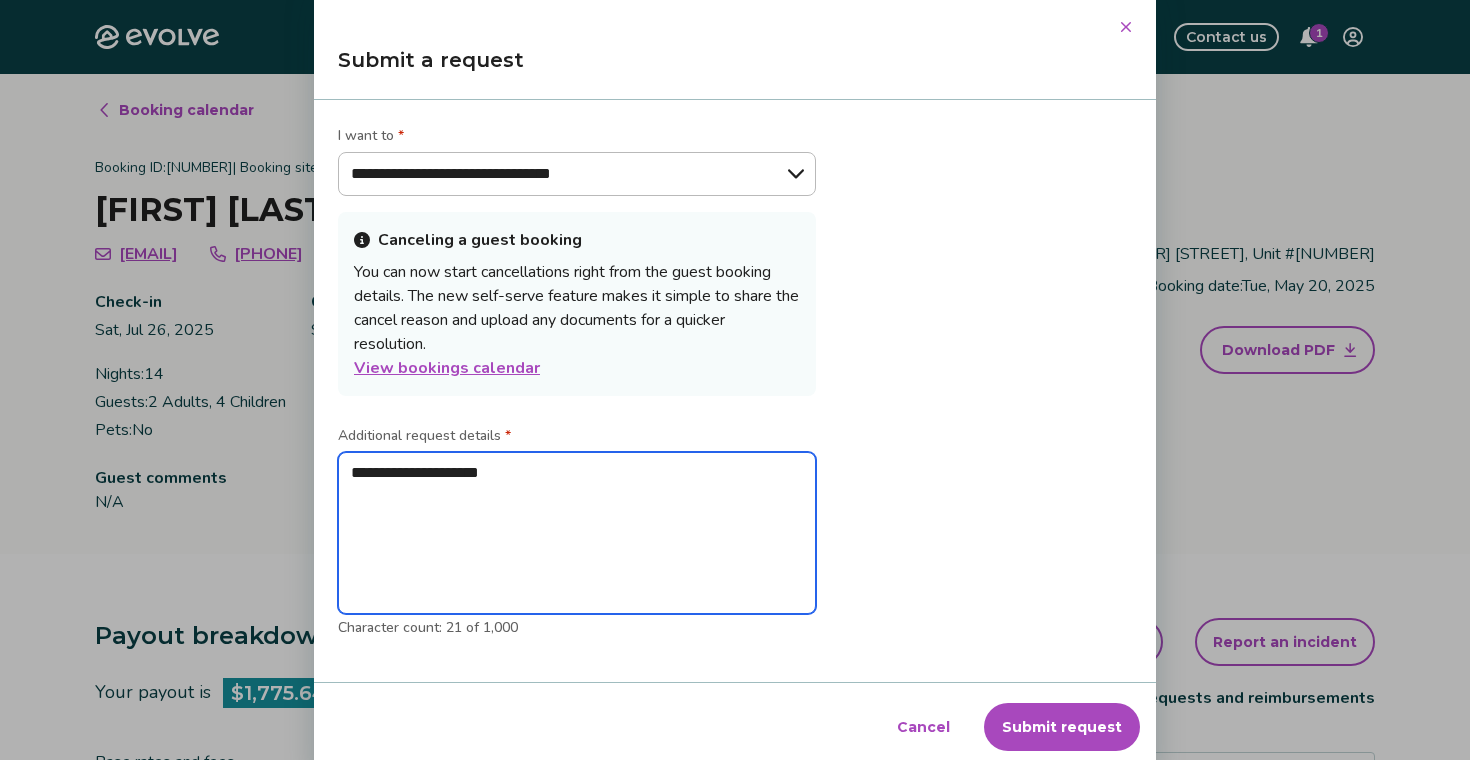 type on "*" 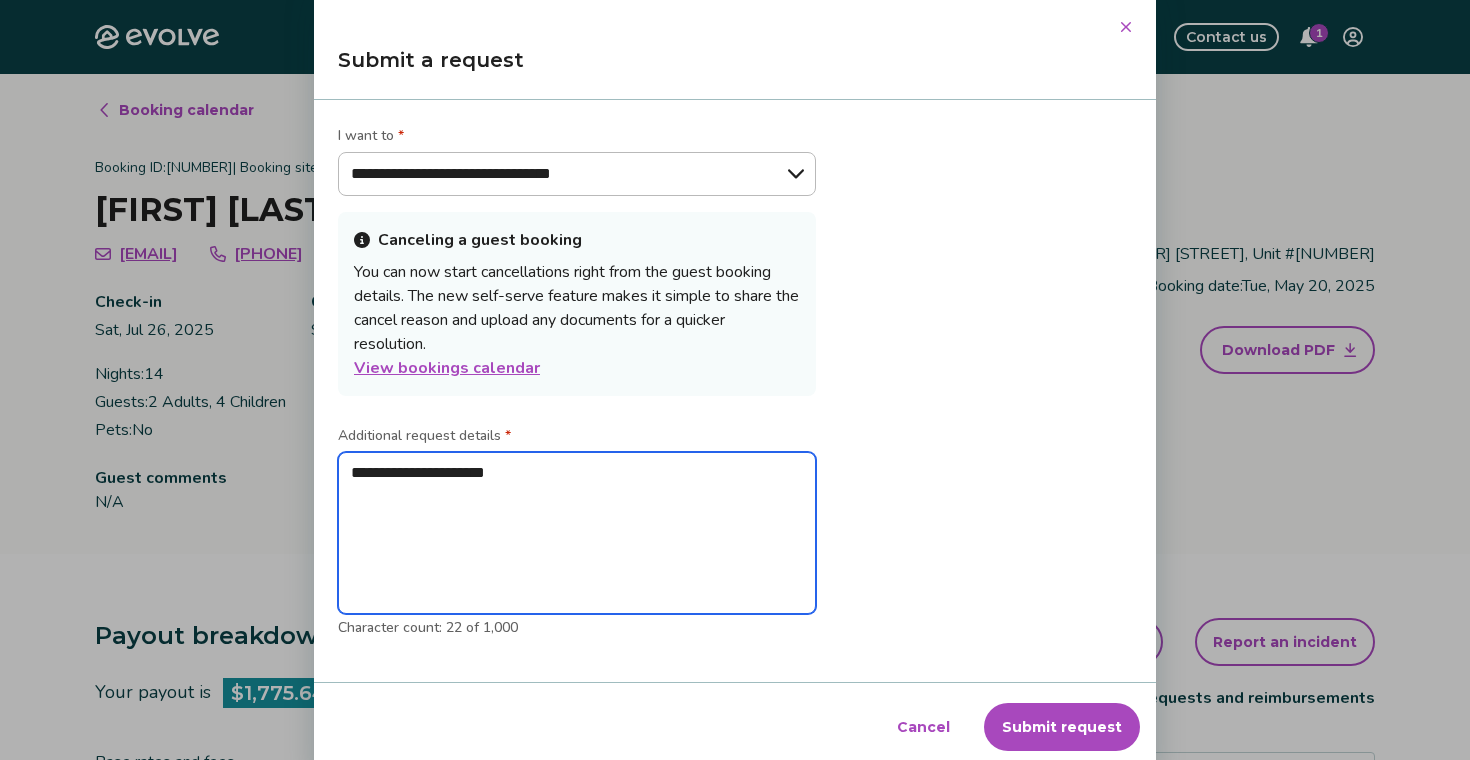 type on "*" 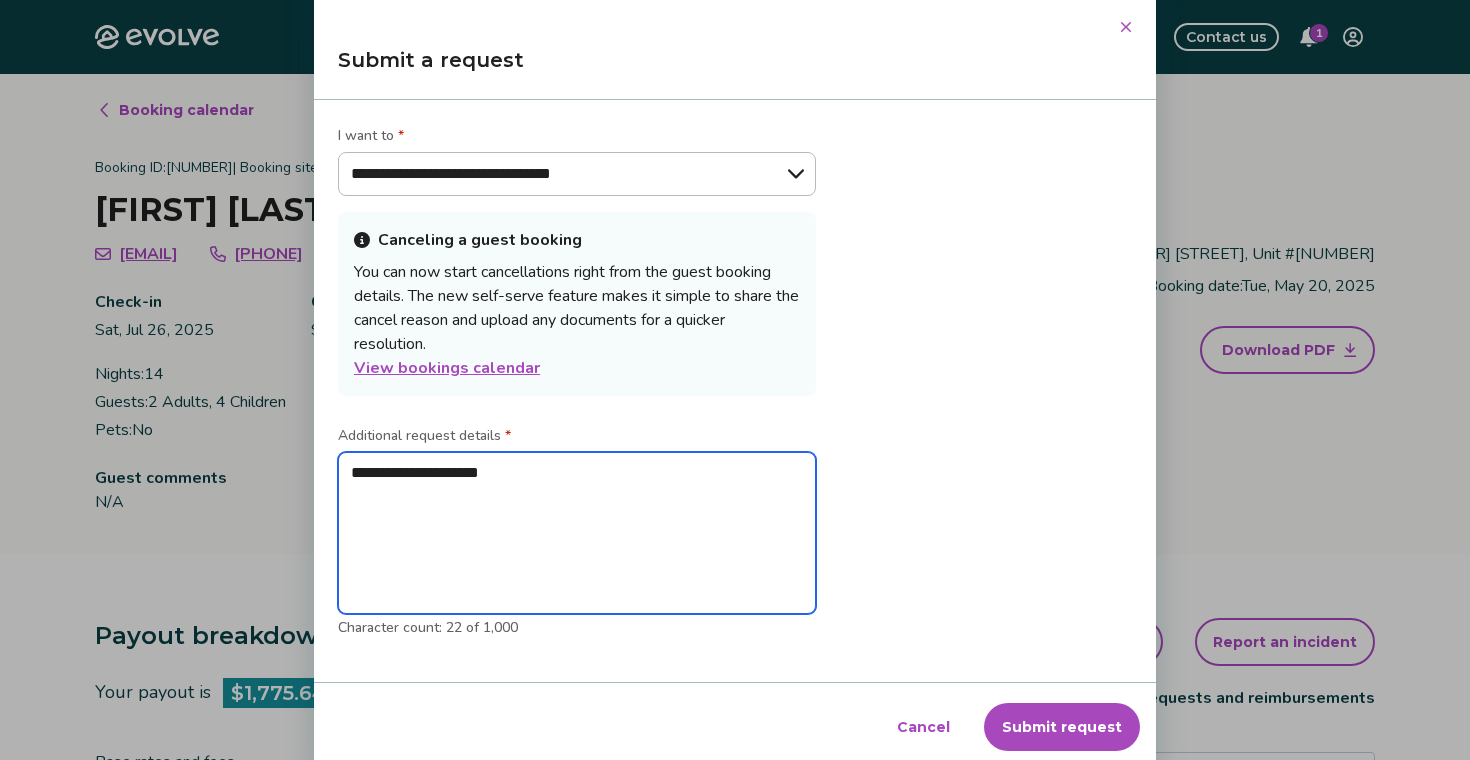 type on "*" 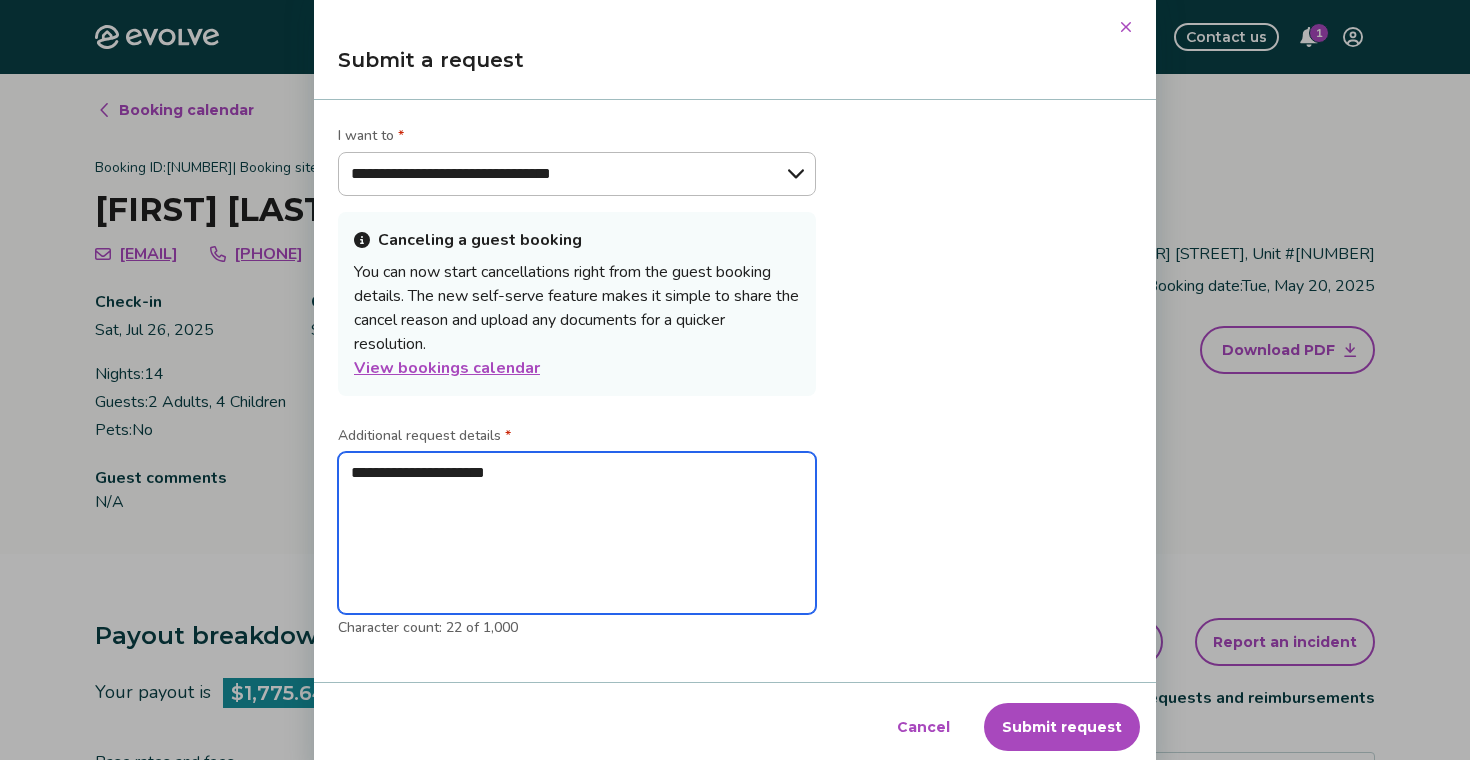 type on "*" 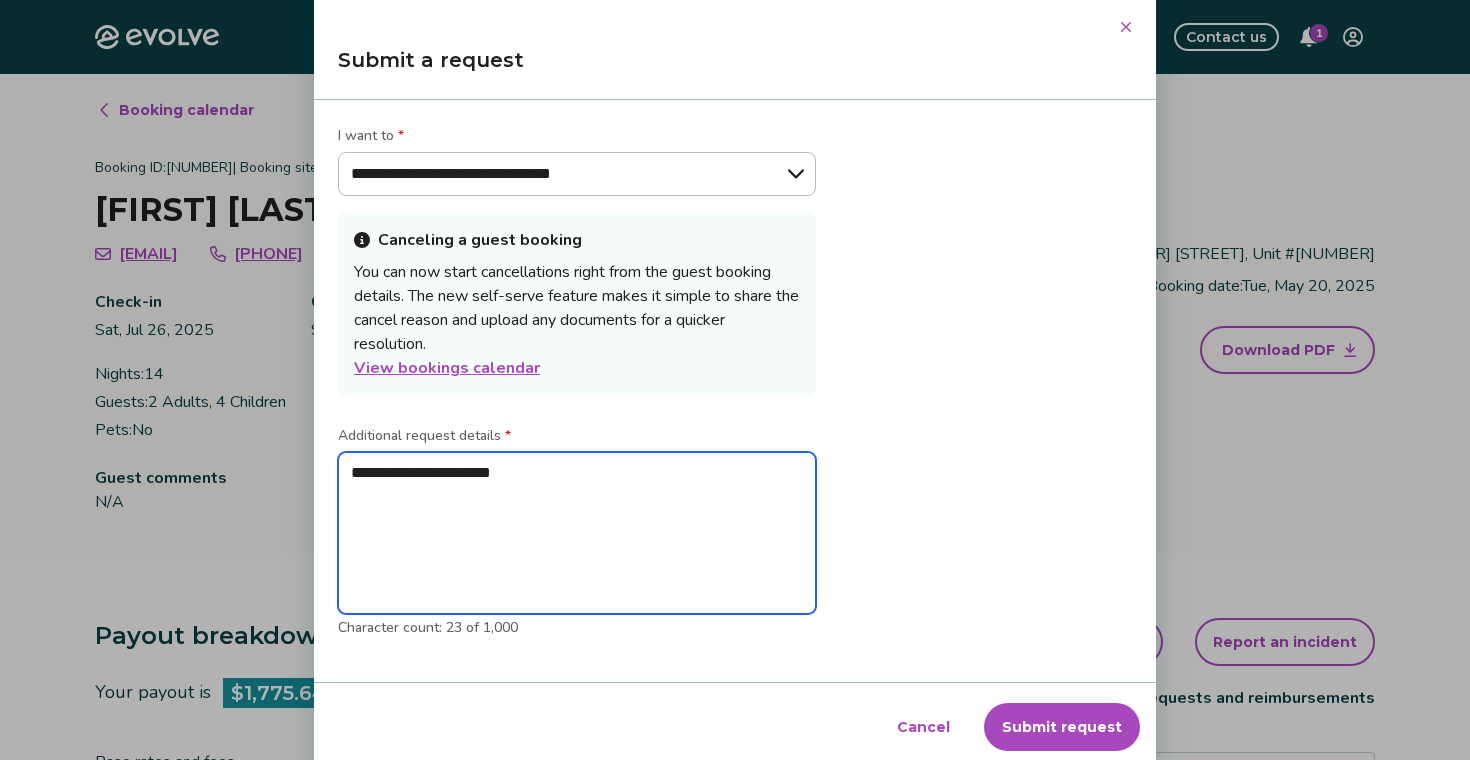 type on "*" 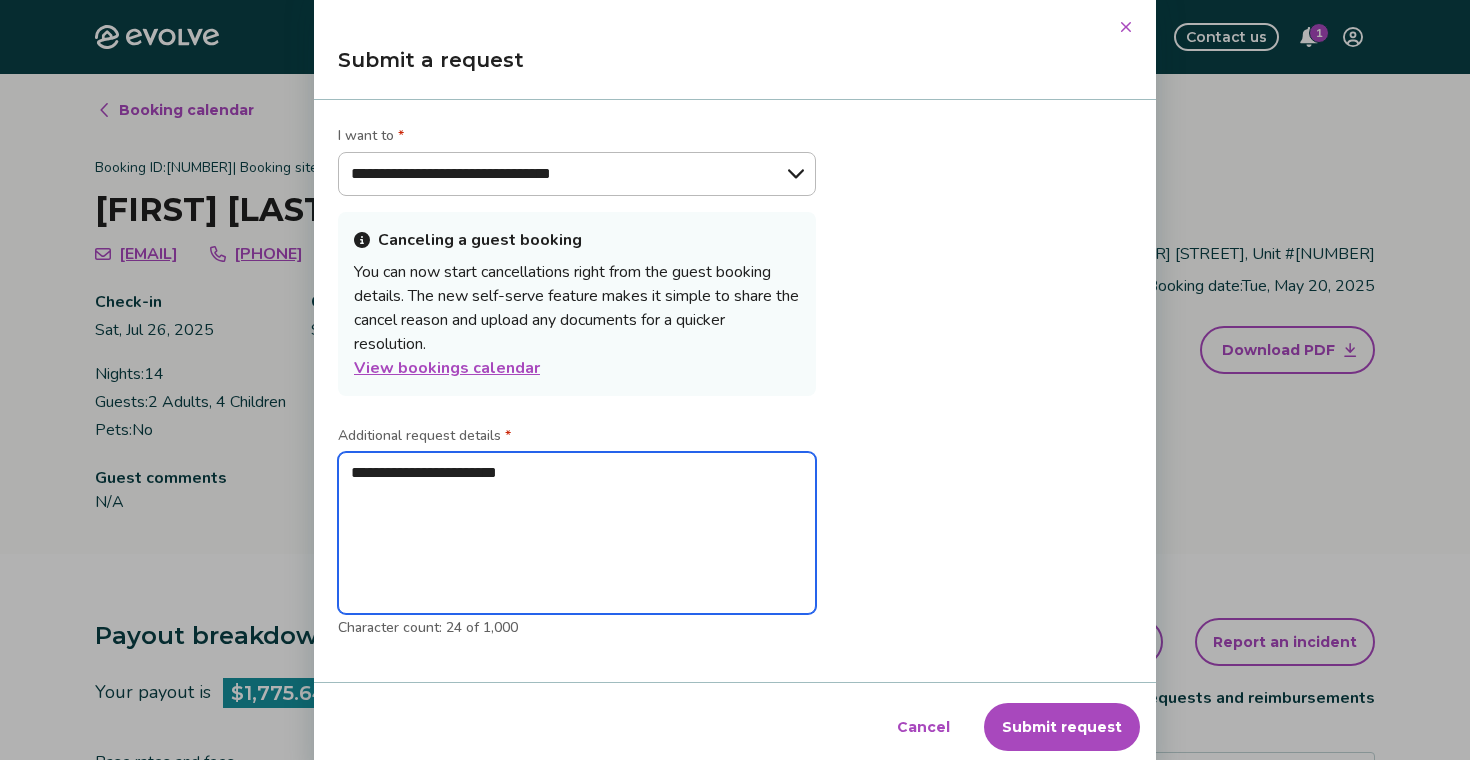 type on "*" 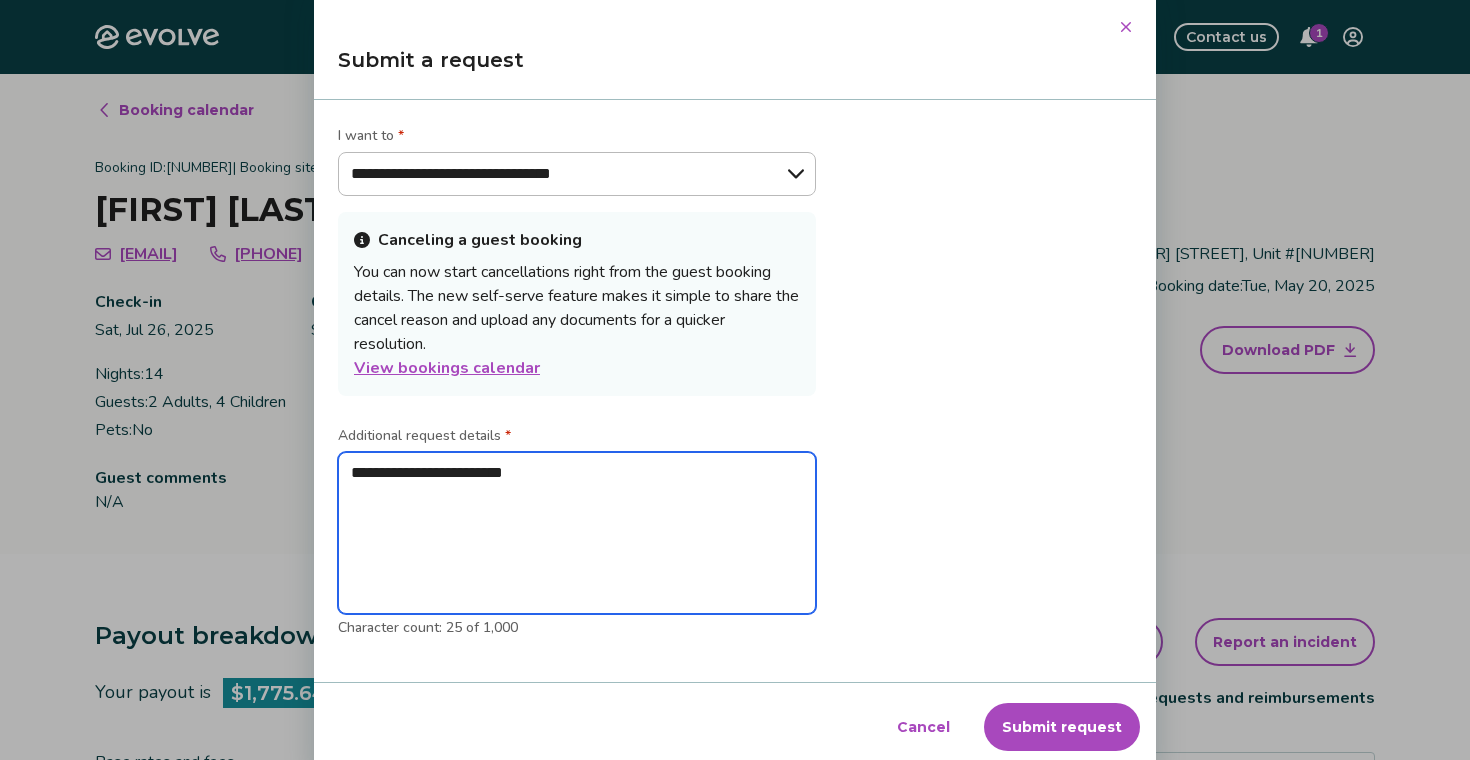 type on "**********" 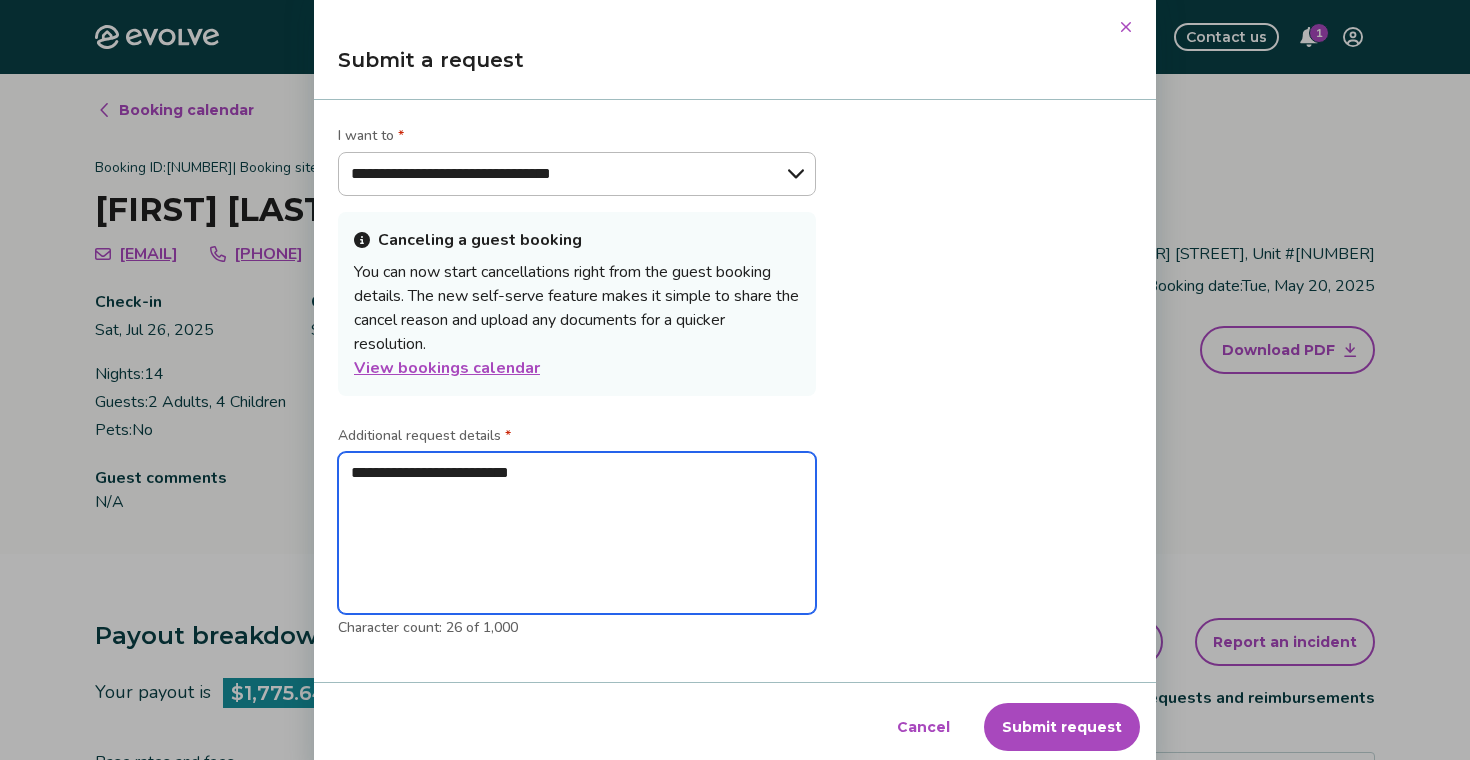 type on "*" 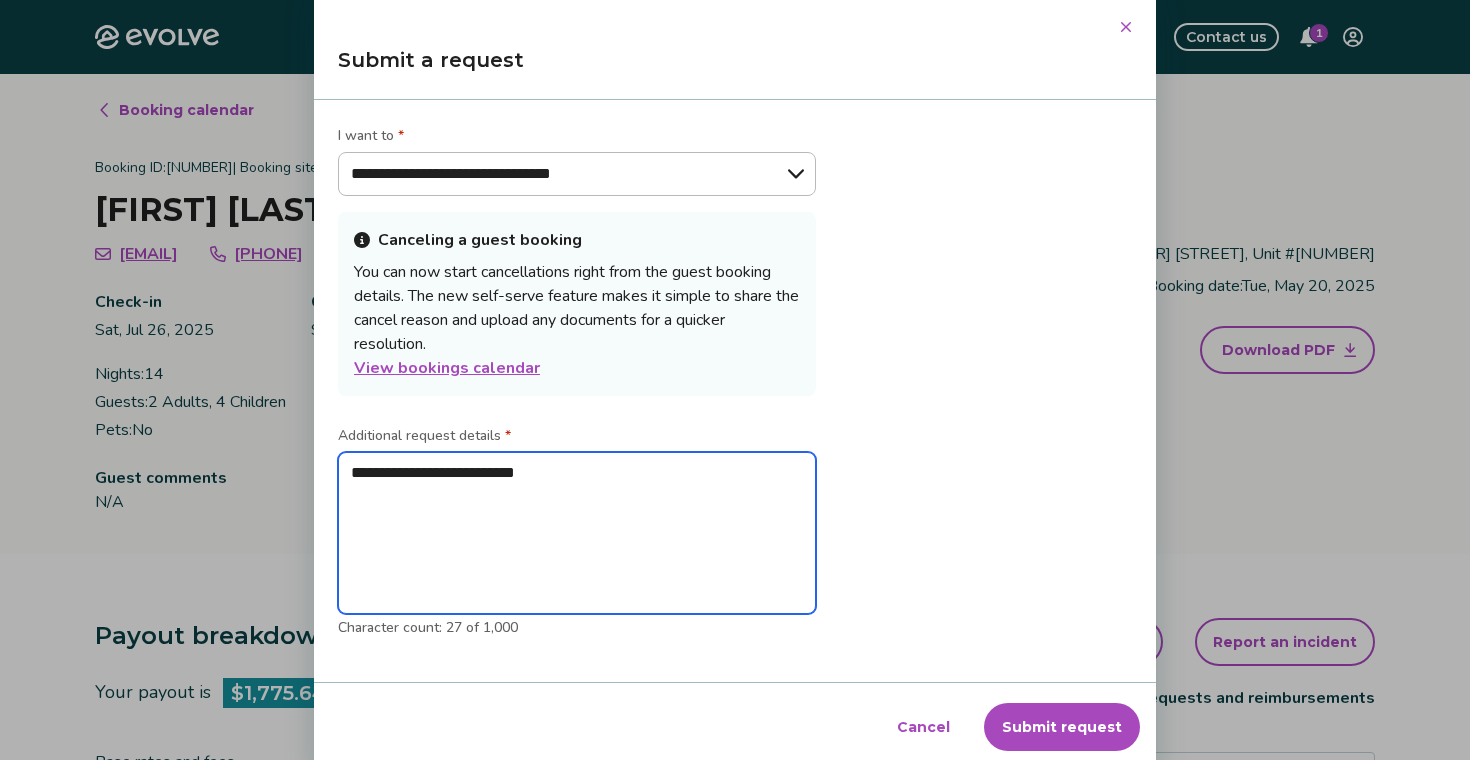 paste on "*********" 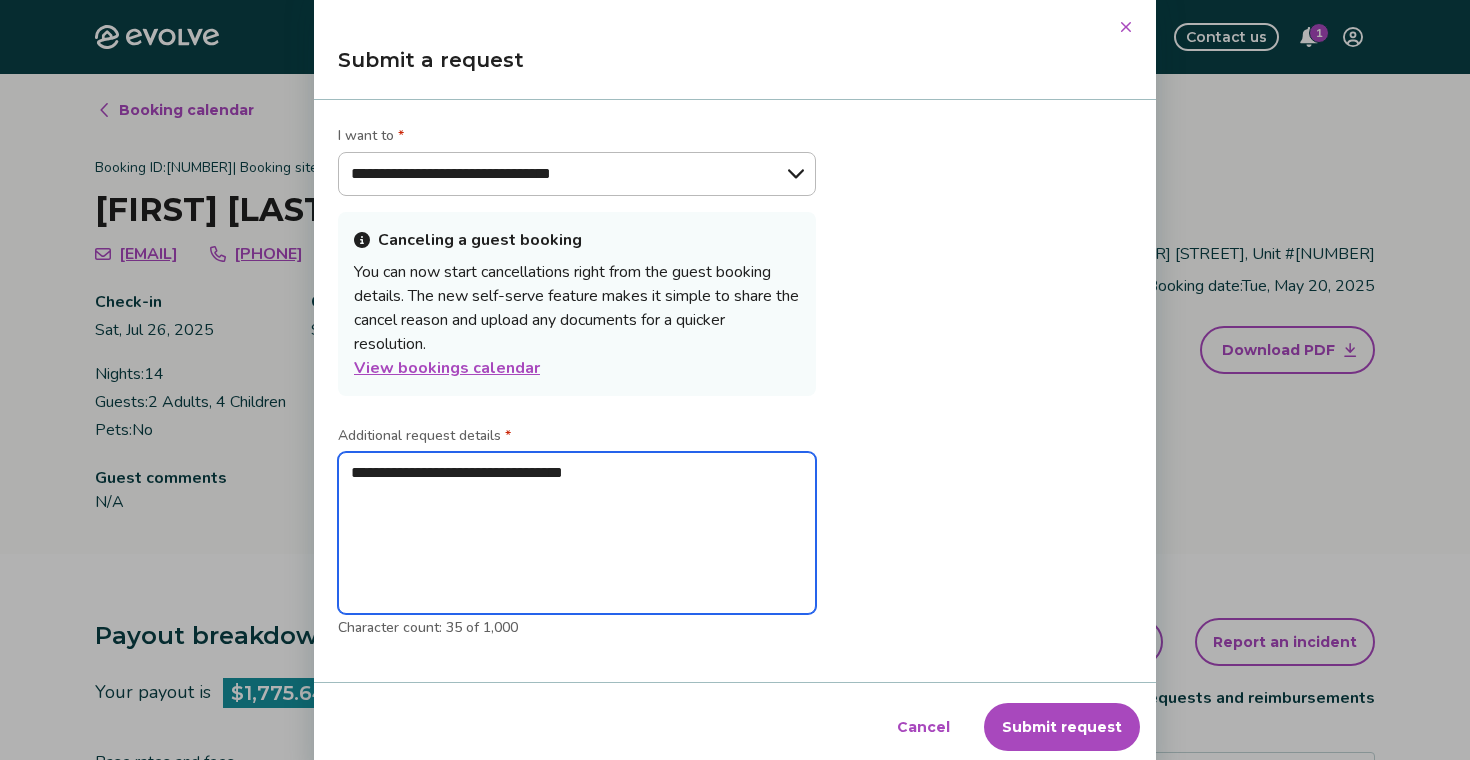 type on "**********" 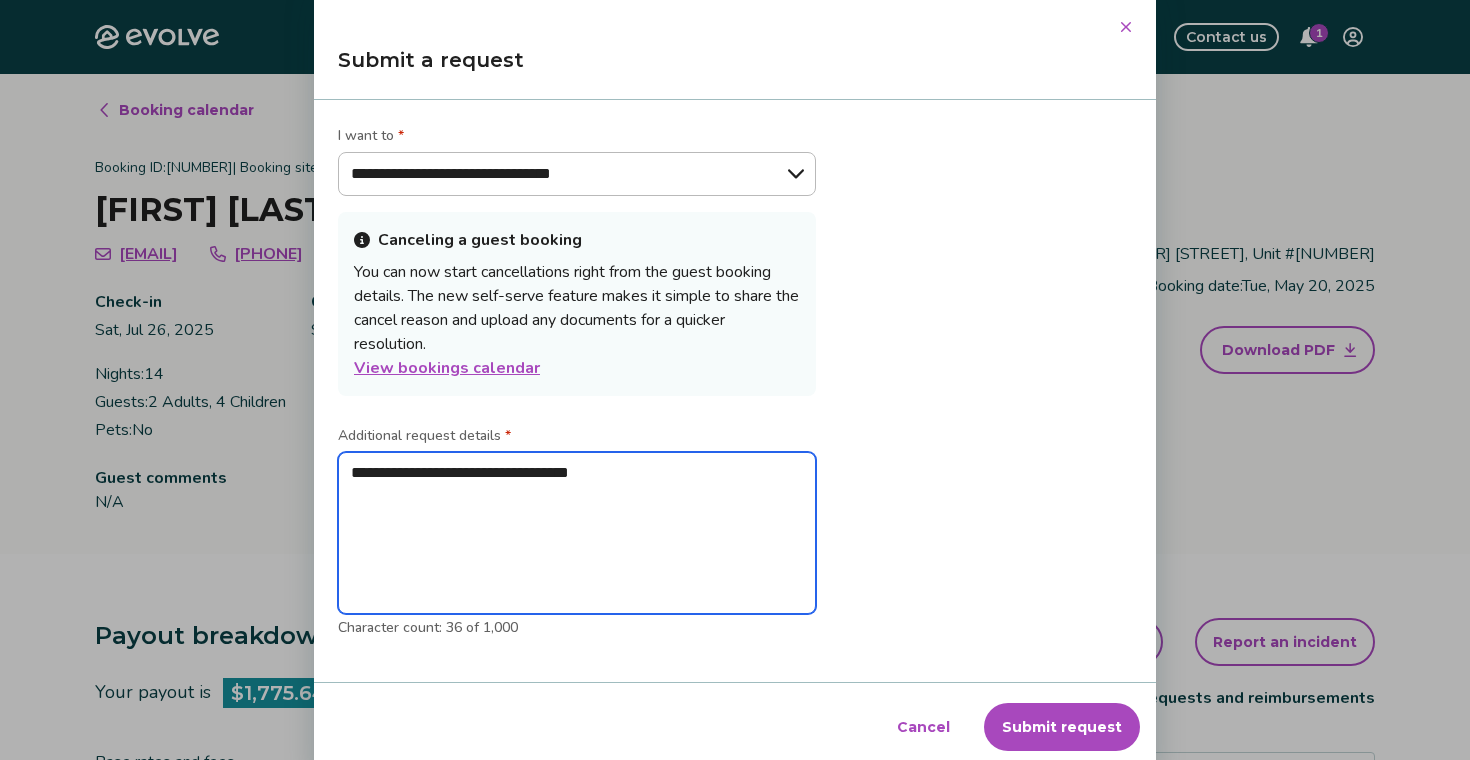 type on "*" 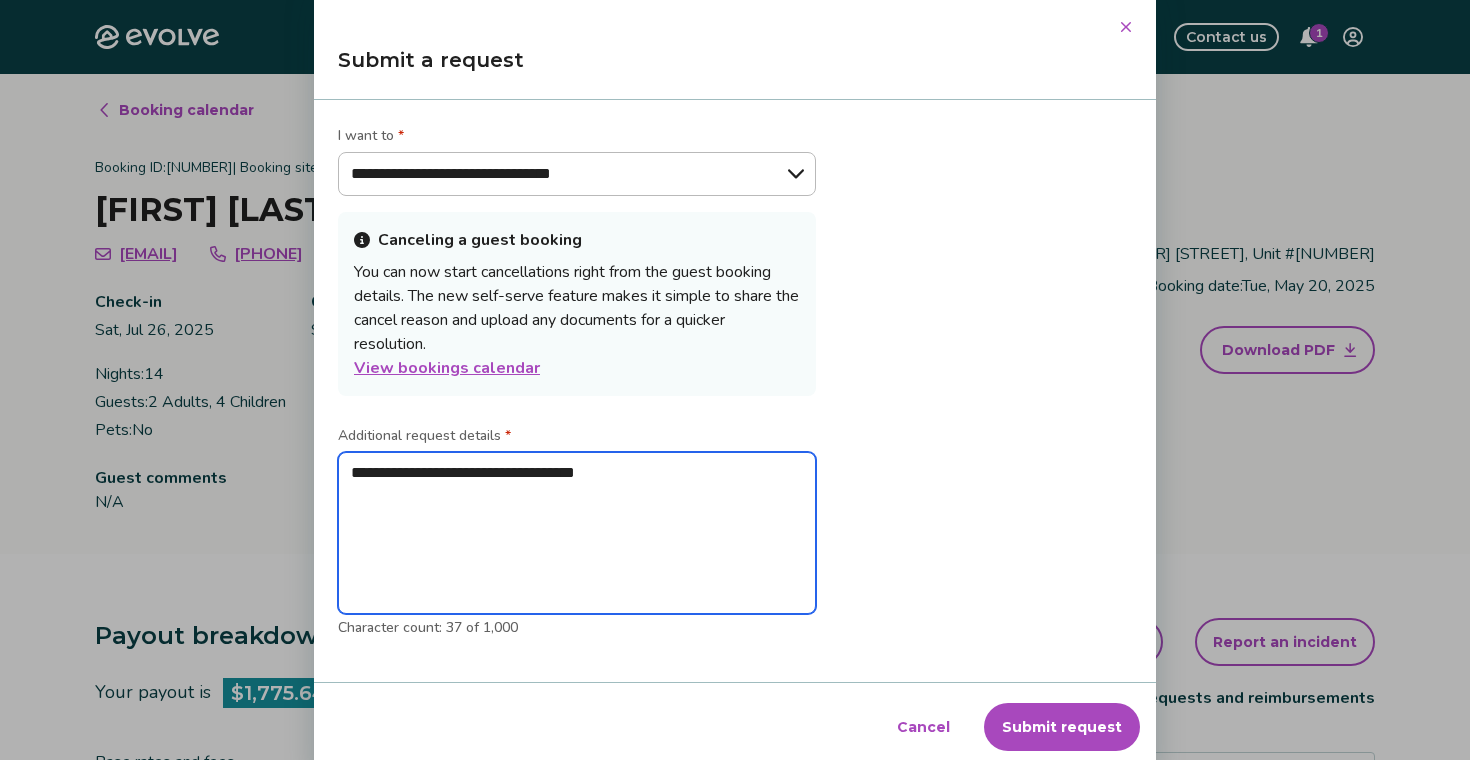 type on "*" 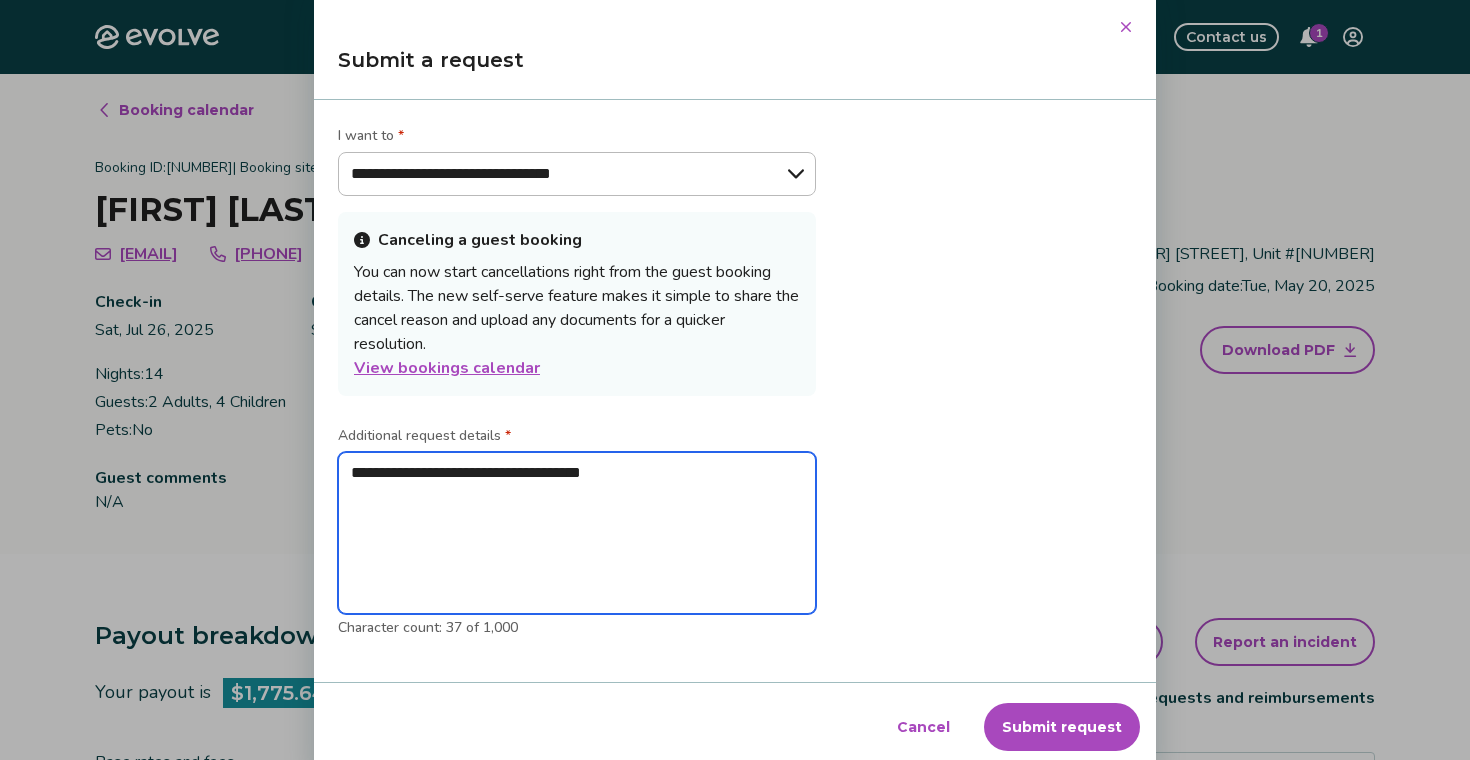 type on "*" 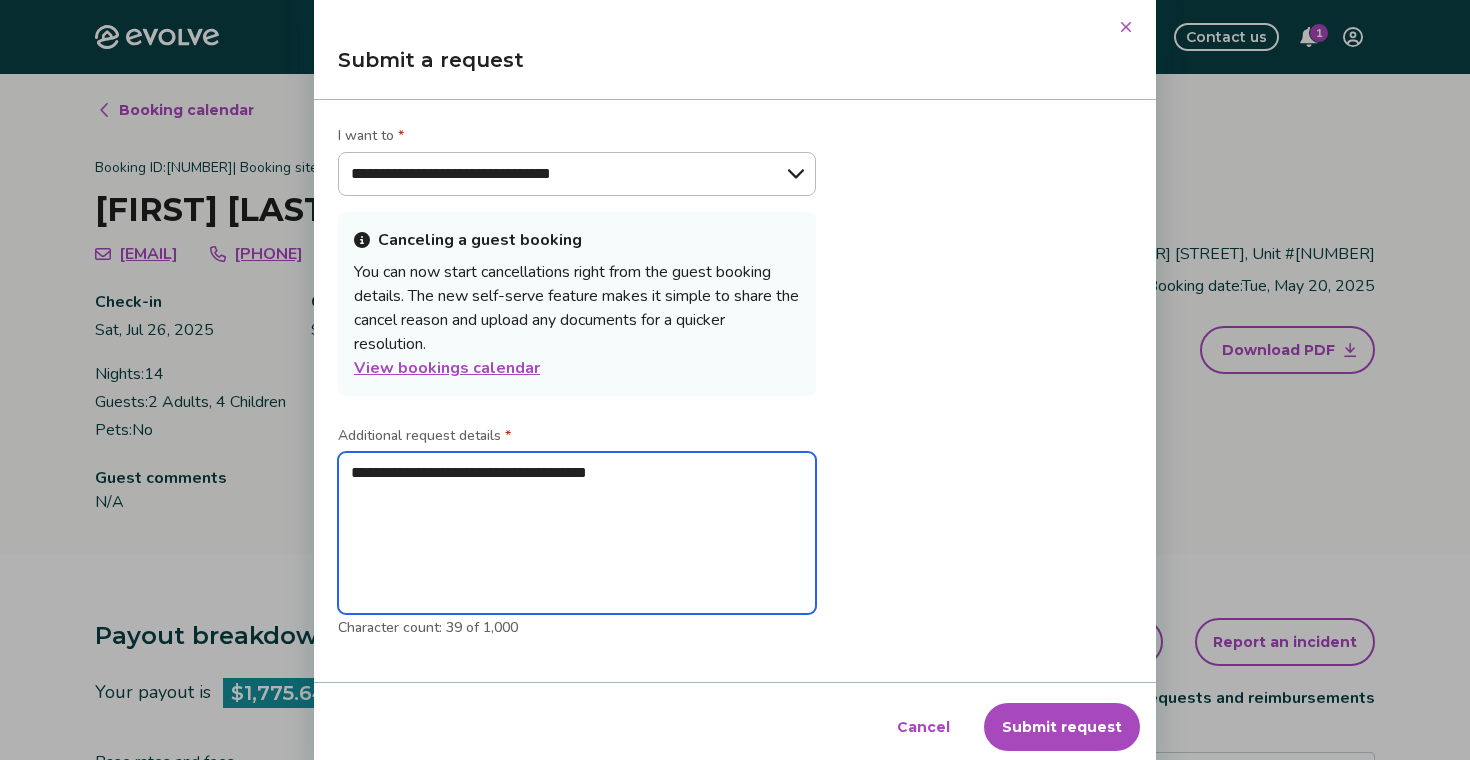type on "*" 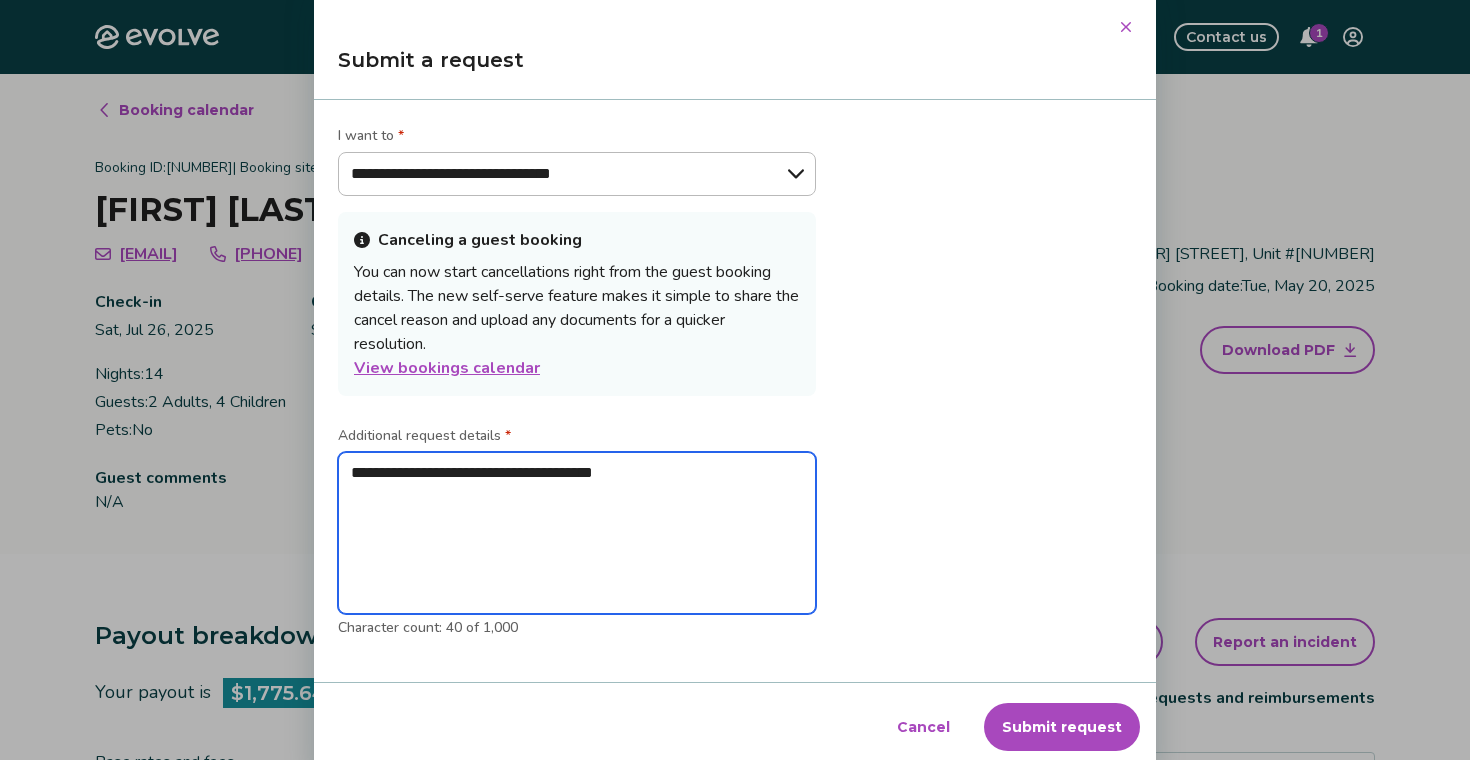 type on "*" 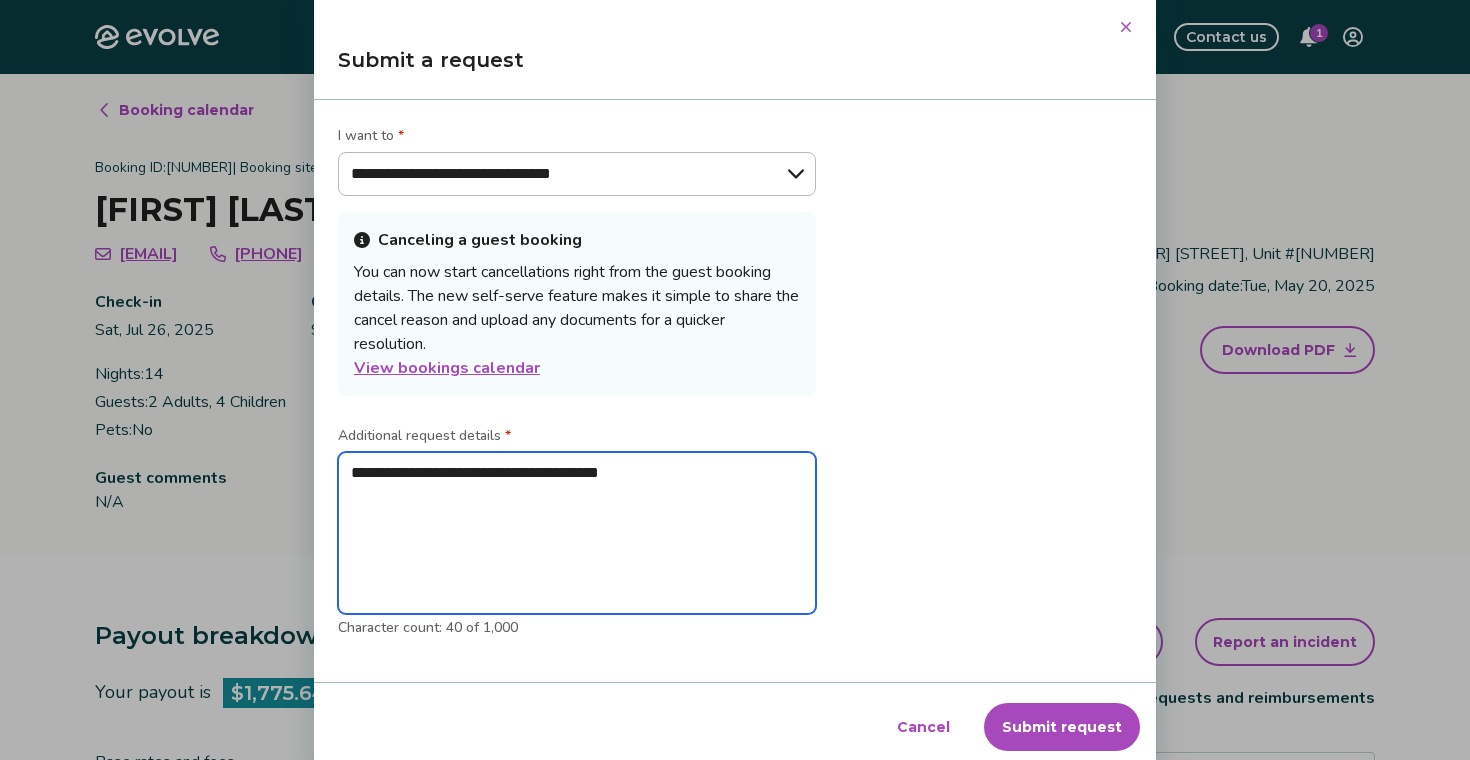 type on "*" 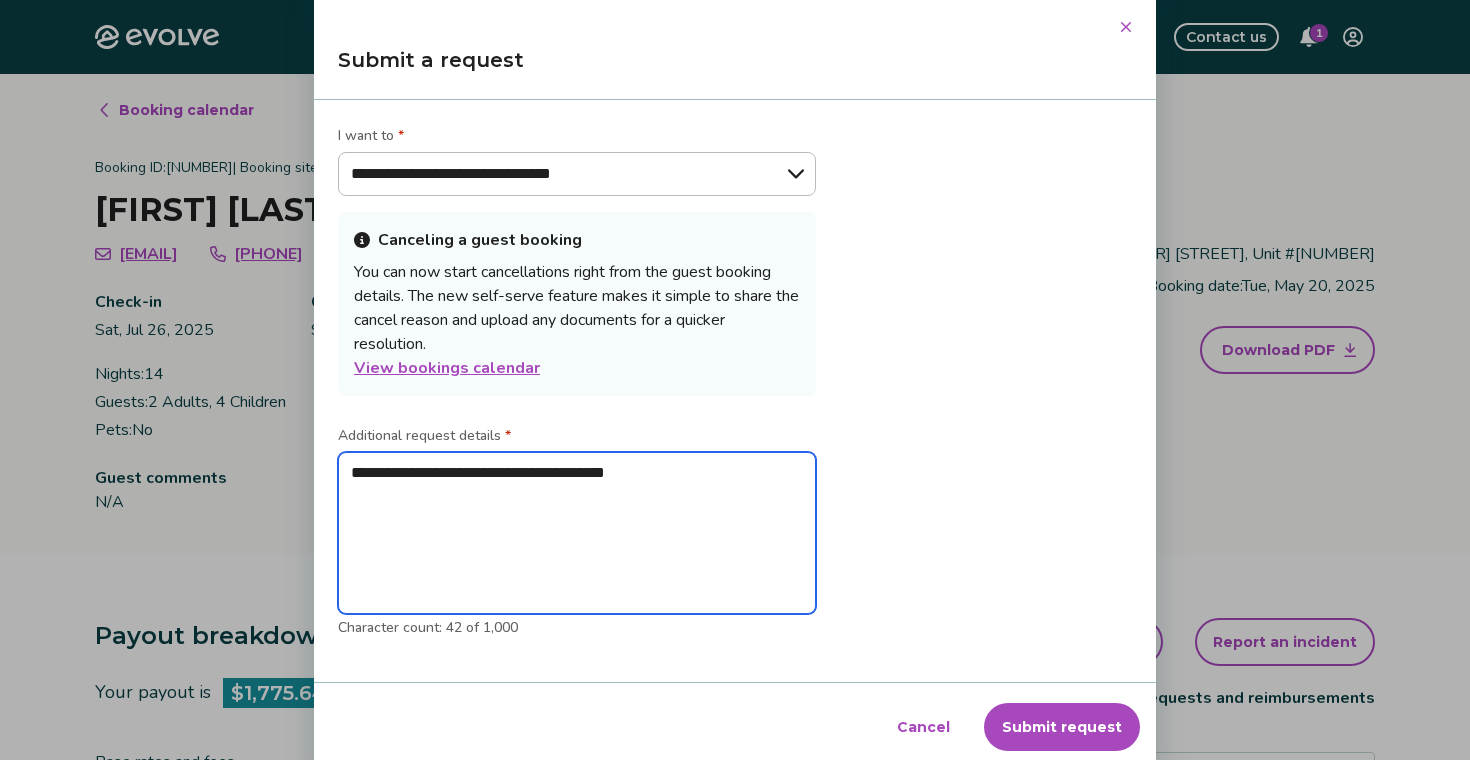 type on "*" 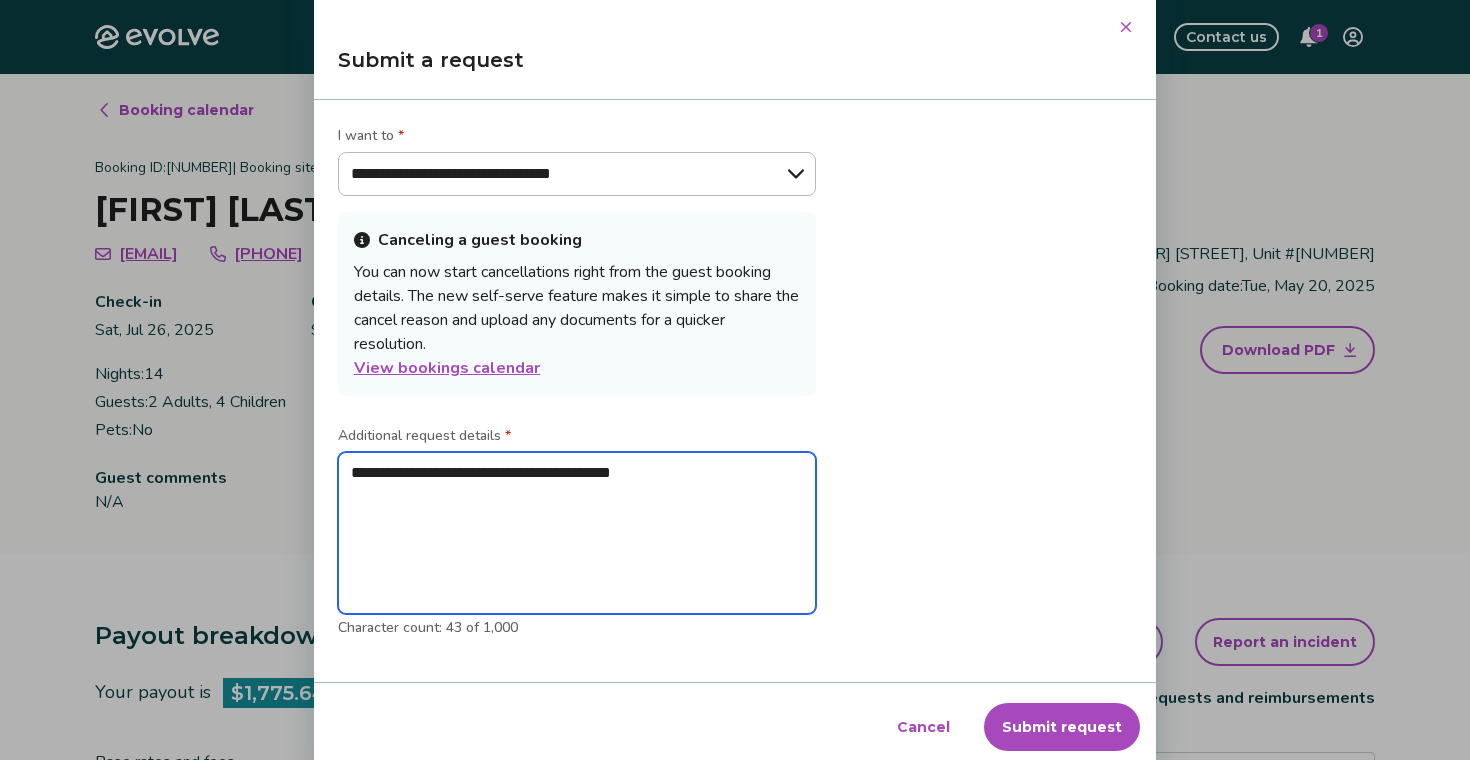 type on "*" 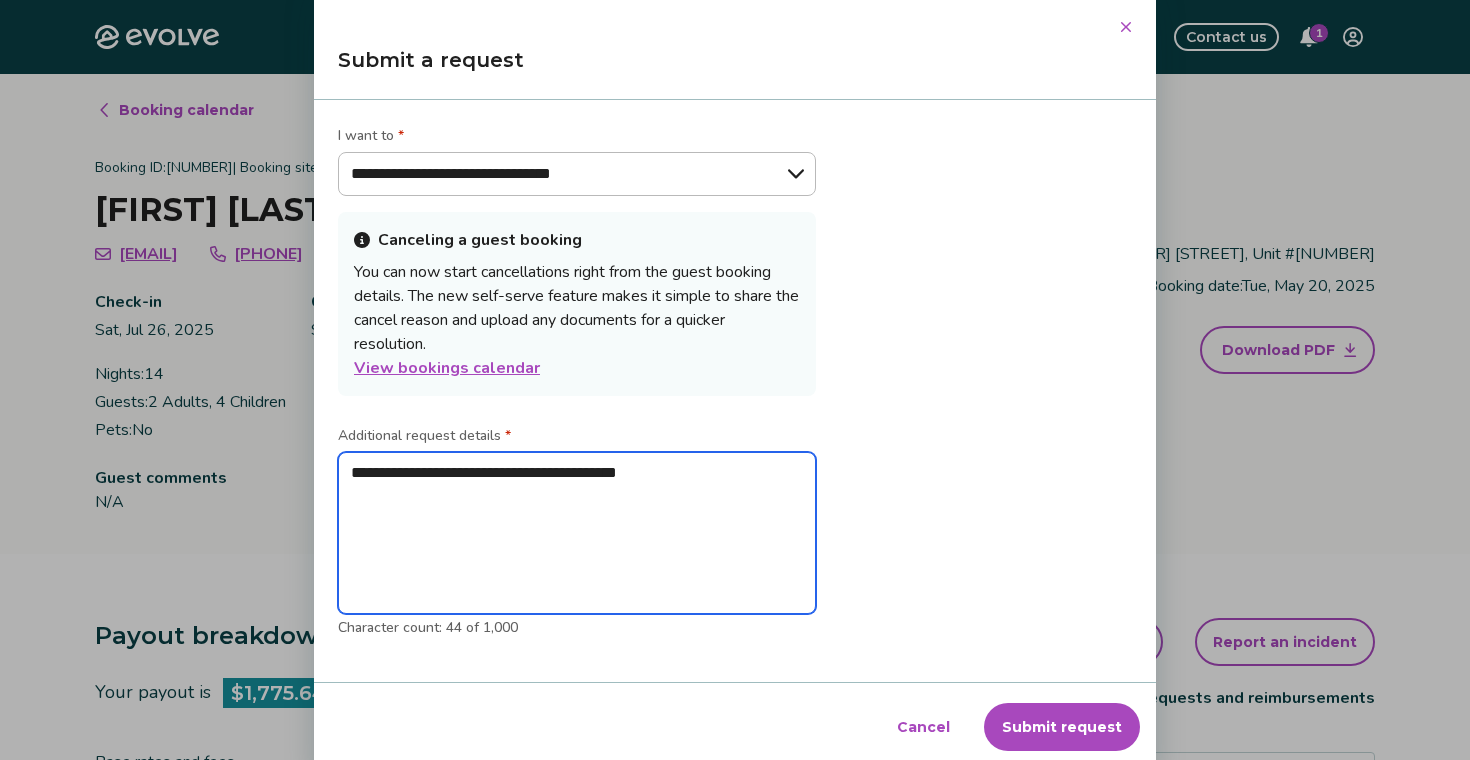 type on "*" 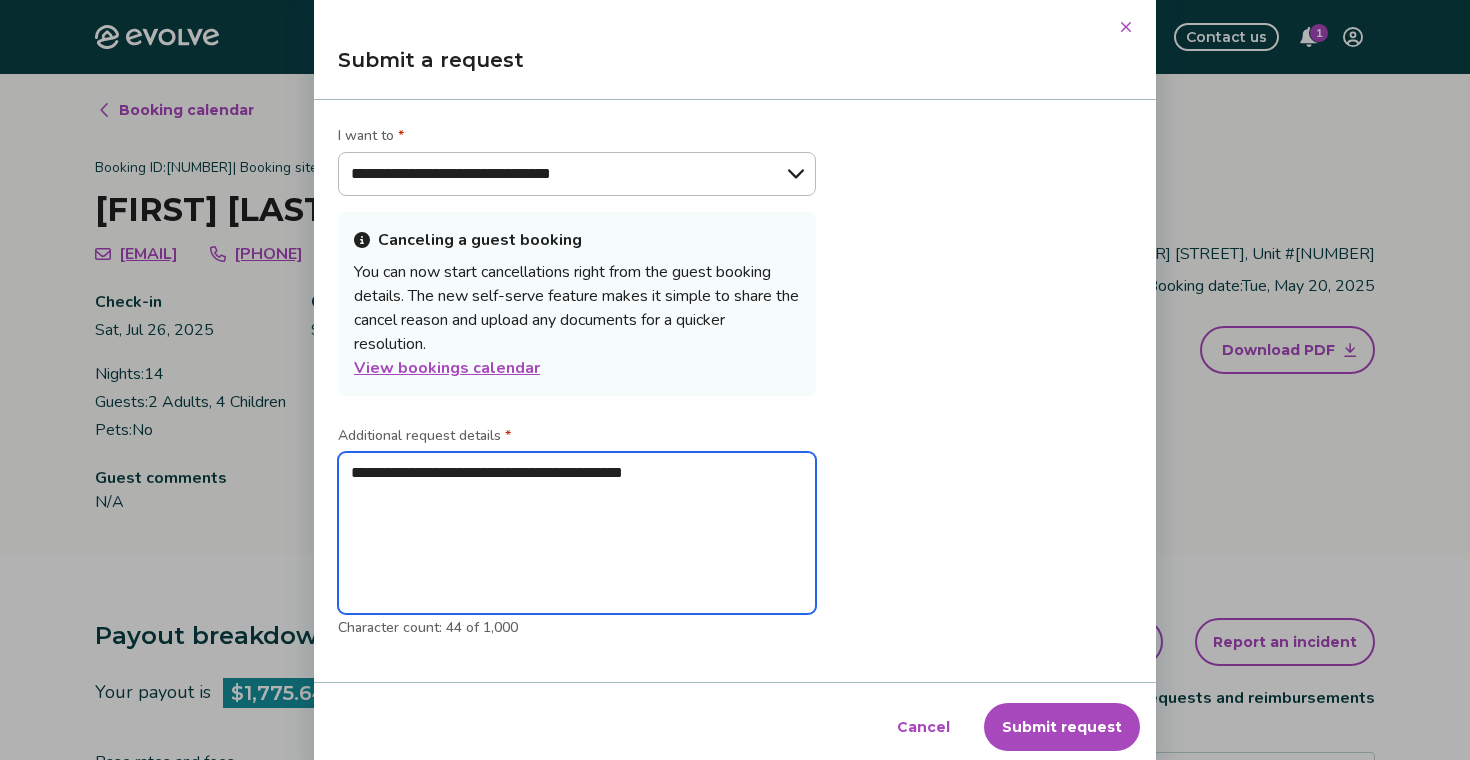type on "*" 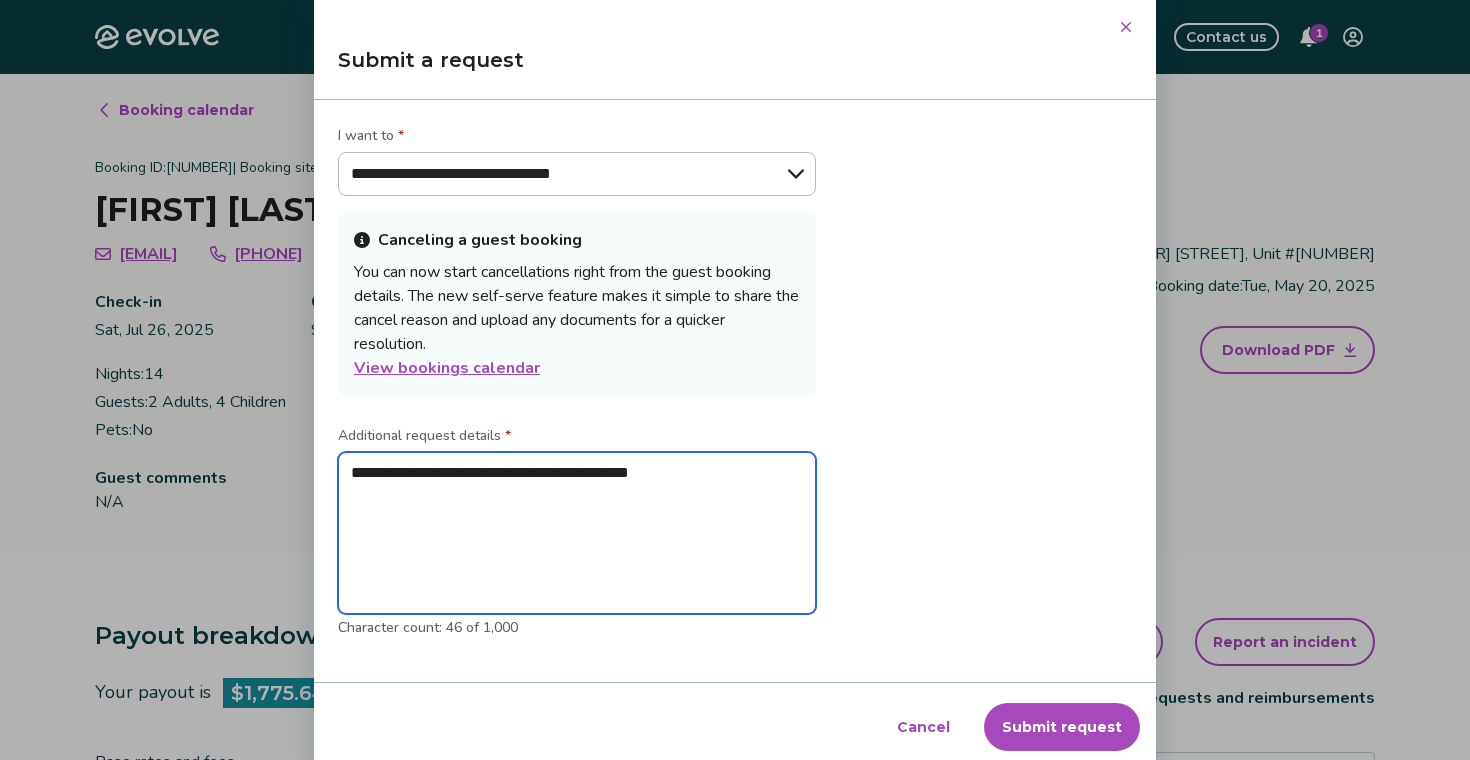 type on "*" 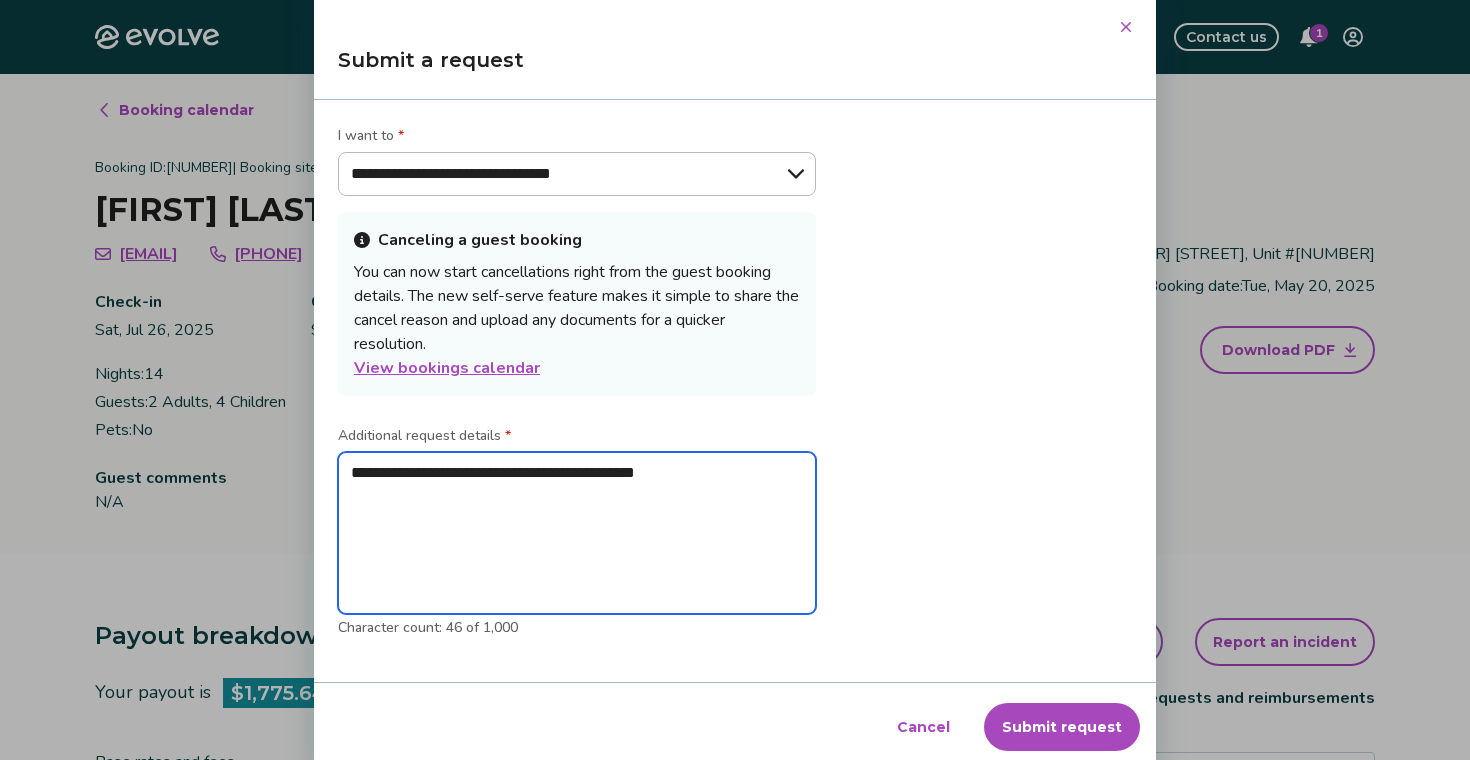 type on "*" 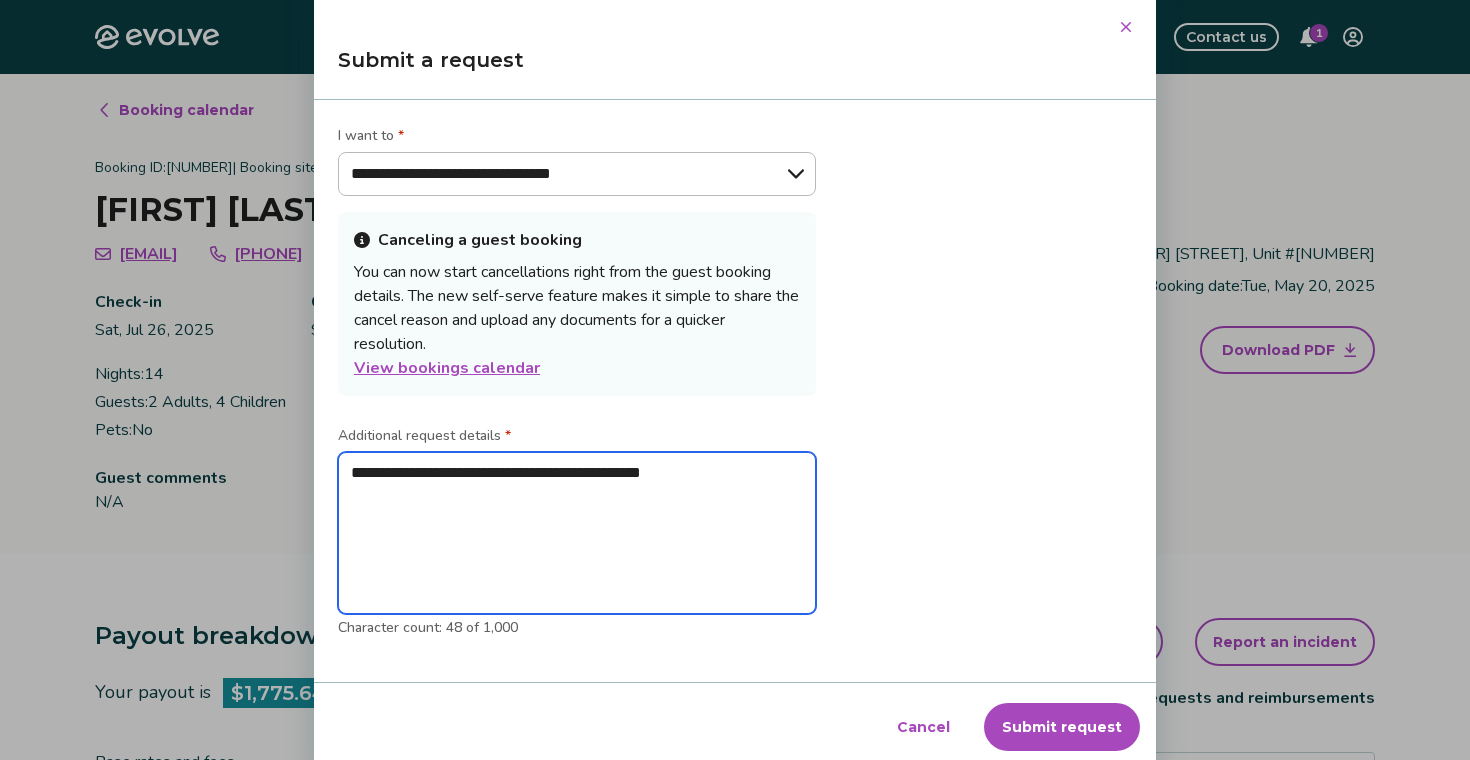 type on "*" 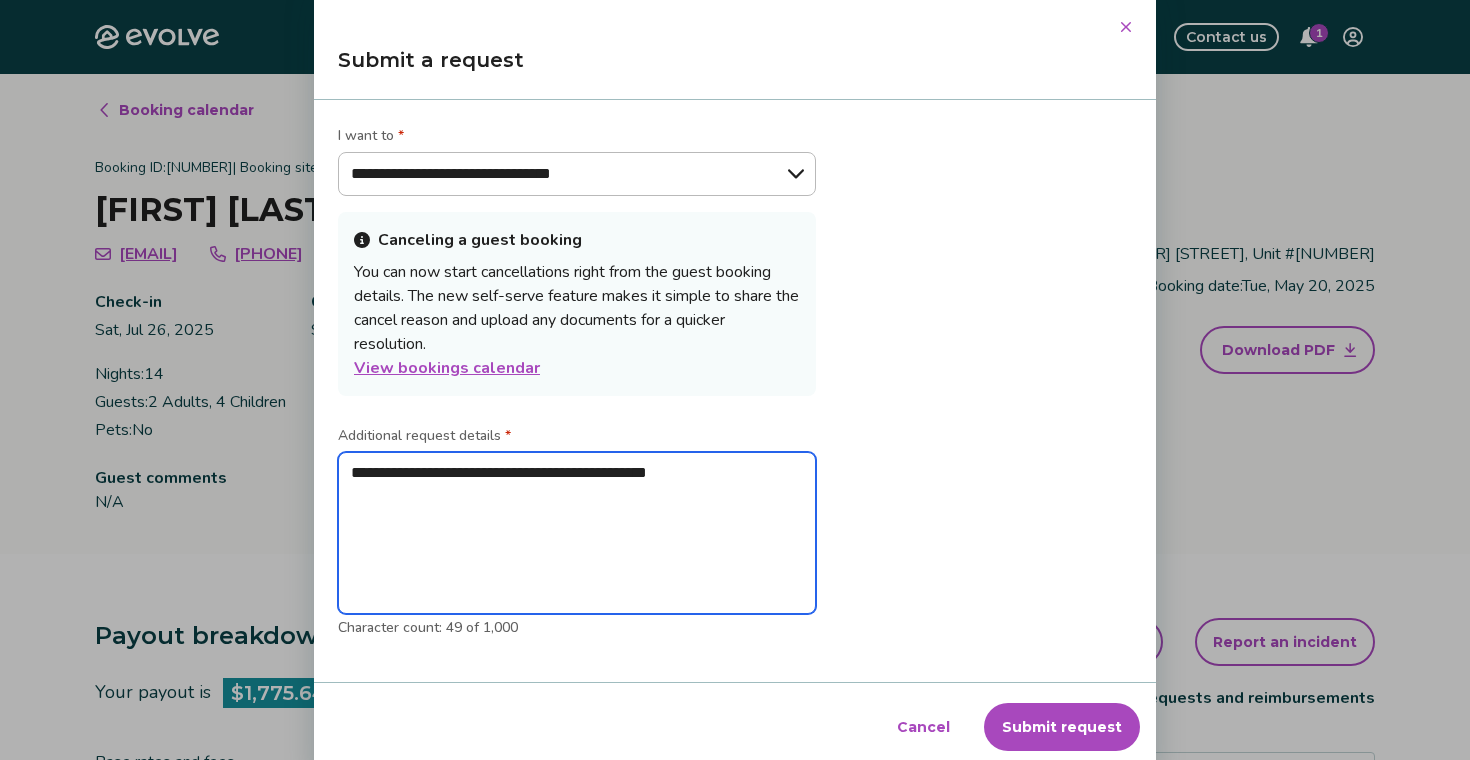 type on "*" 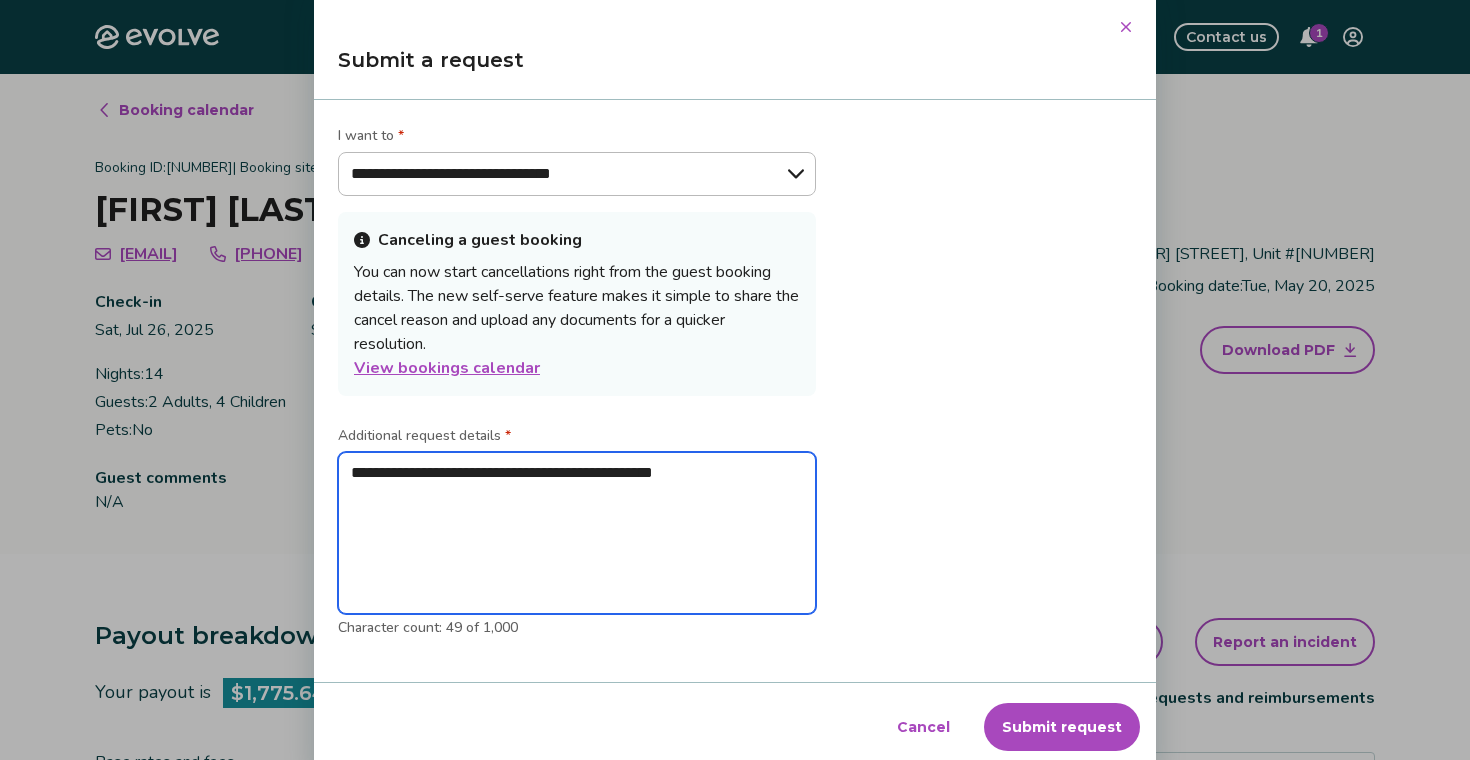 type on "*" 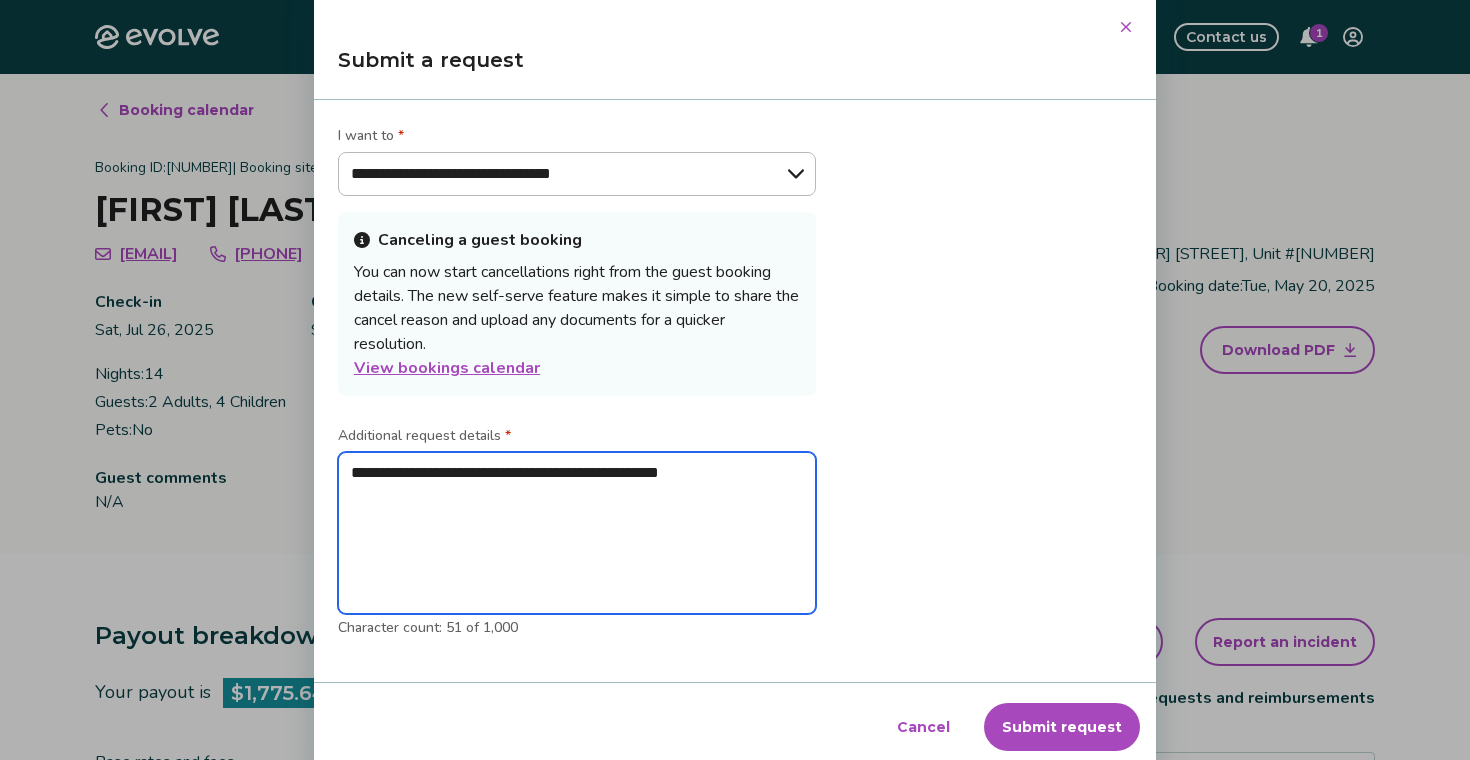 type on "*" 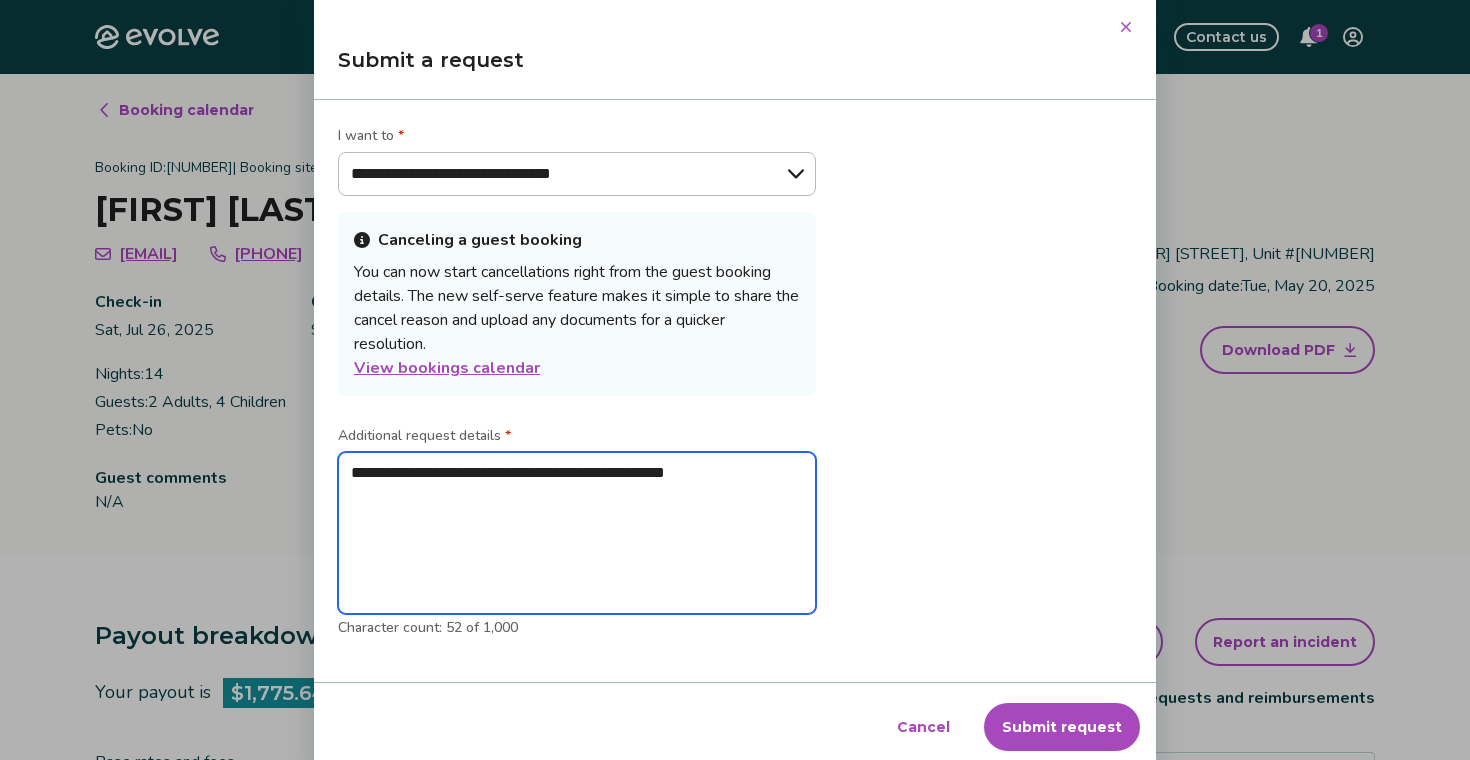 type on "*" 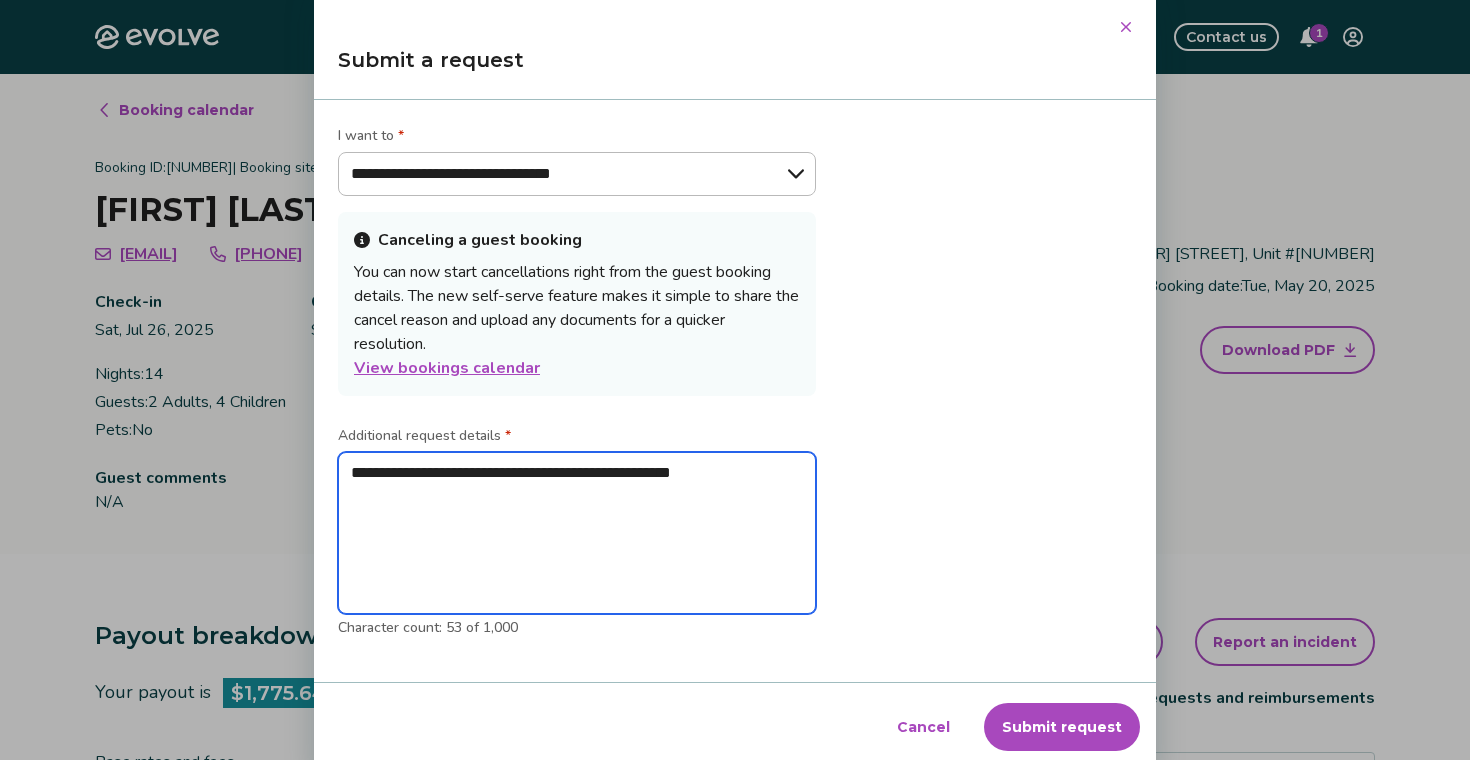 type on "*" 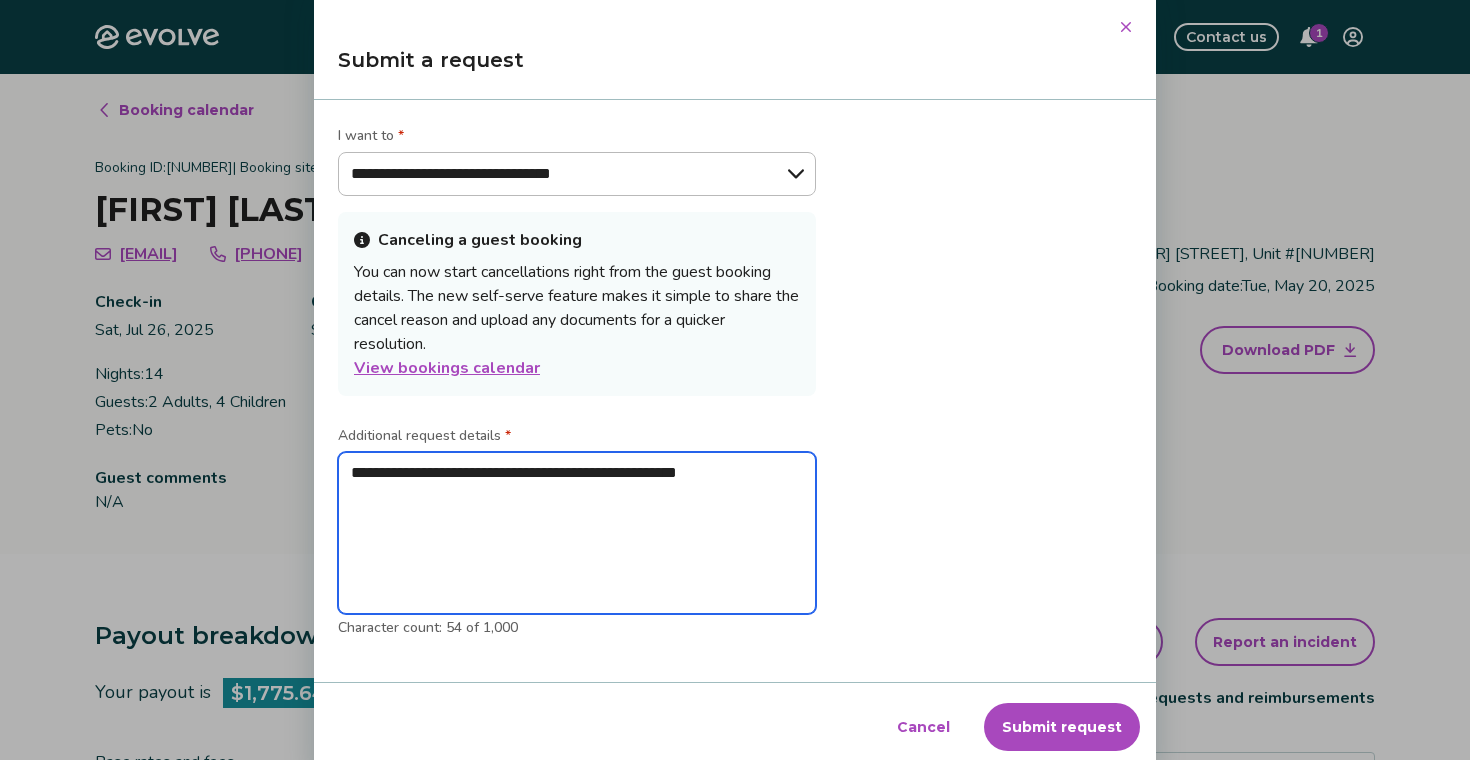 type on "*" 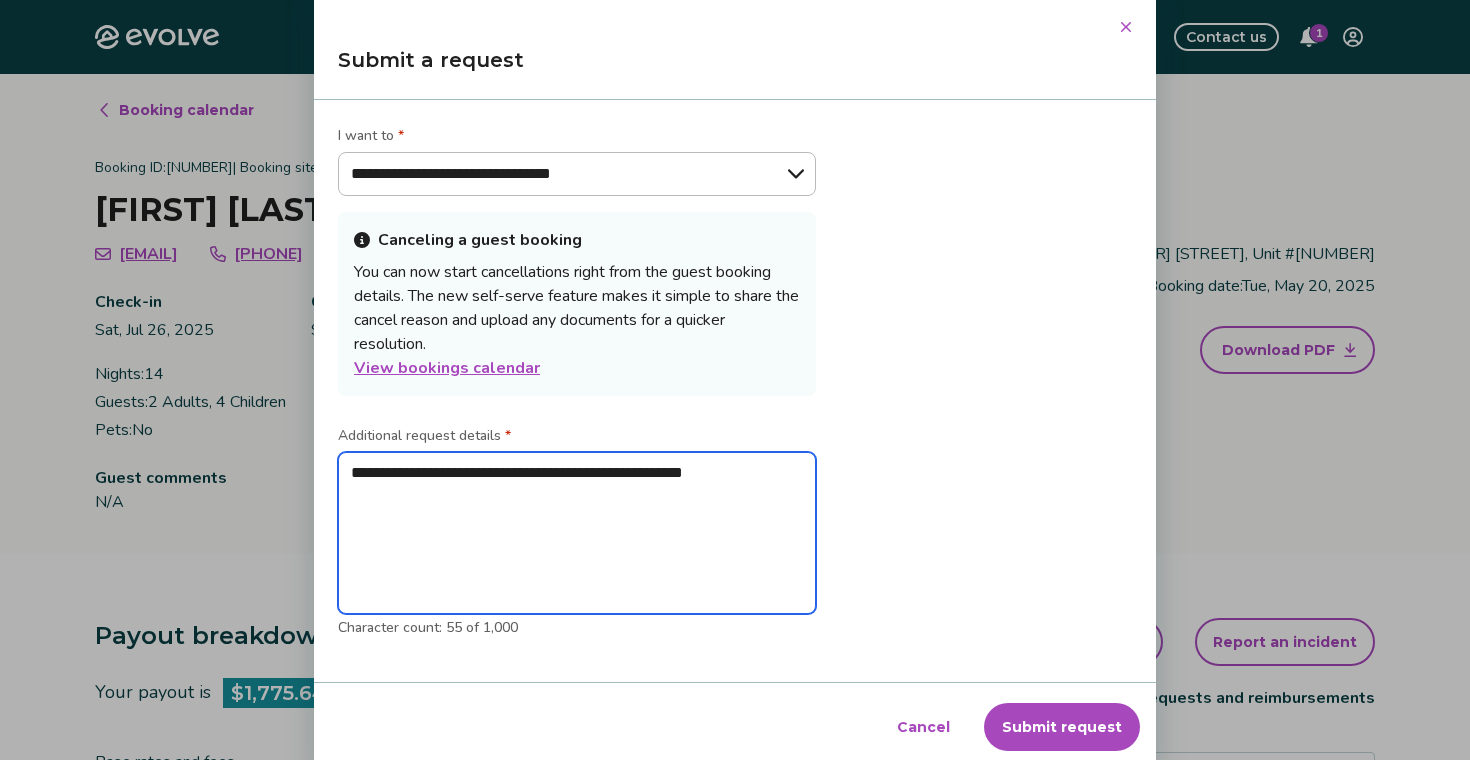 type on "*" 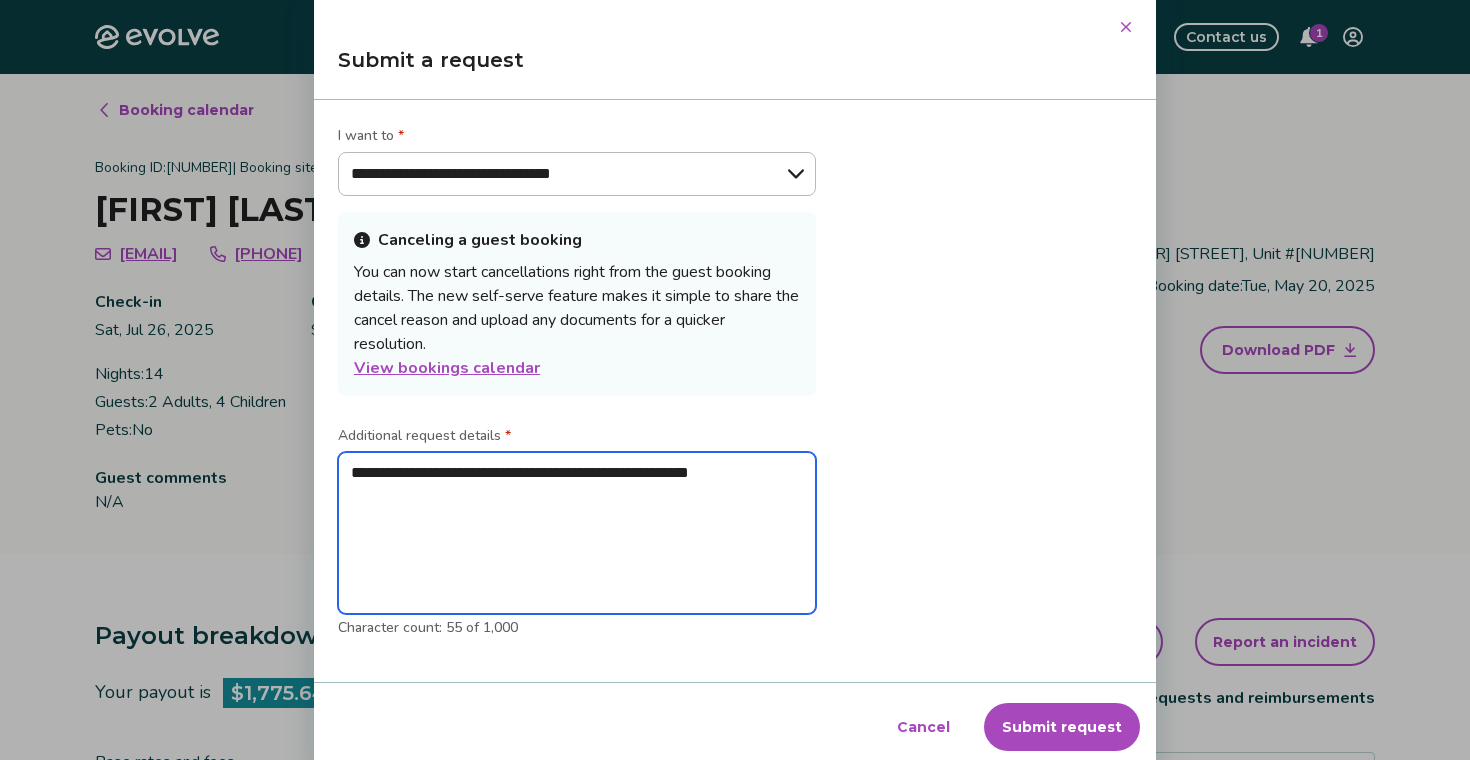 type on "*" 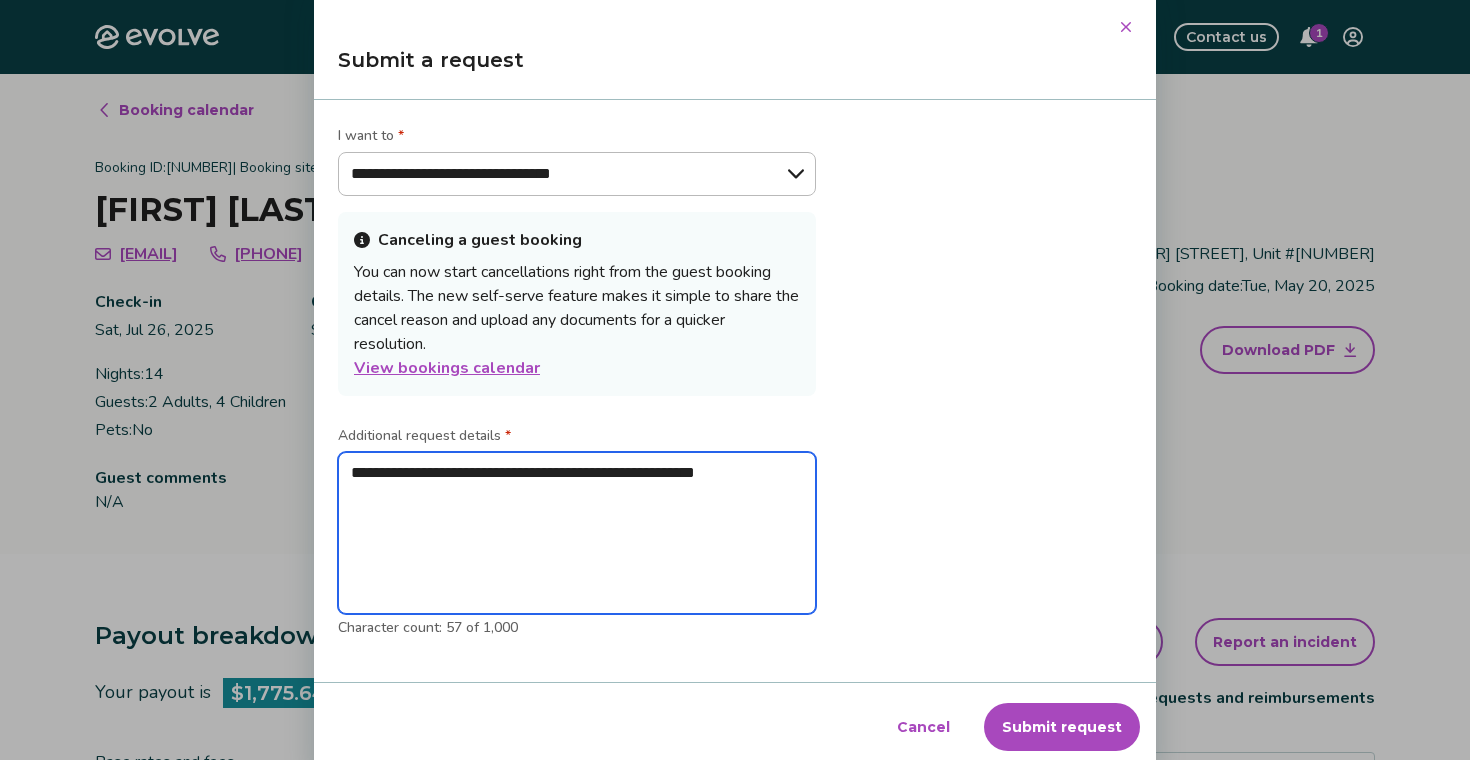 type on "*" 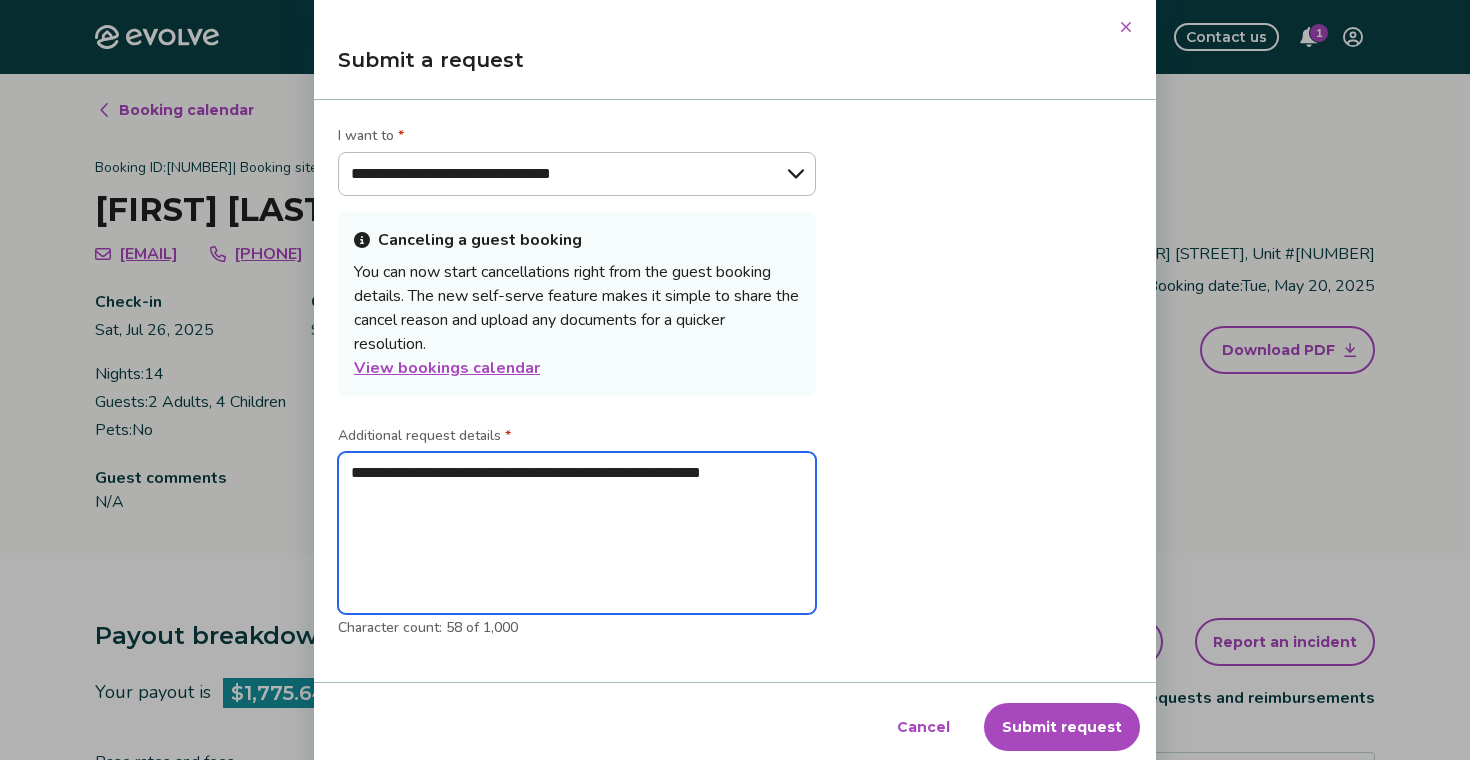 type on "*" 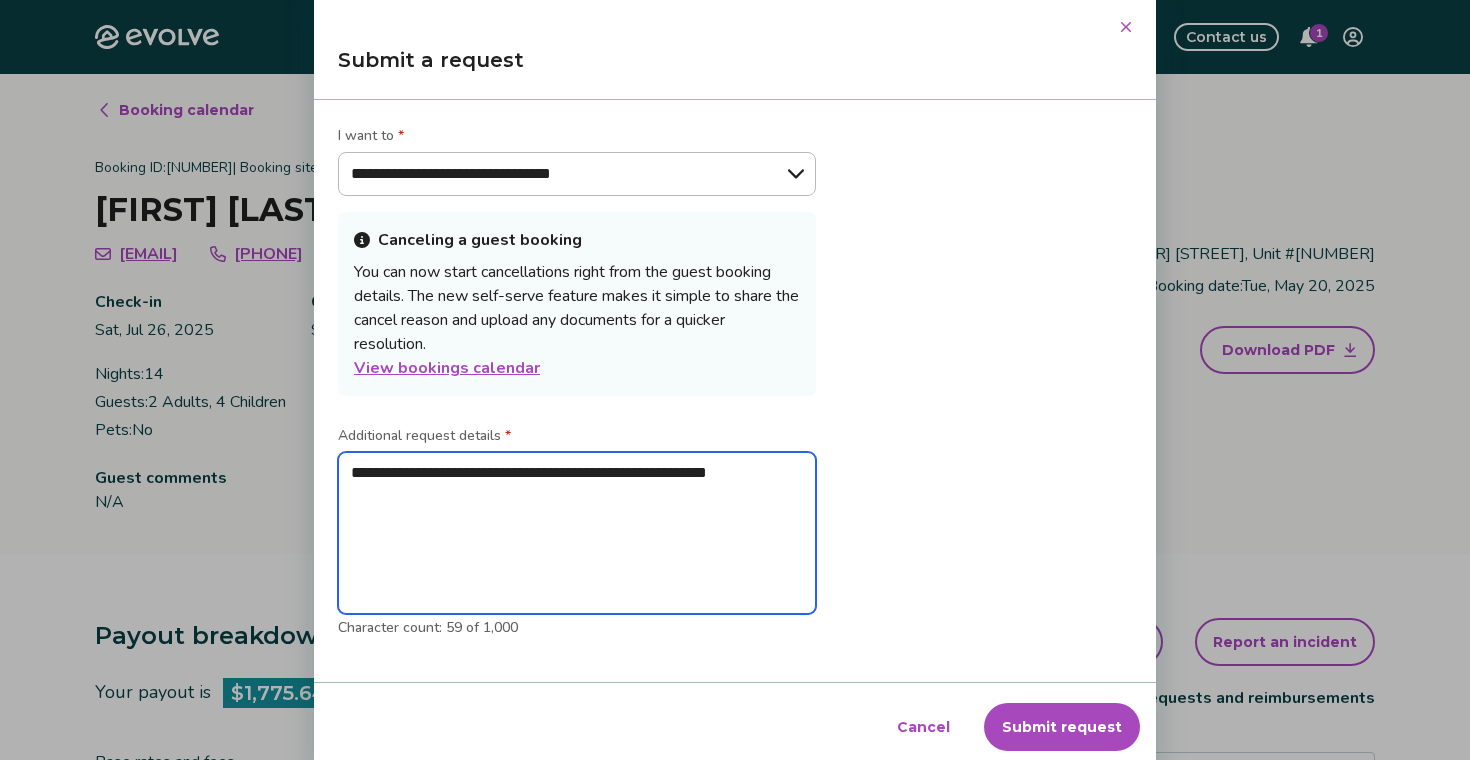 type on "*" 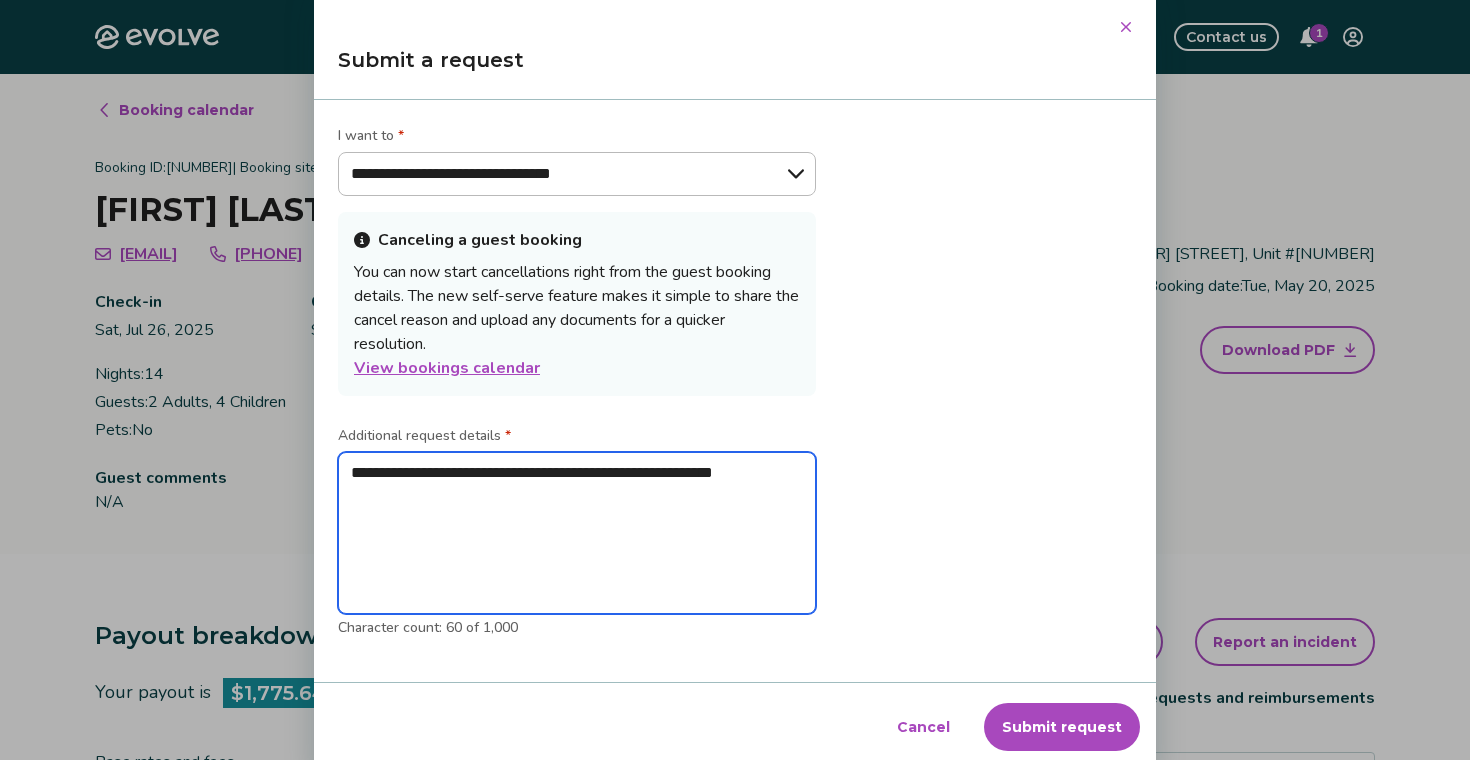 type on "*" 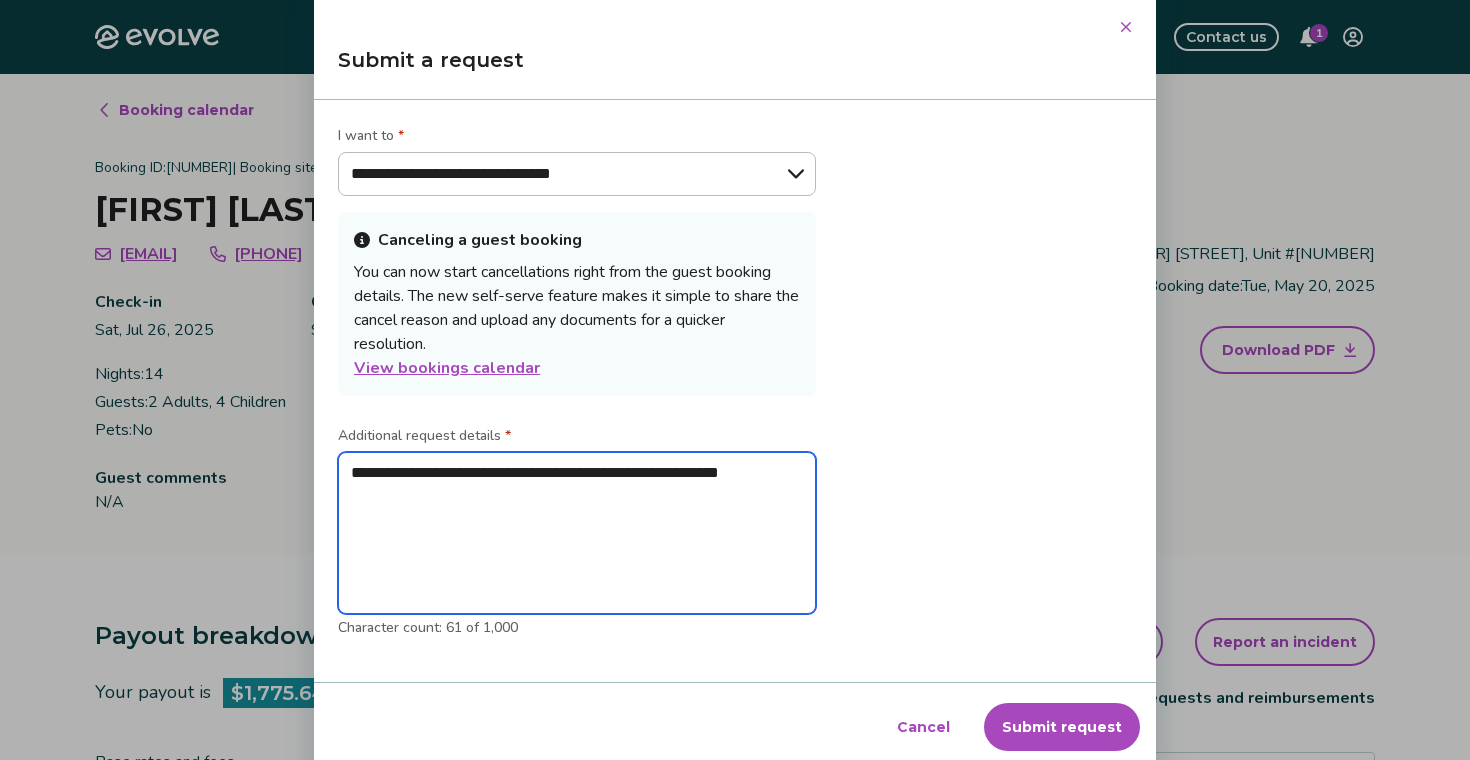 type on "*" 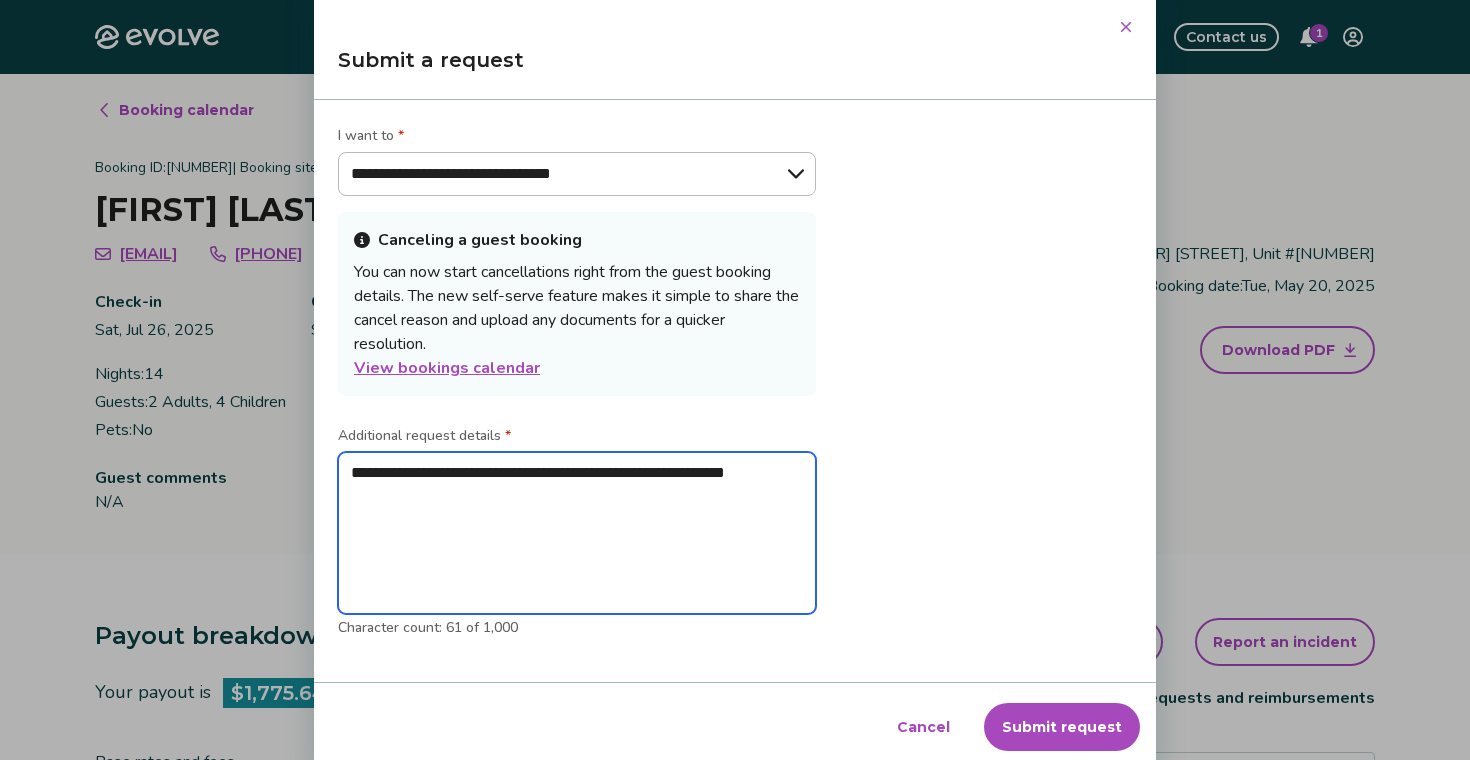 type on "*" 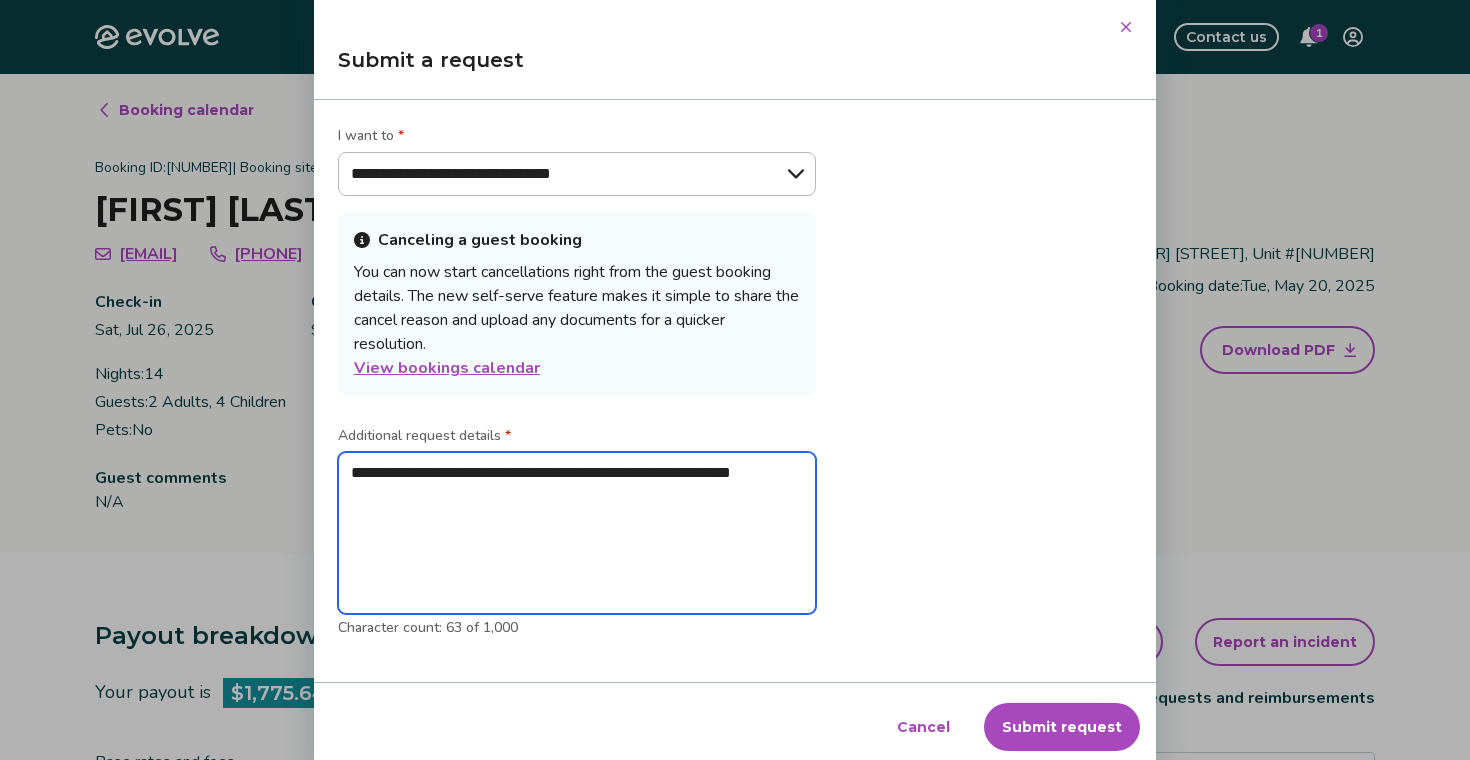 type on "*" 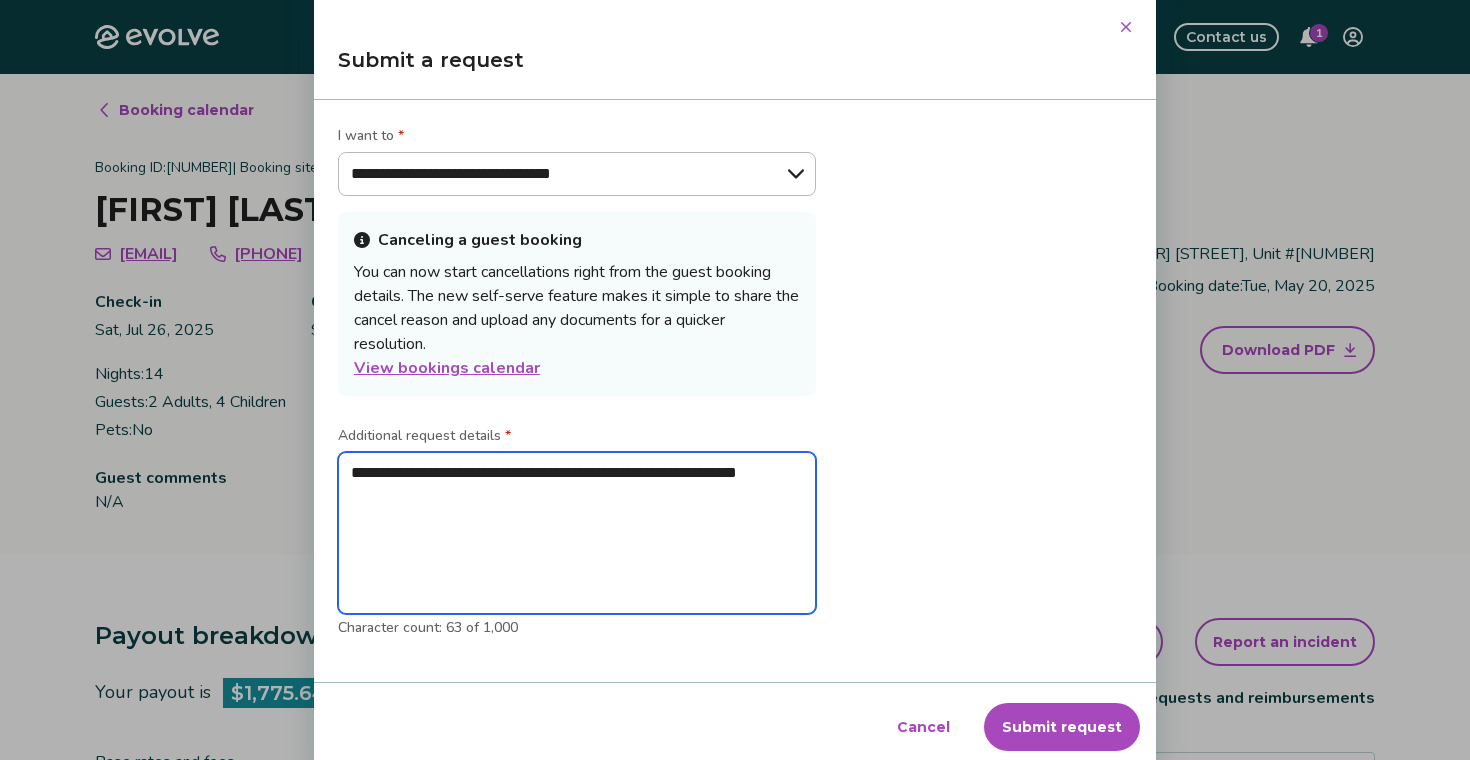 type on "*" 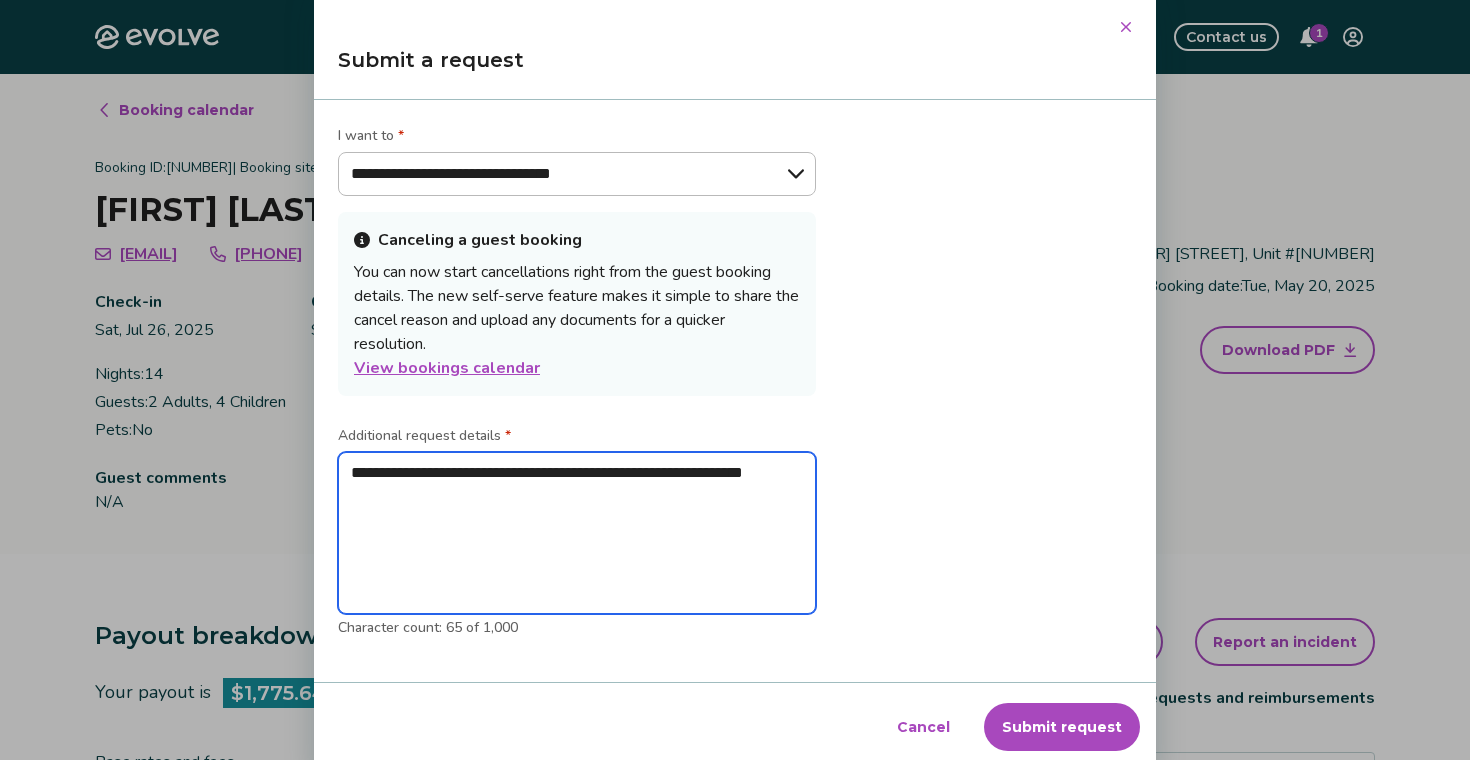 type on "*" 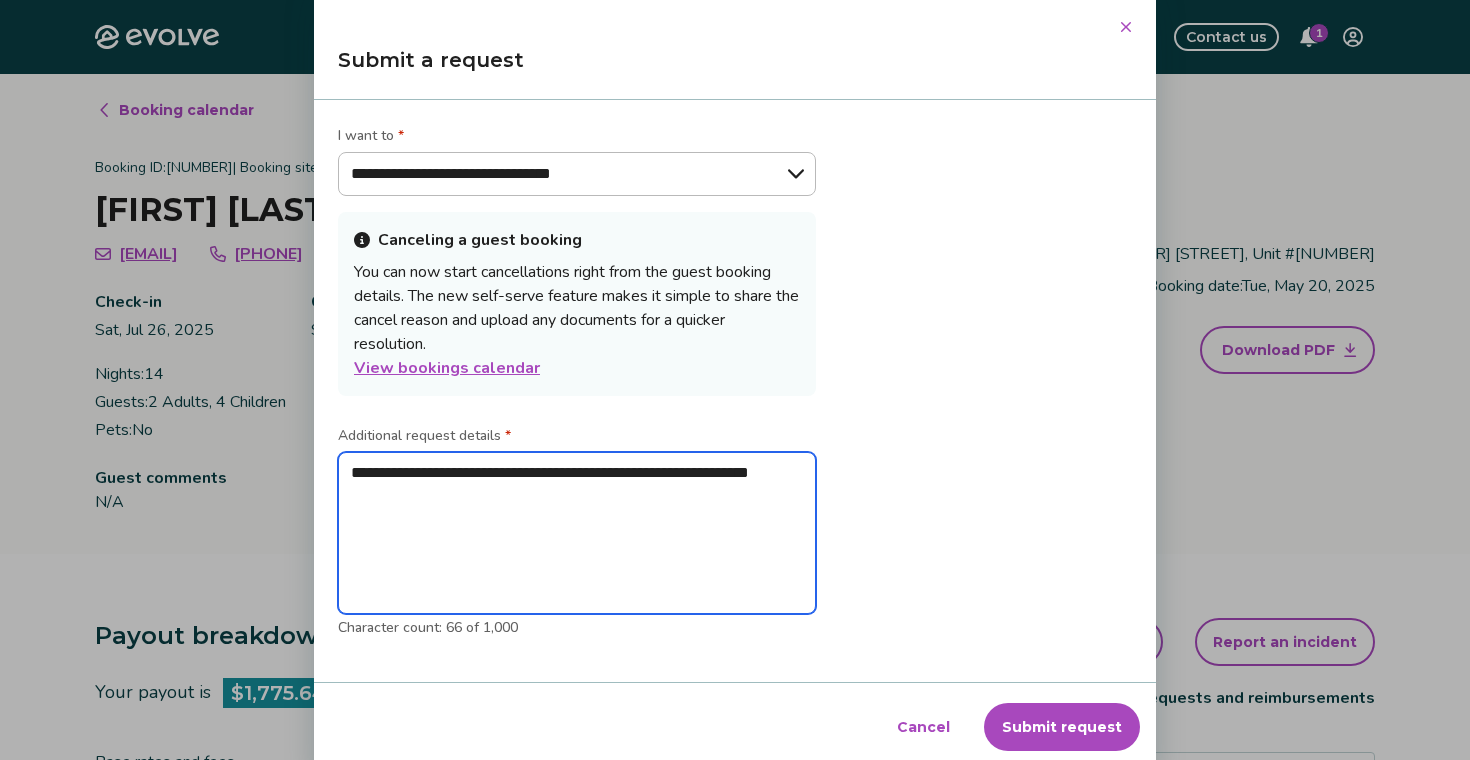 type on "*" 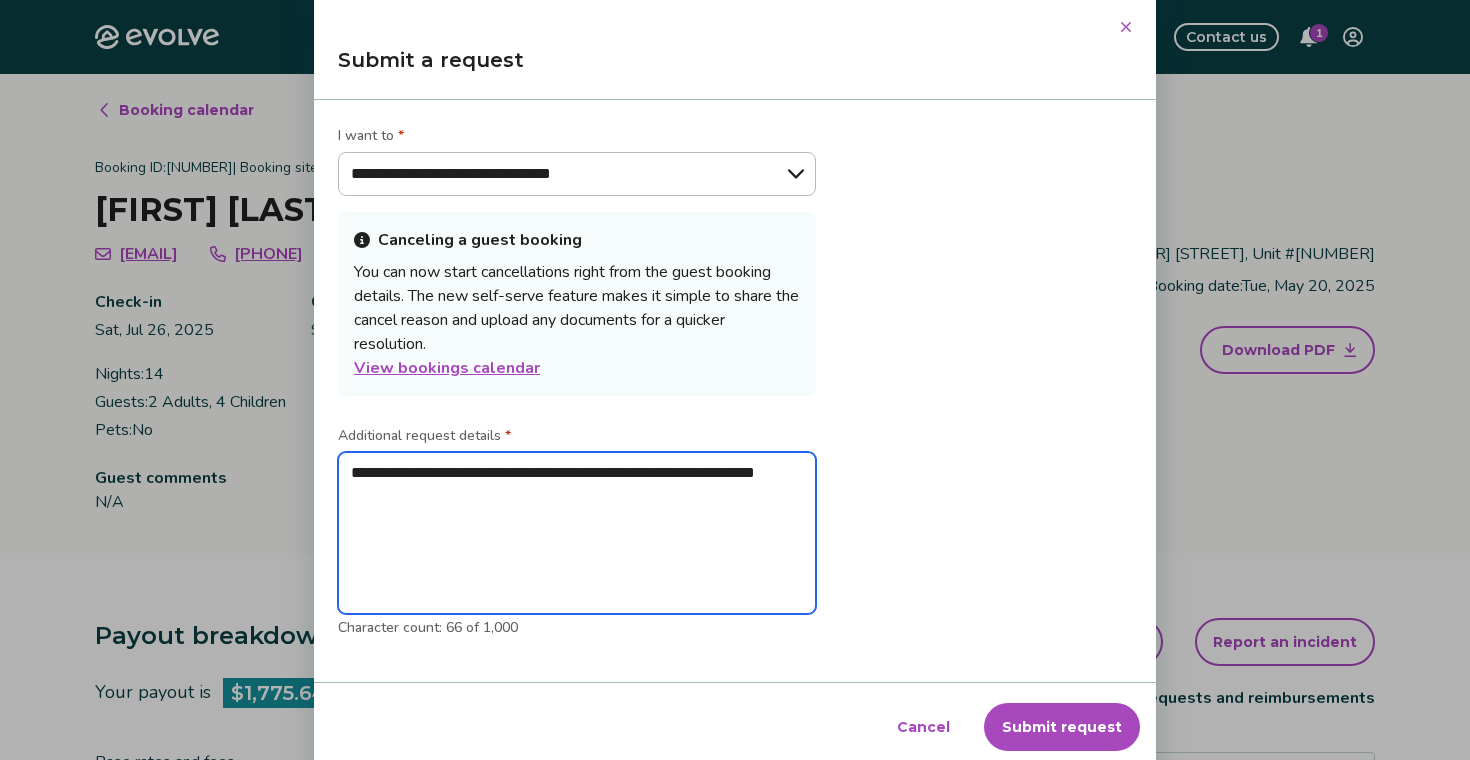 type on "*" 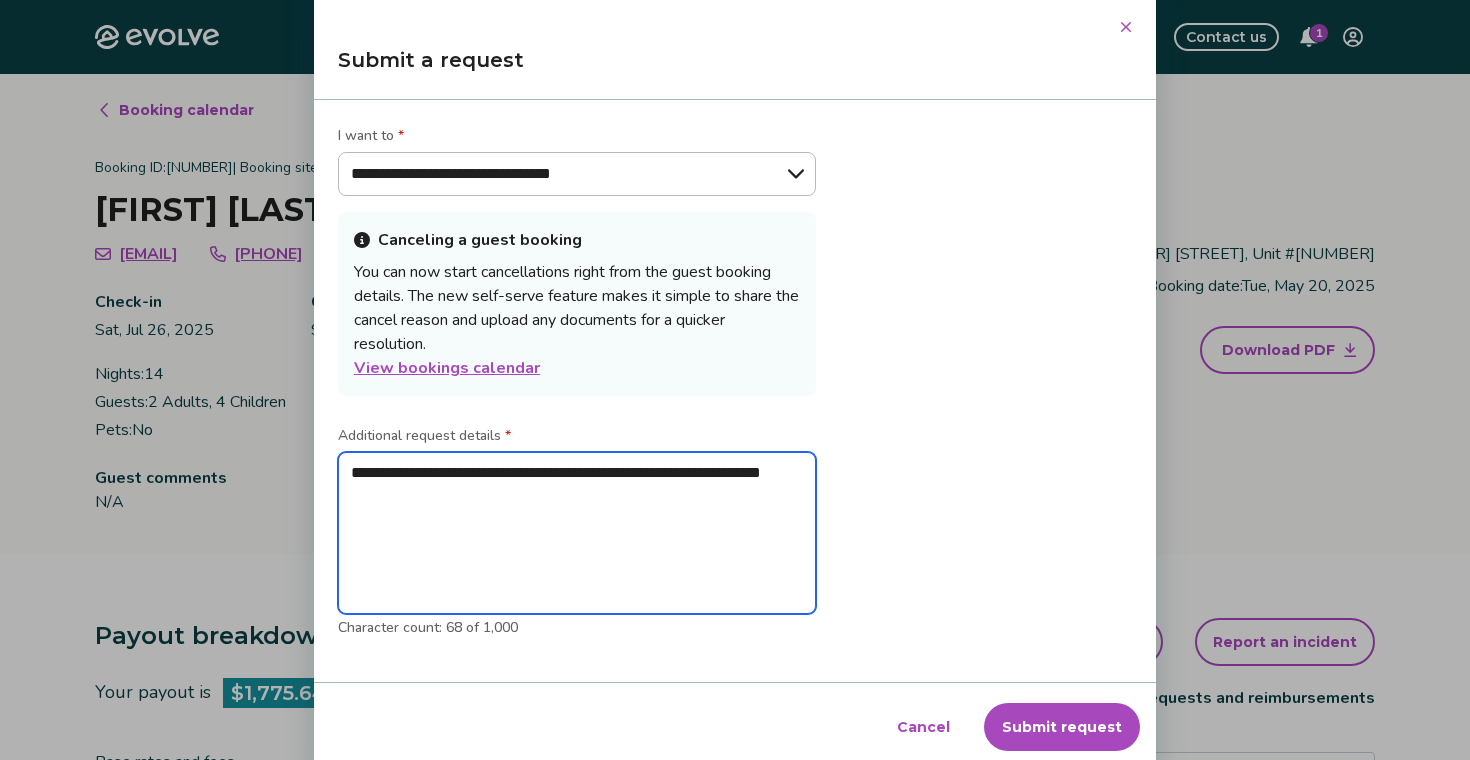 type on "**********" 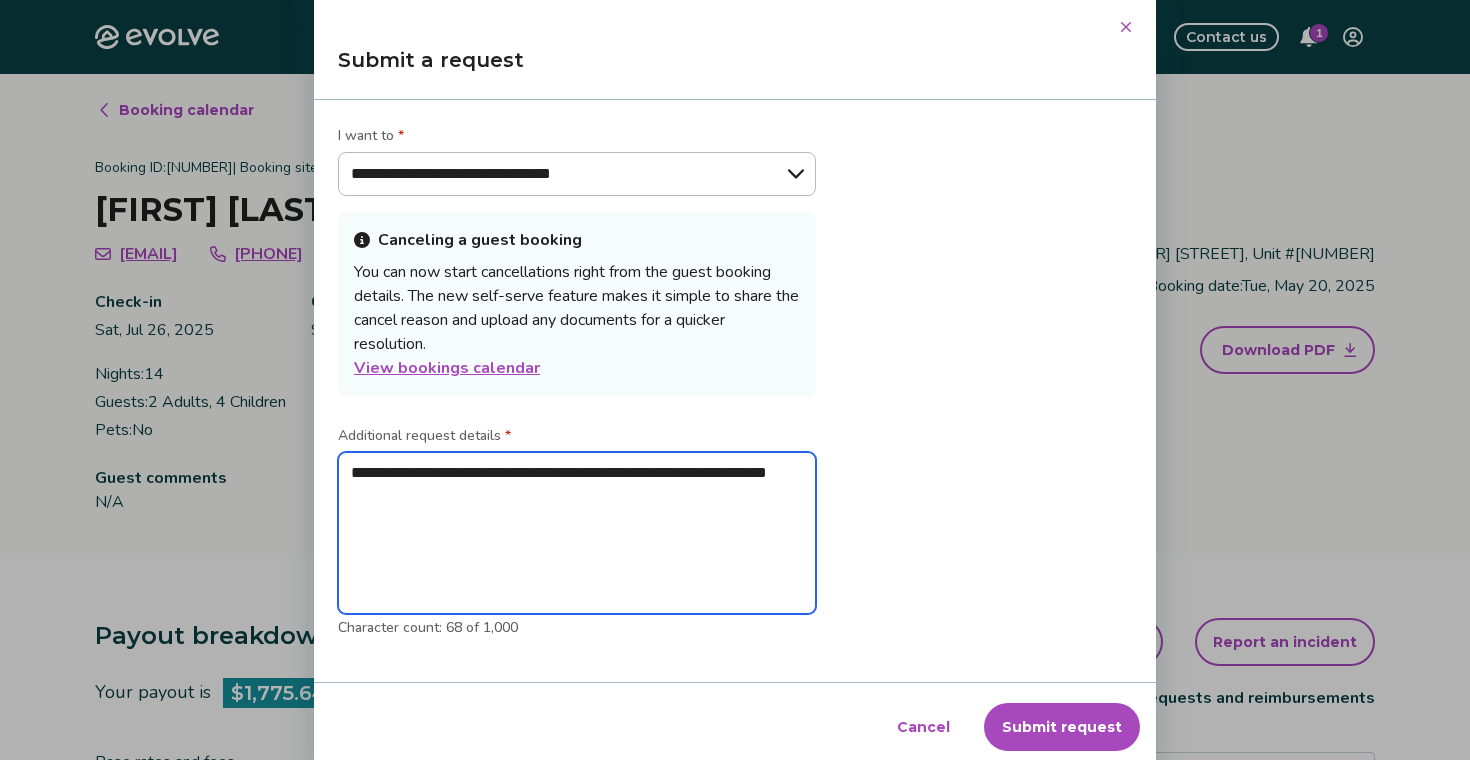 type on "*" 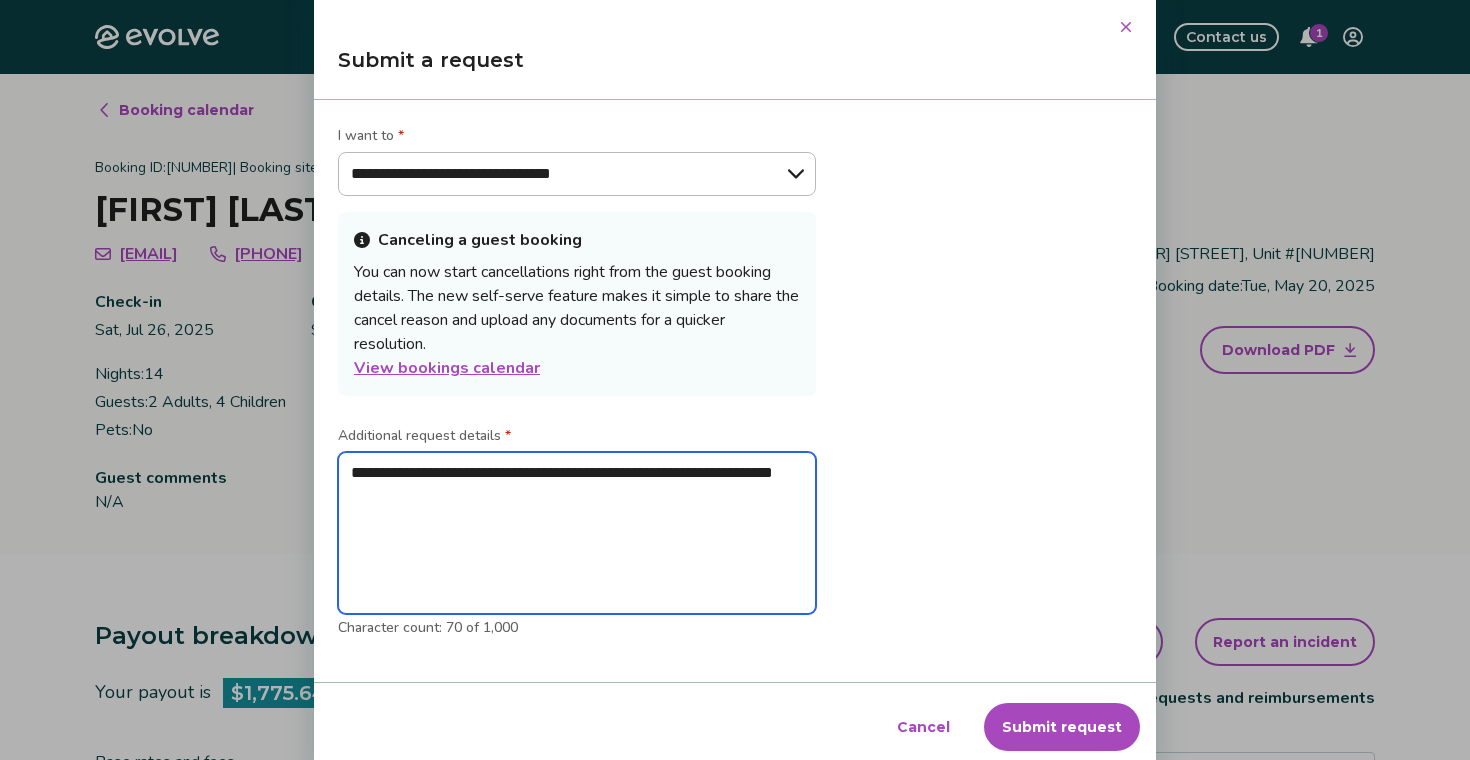 type on "*" 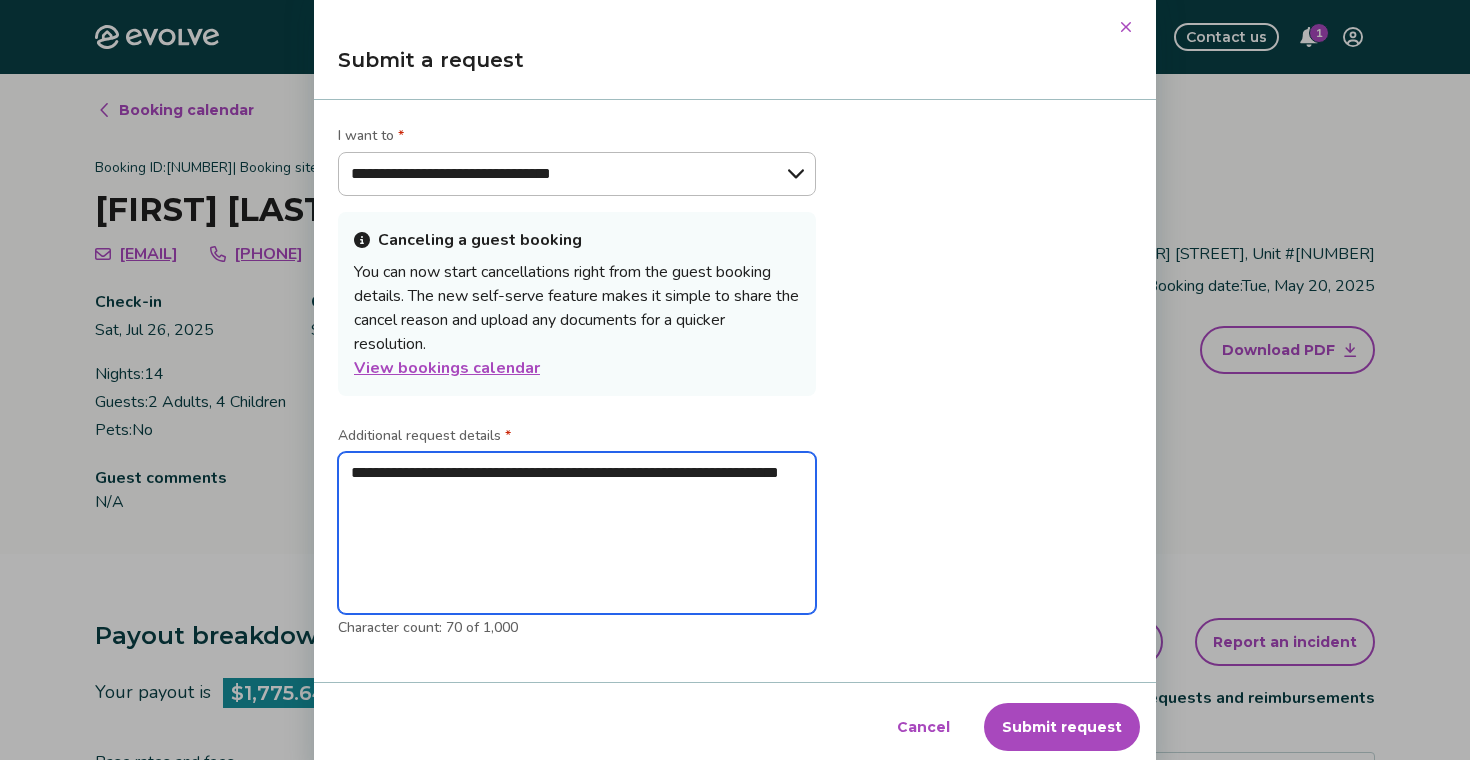 type on "*" 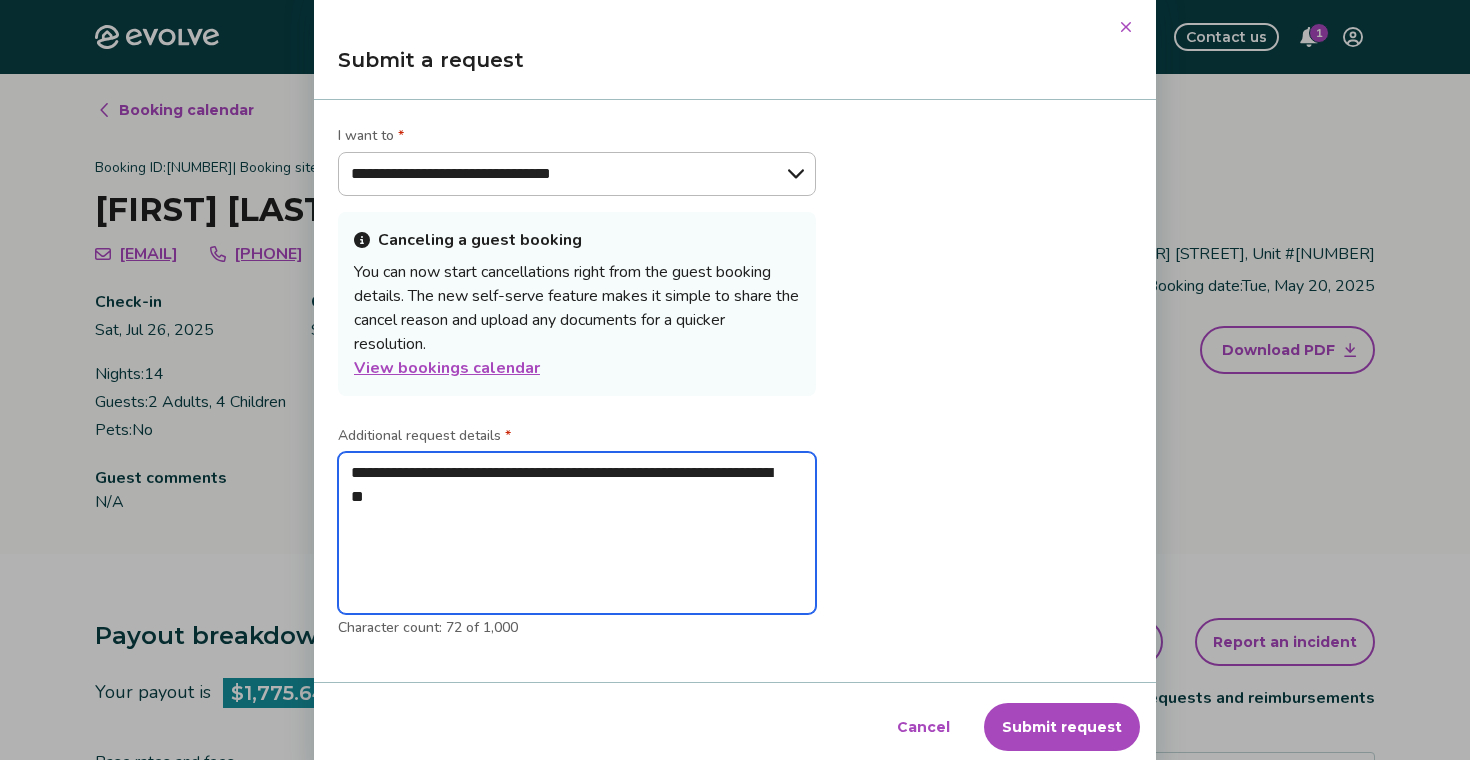 type on "*" 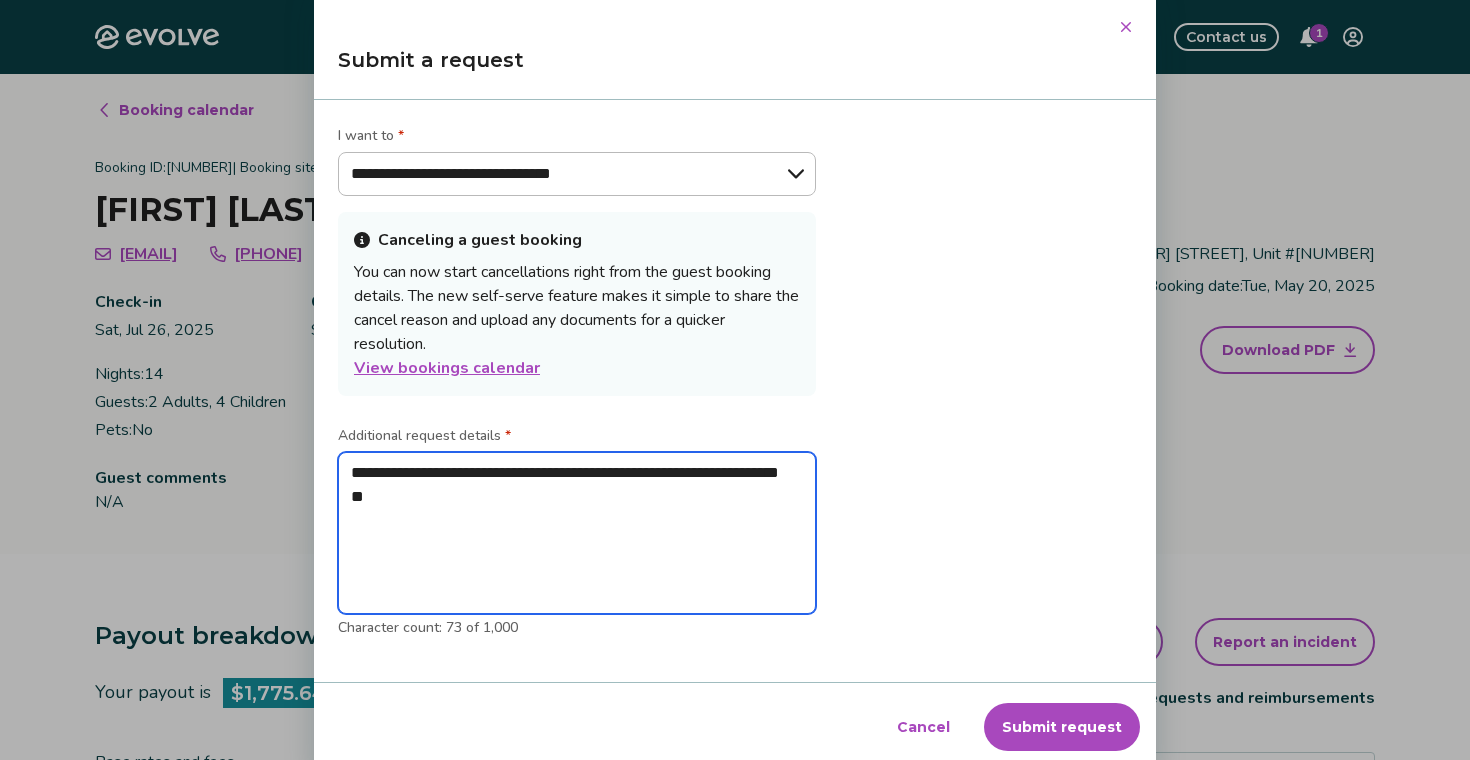 type on "*" 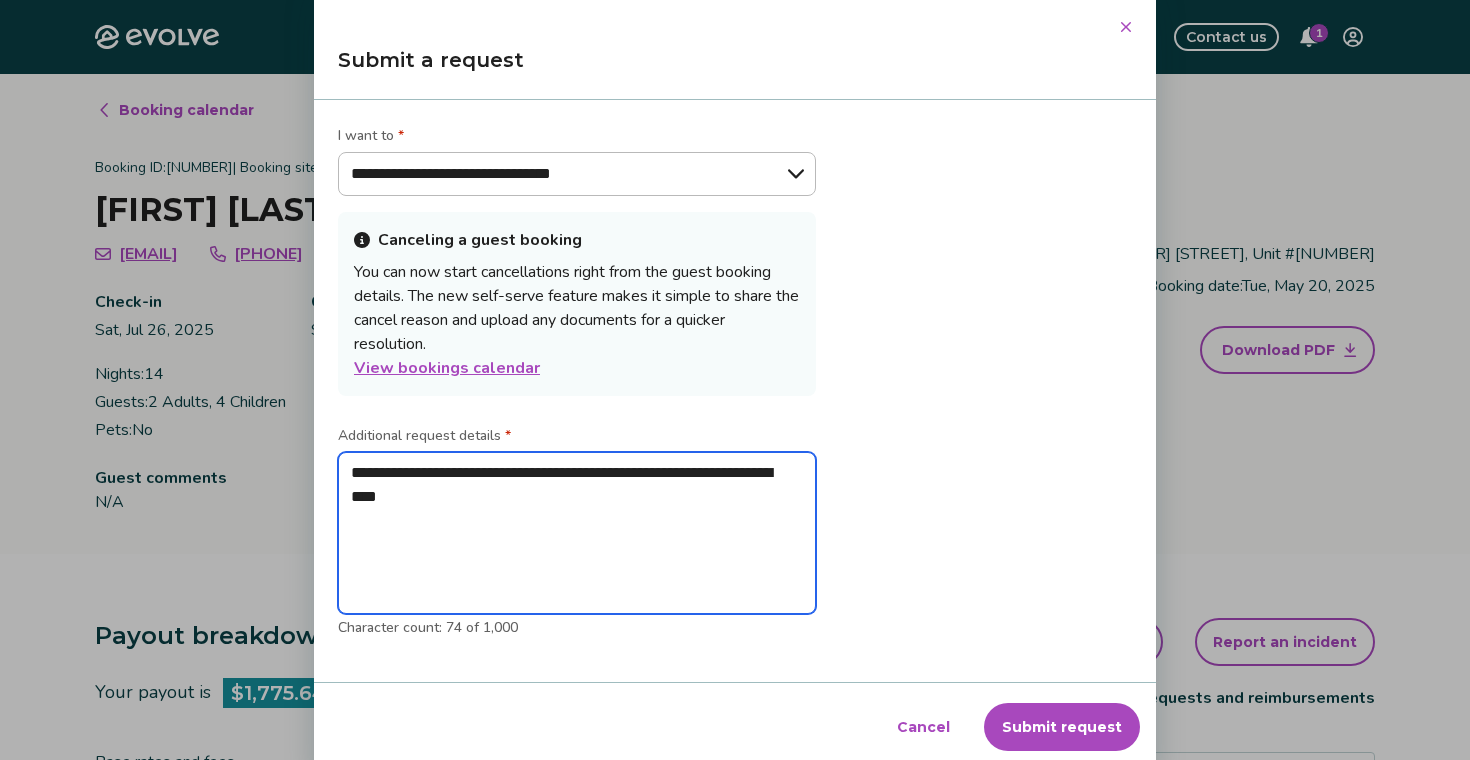 type on "*" 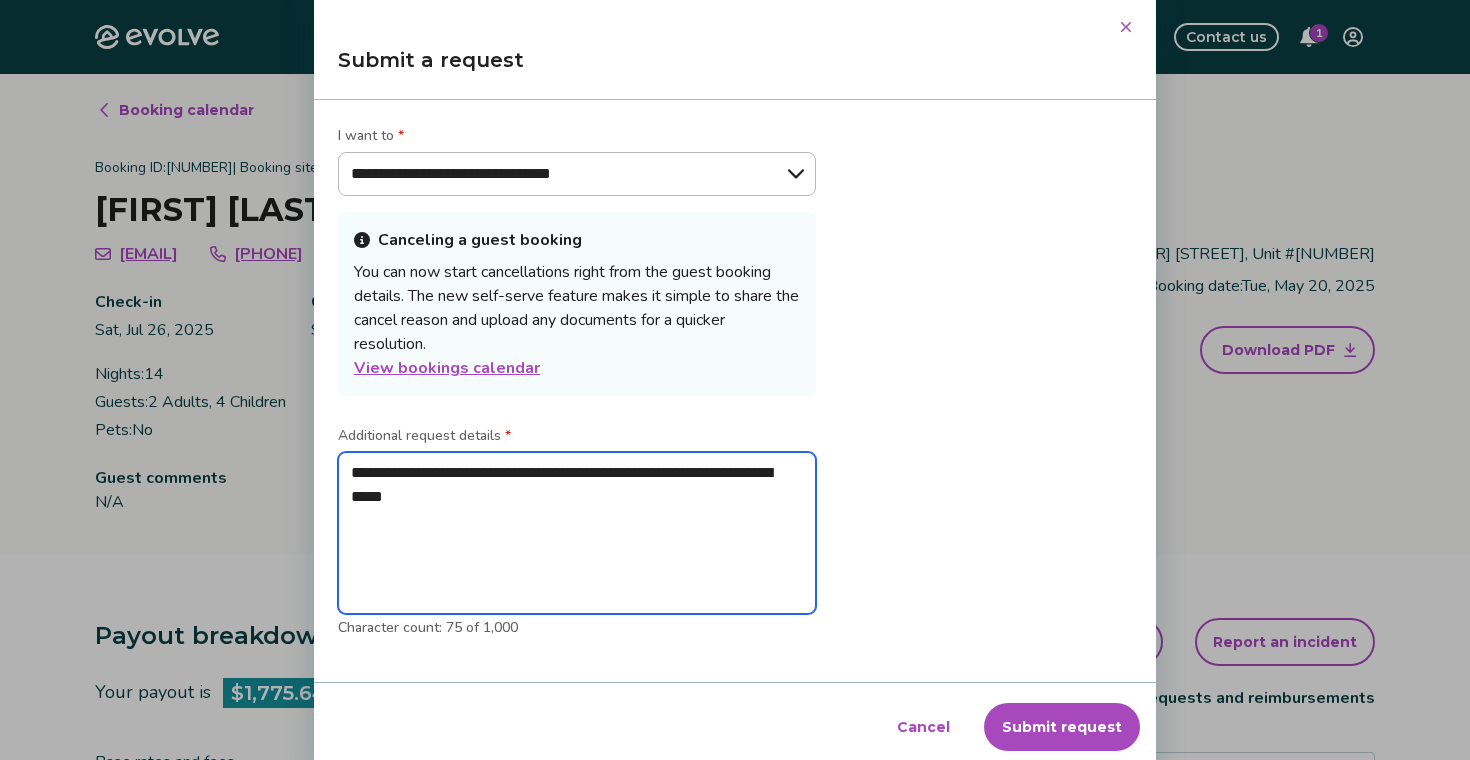 type on "*" 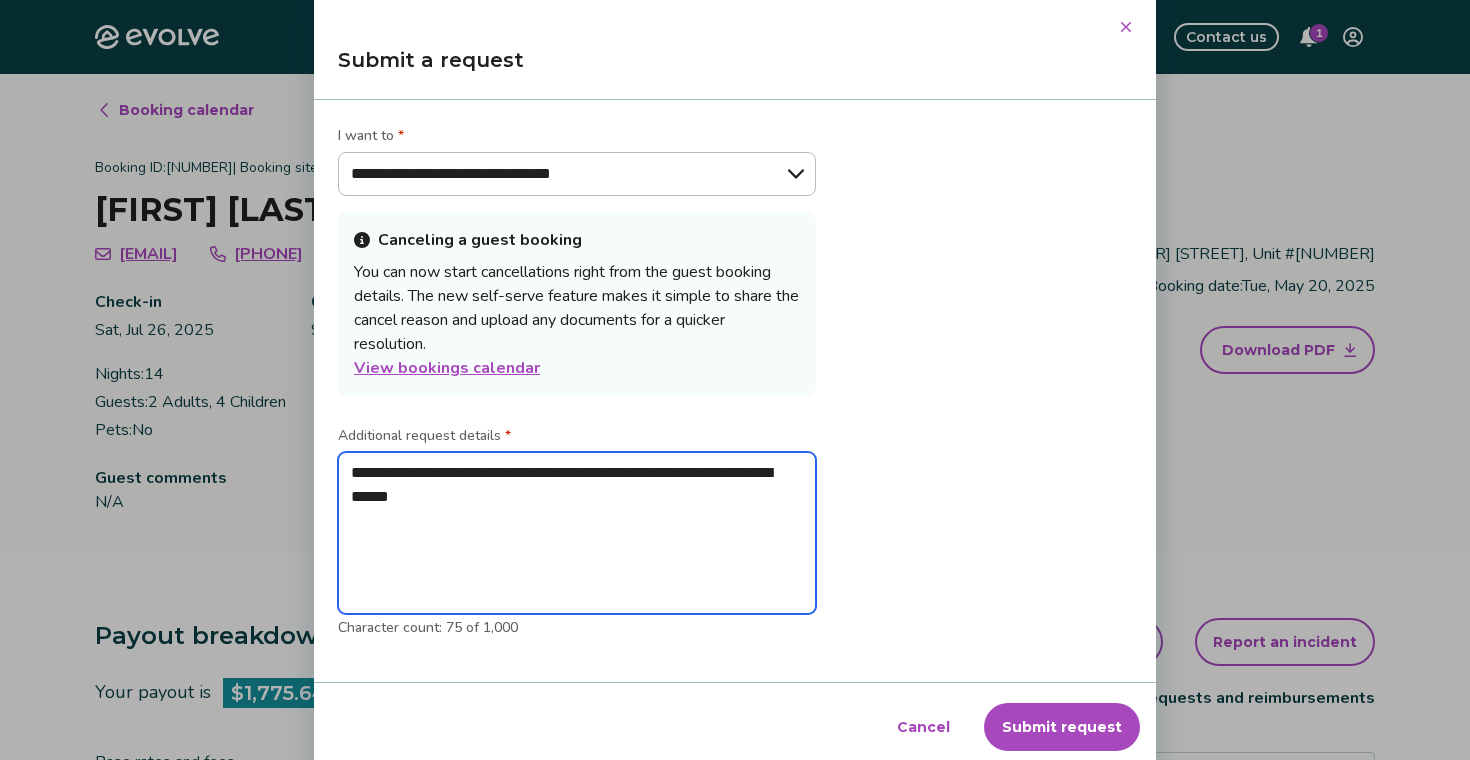 type on "**********" 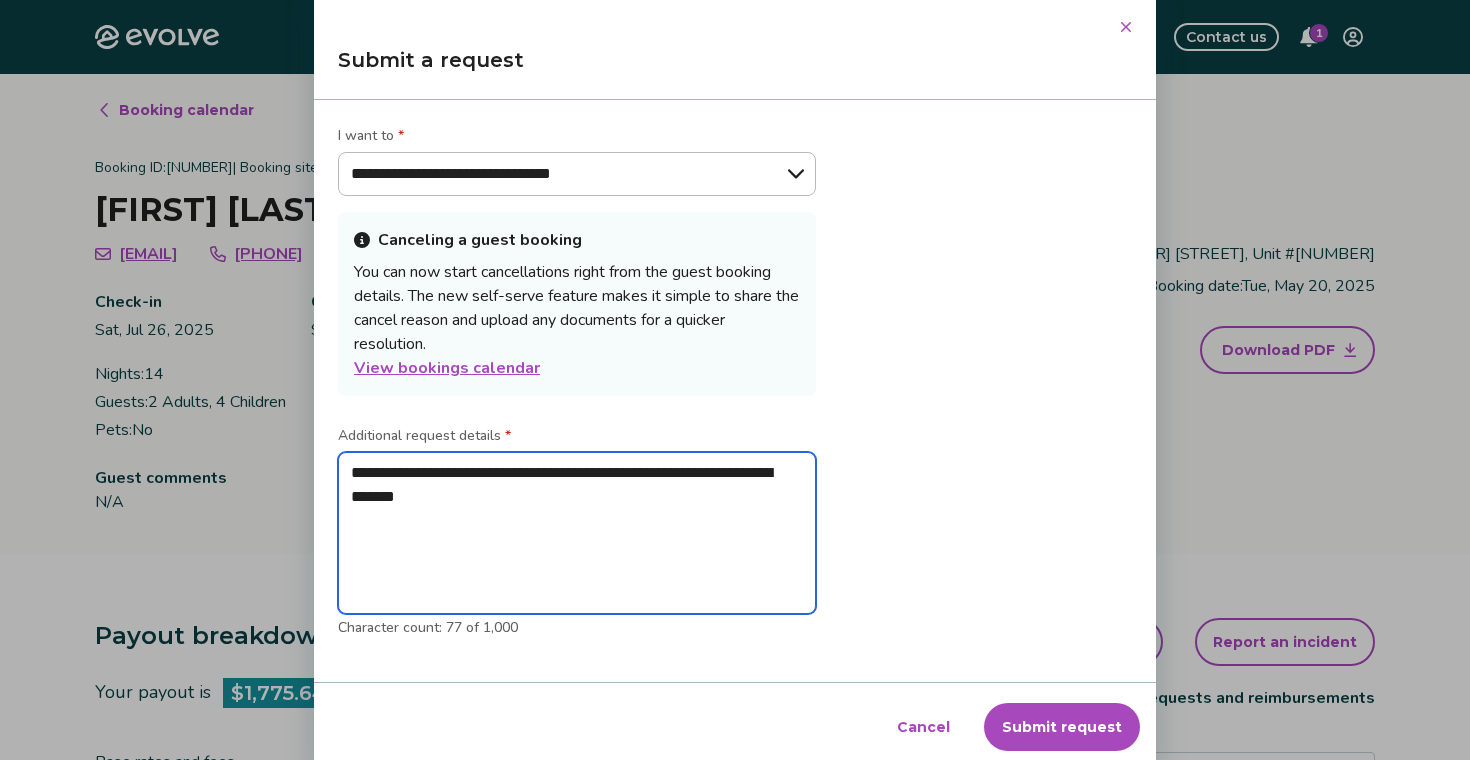 type on "*" 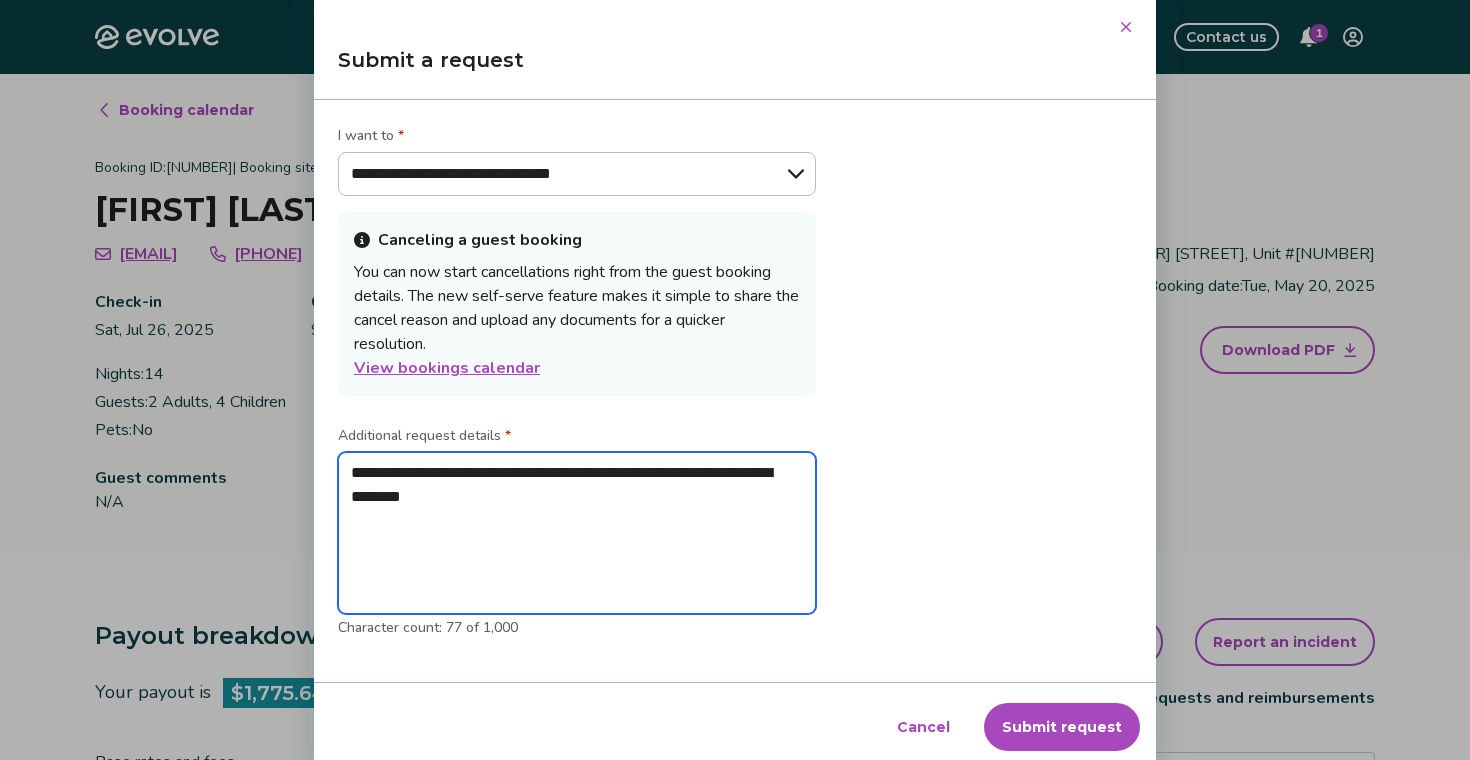type on "*" 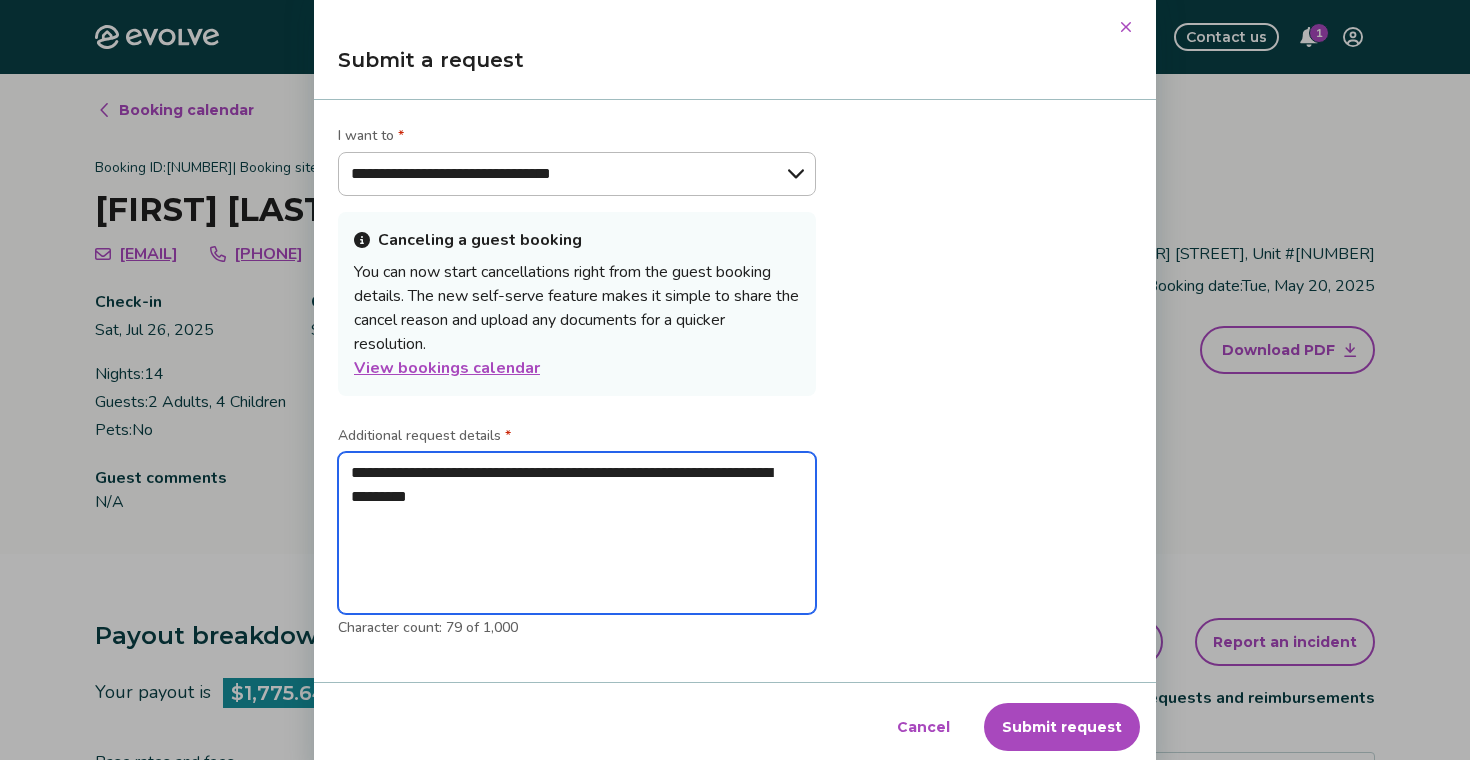 type on "*" 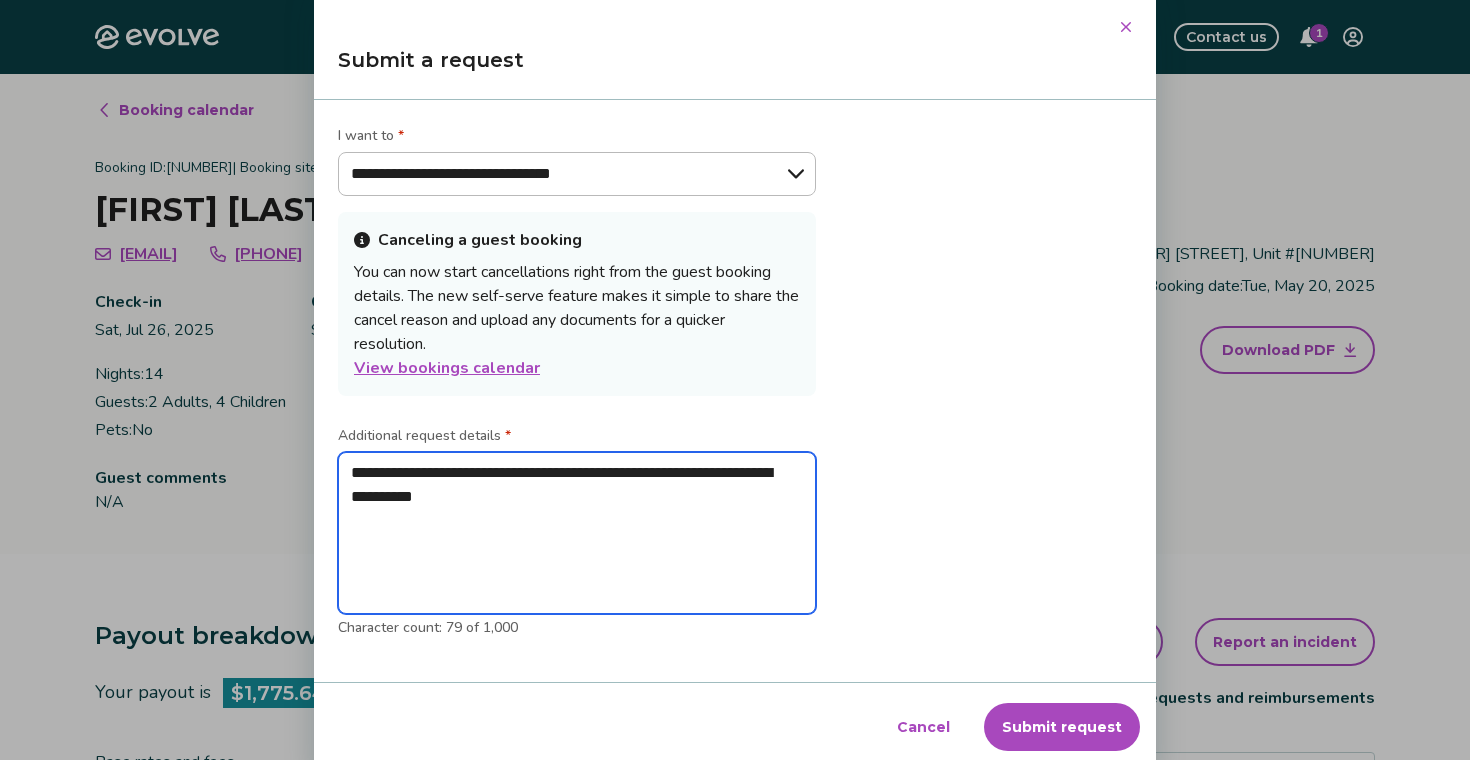 type on "*" 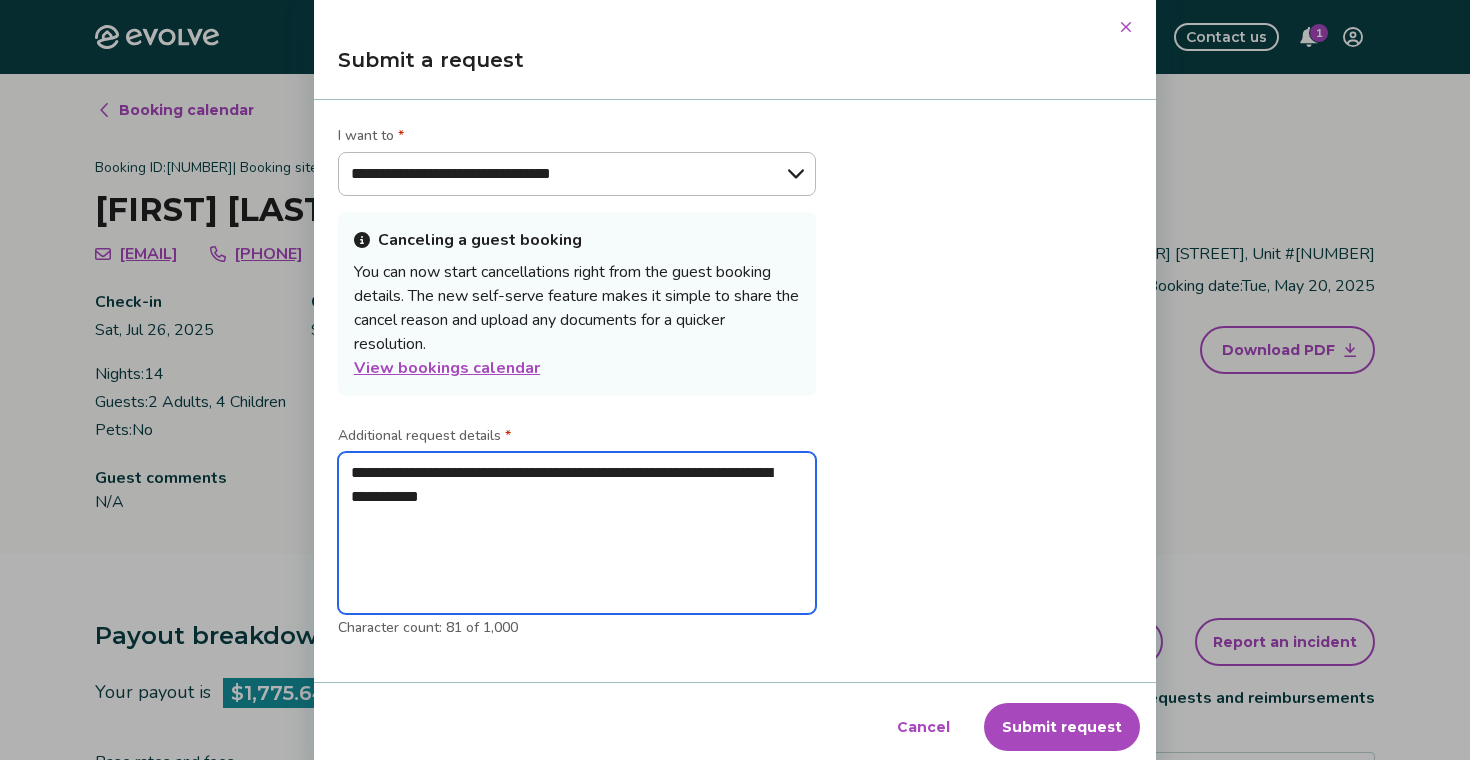 type on "*" 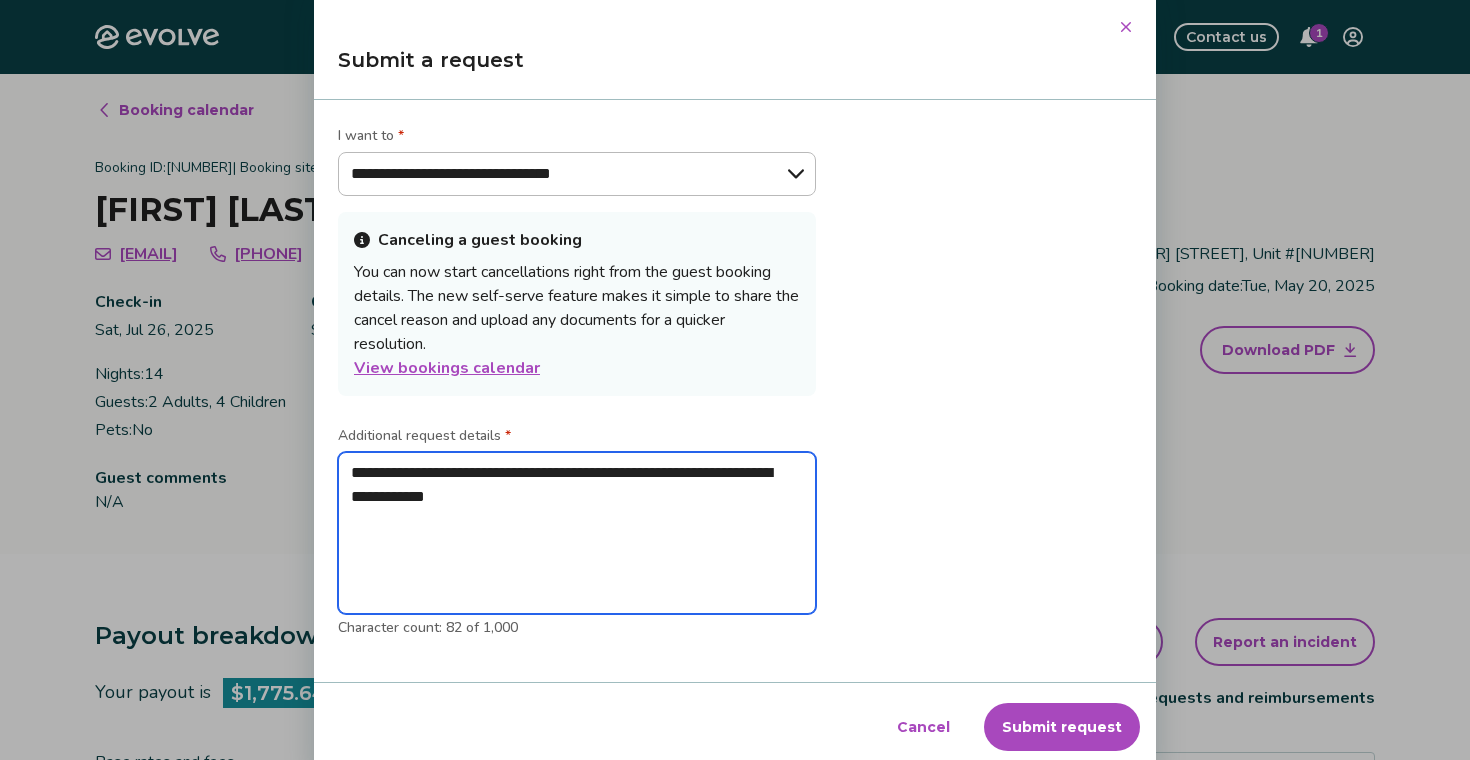 type on "*" 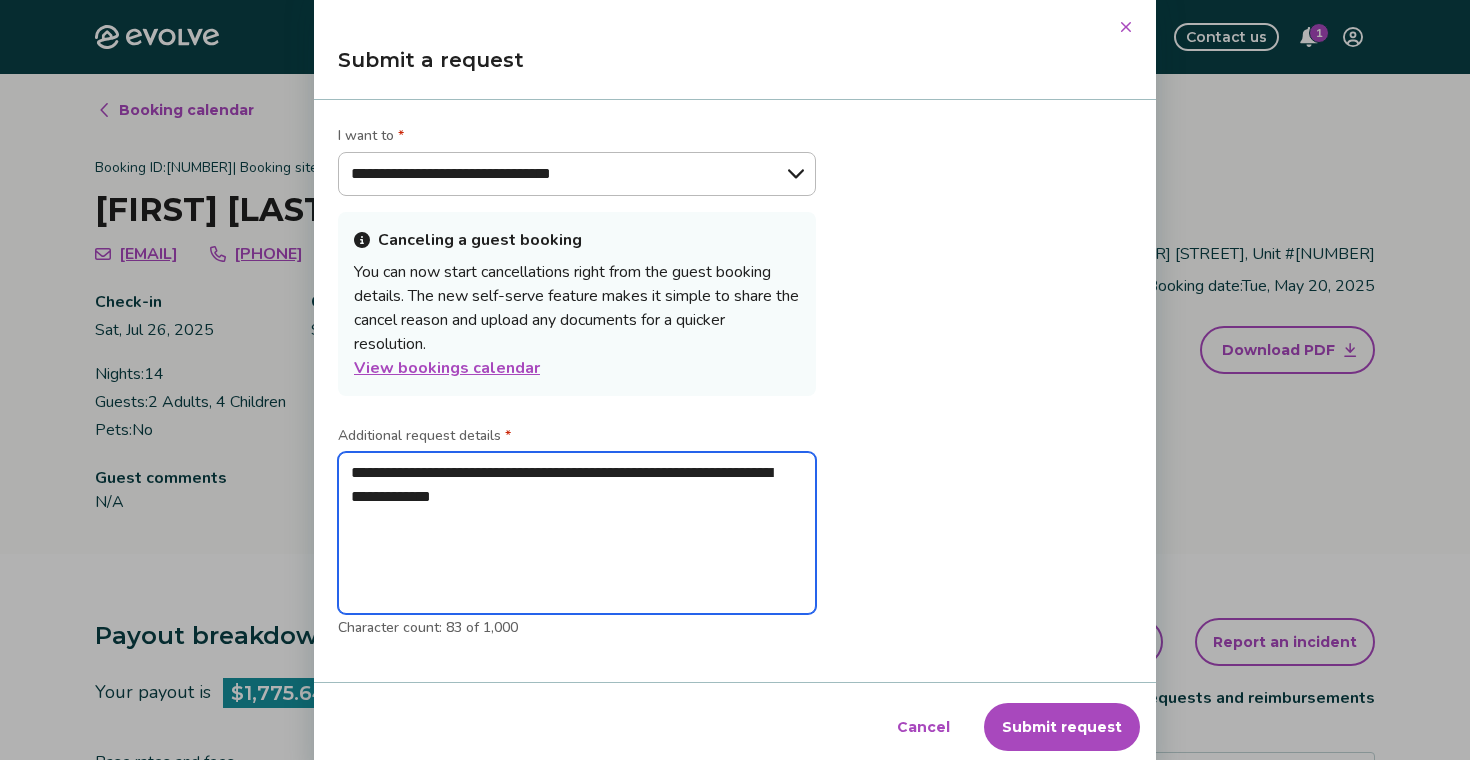 type on "*" 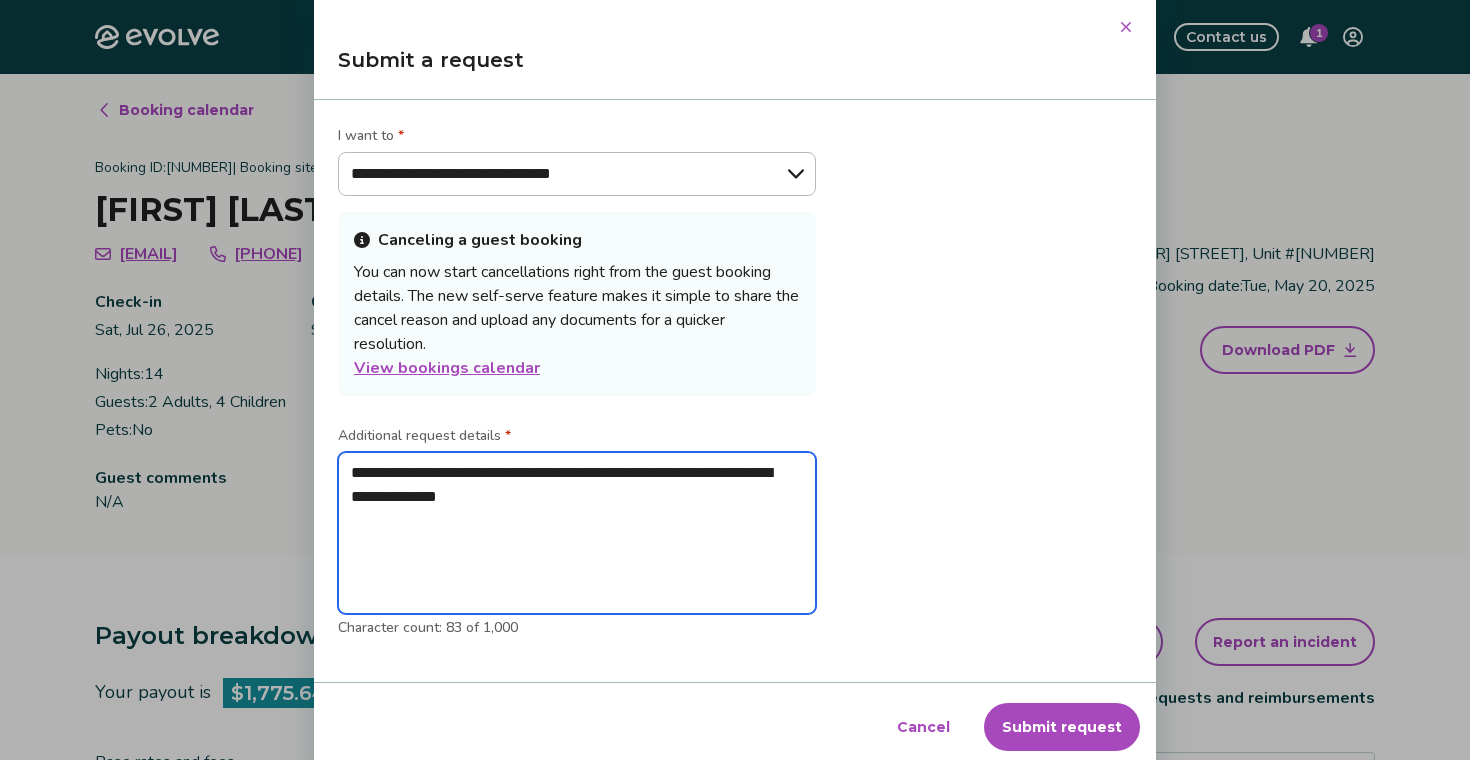 type on "*" 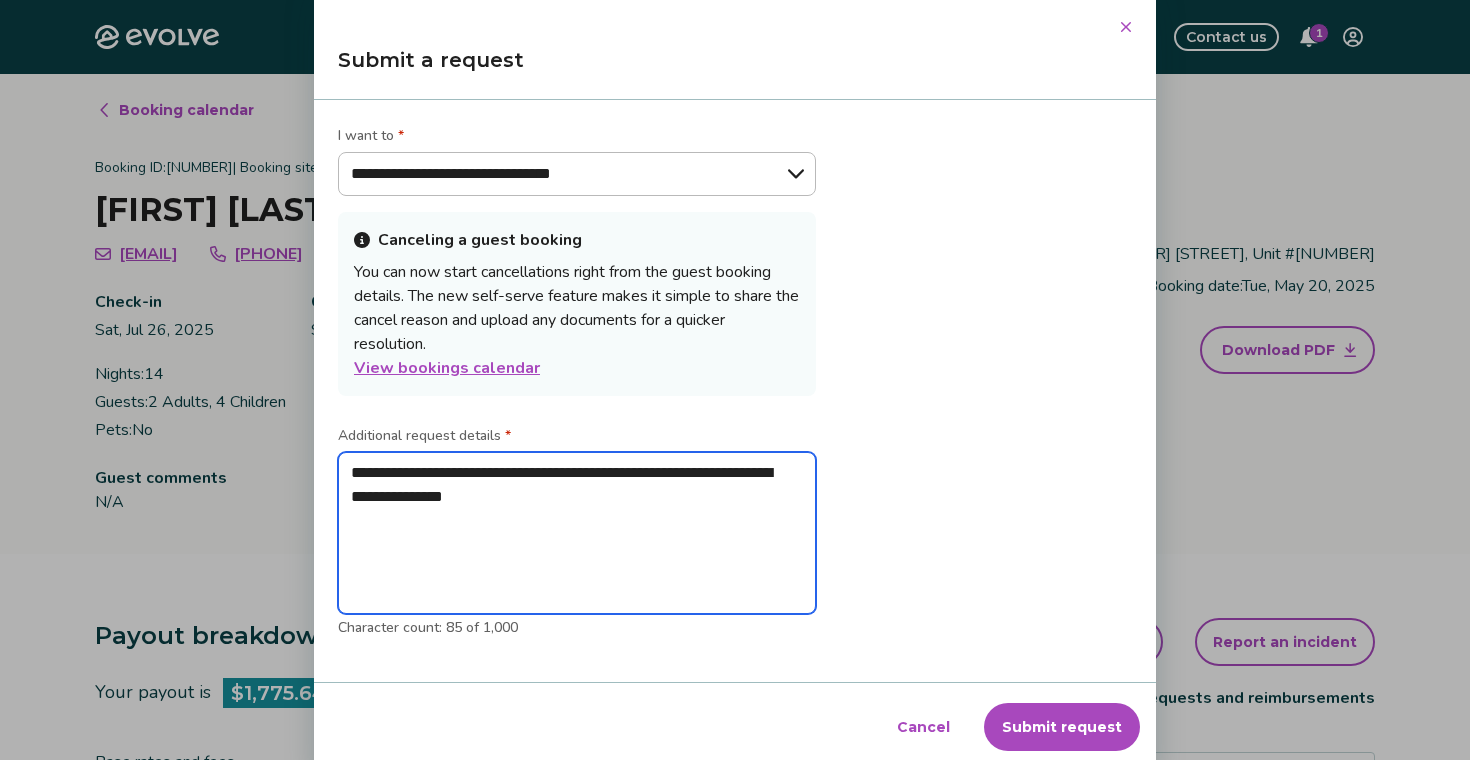 type on "*" 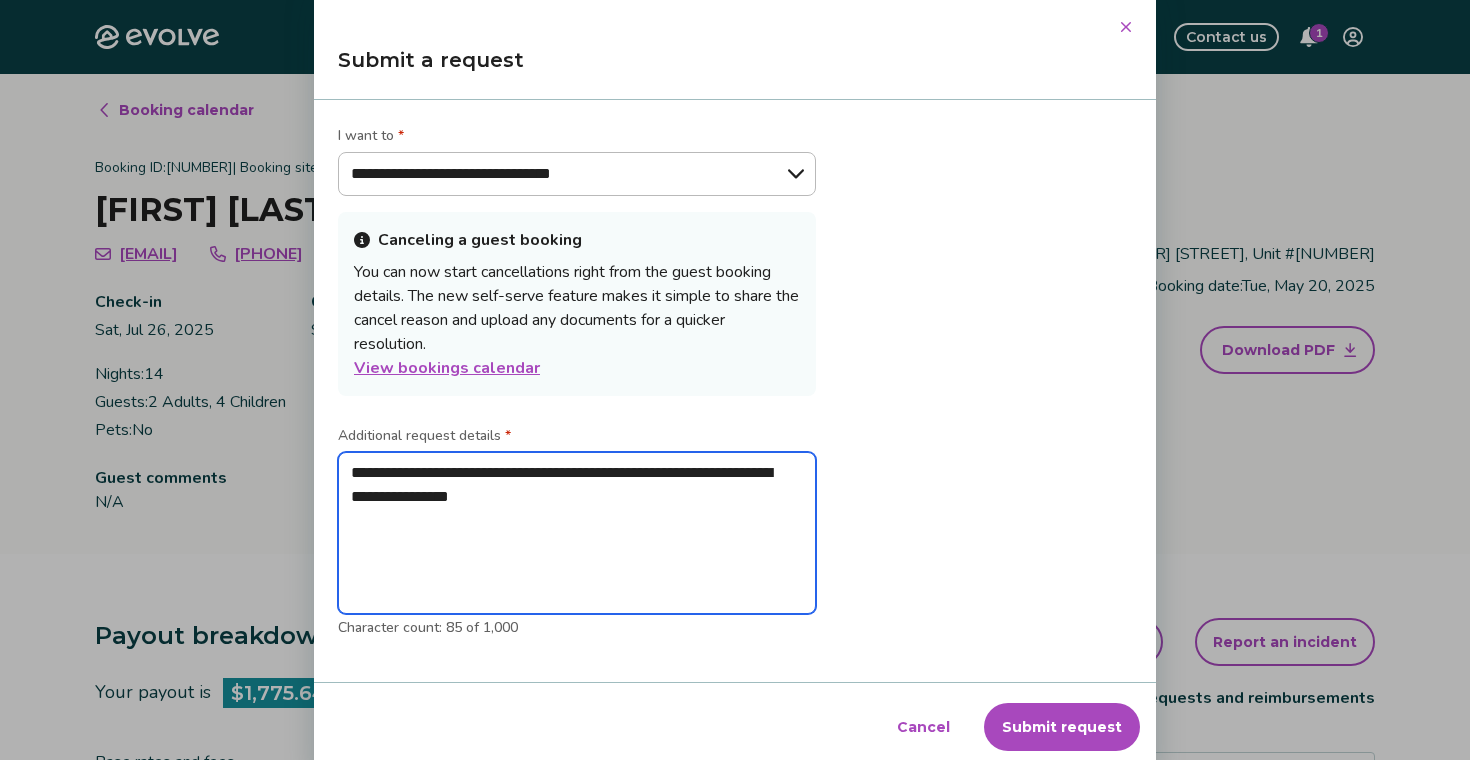 type on "*" 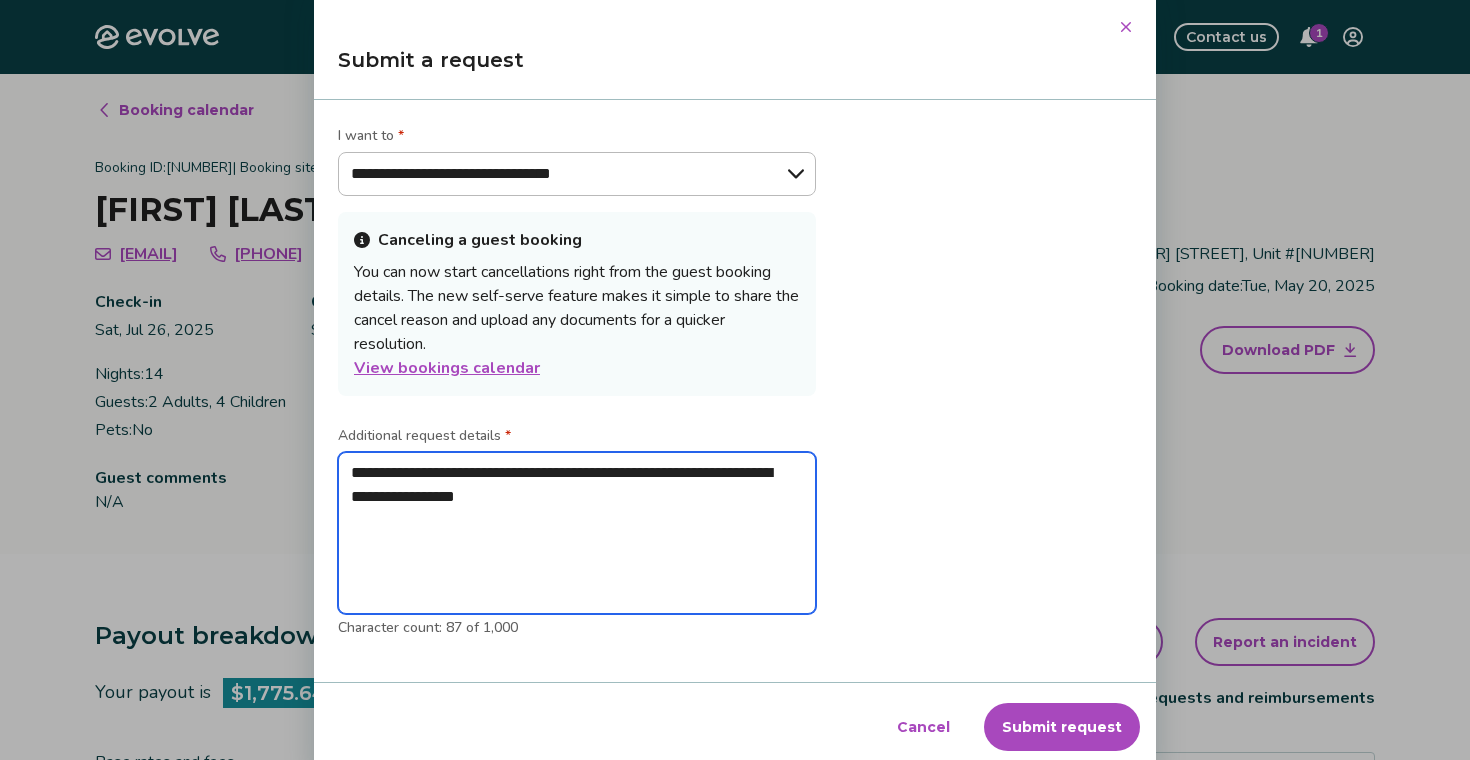 type on "*" 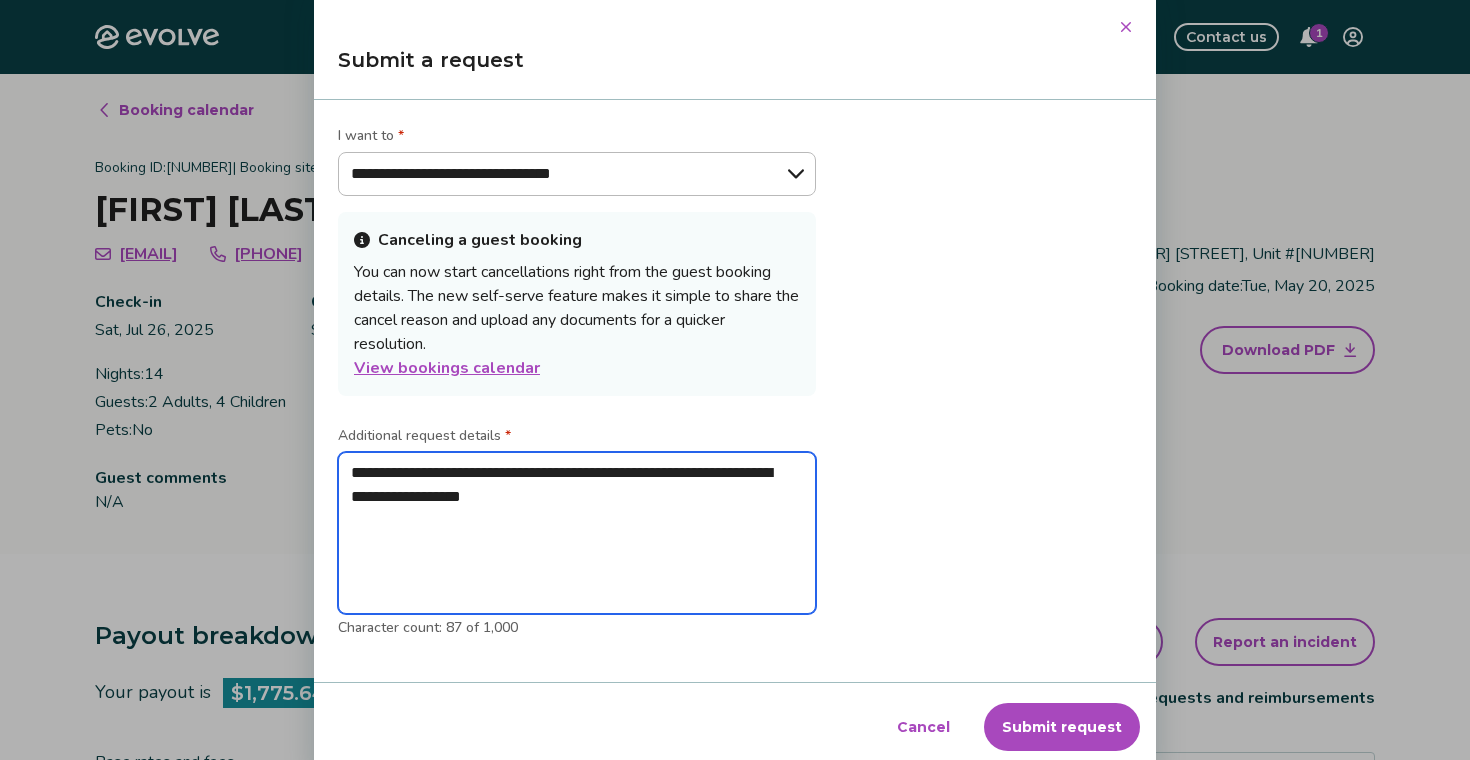 type on "*" 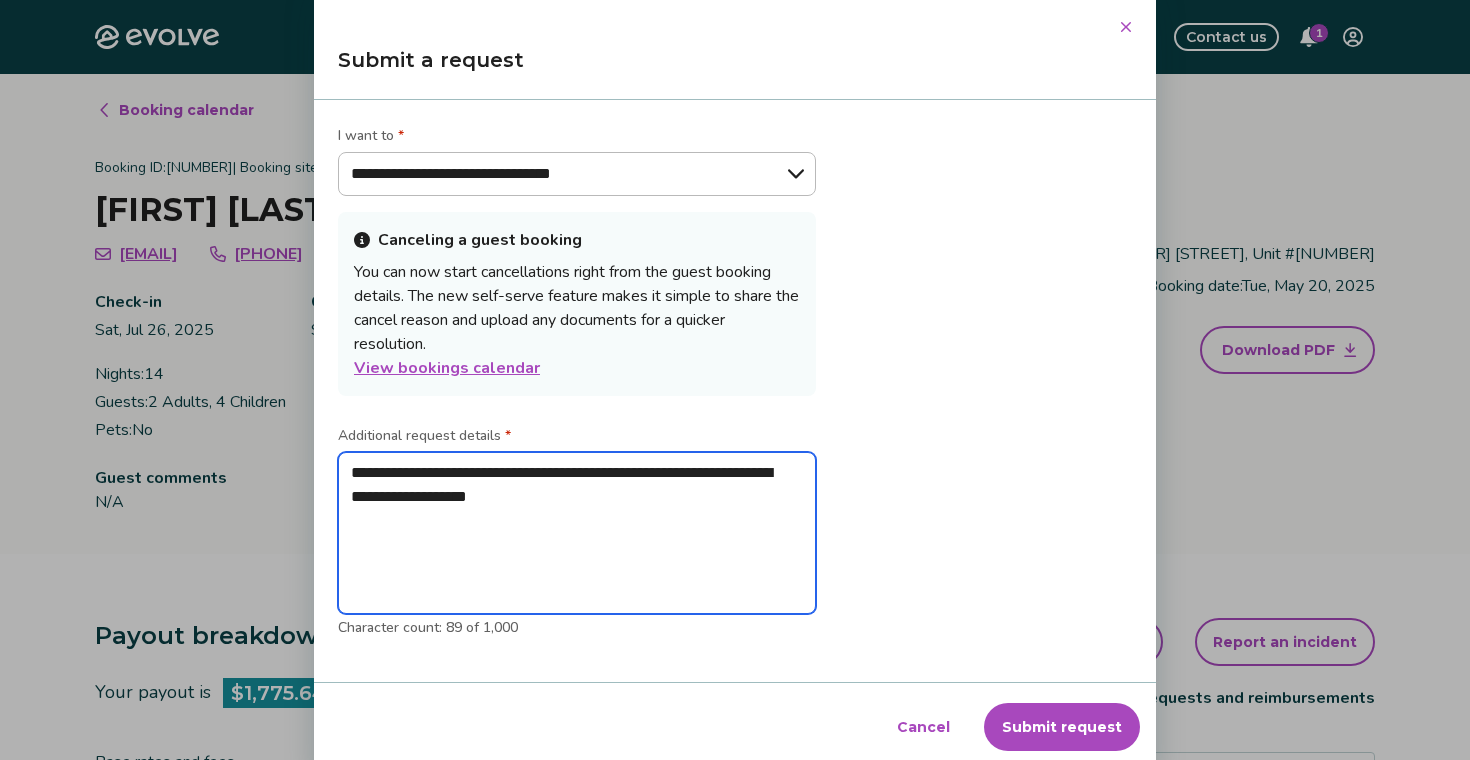 type on "*" 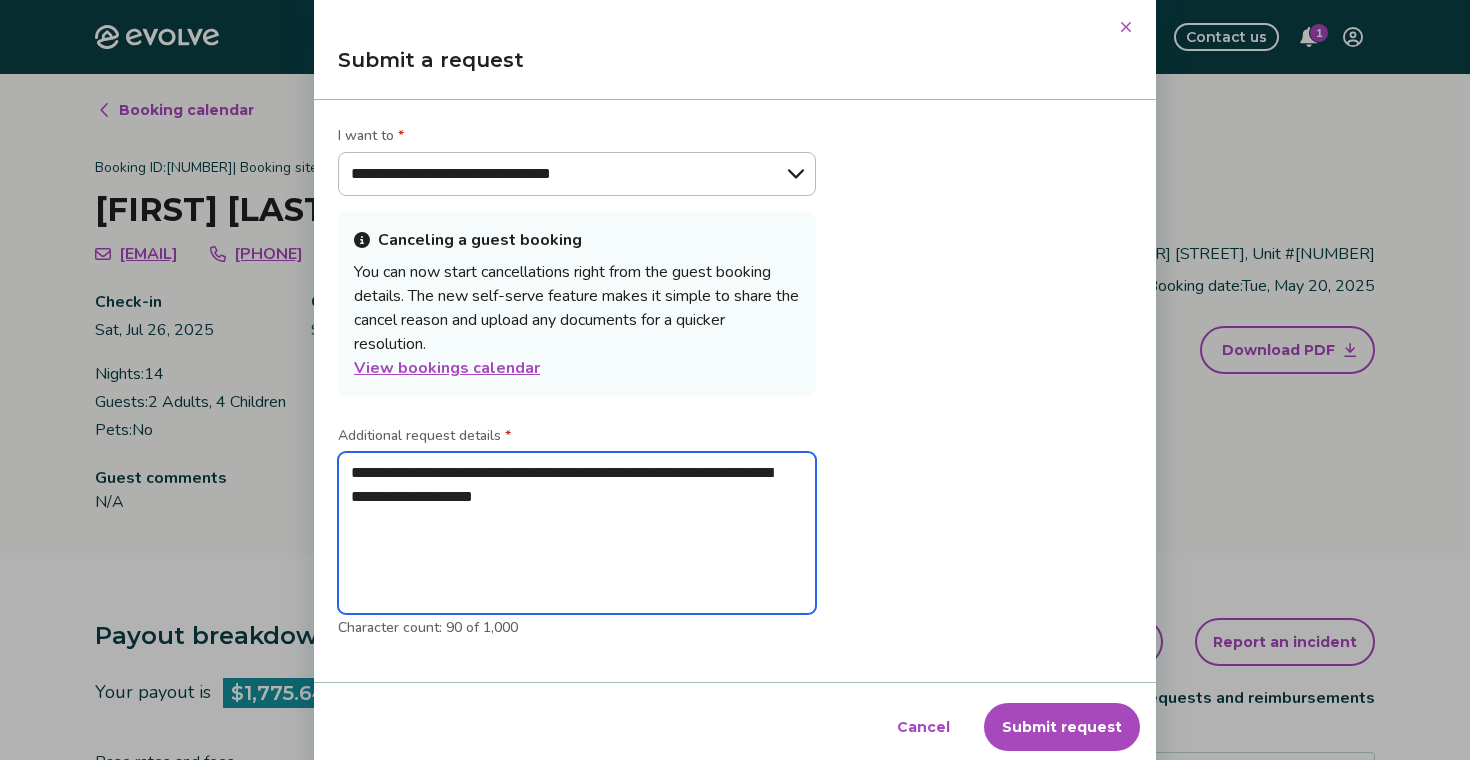 type on "*" 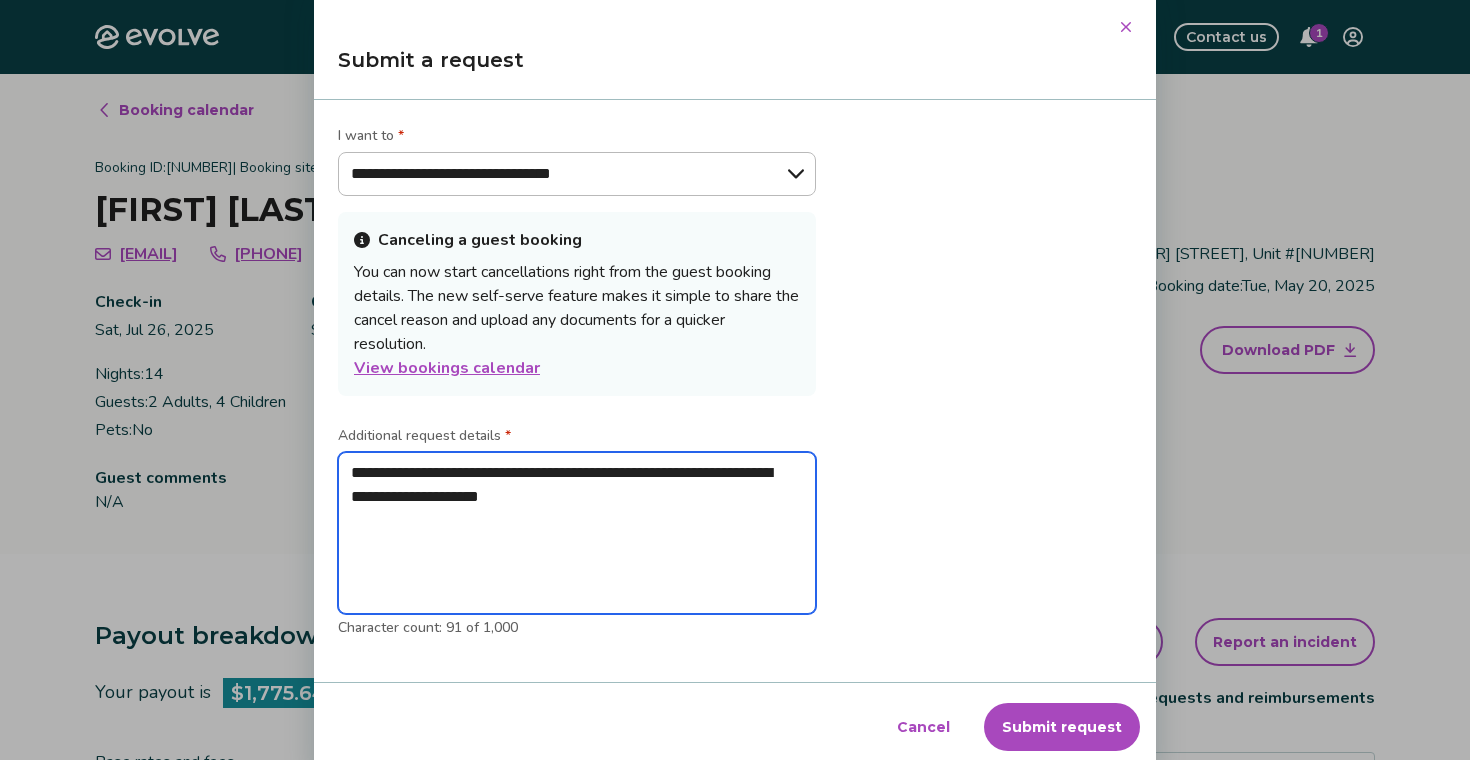 type on "*" 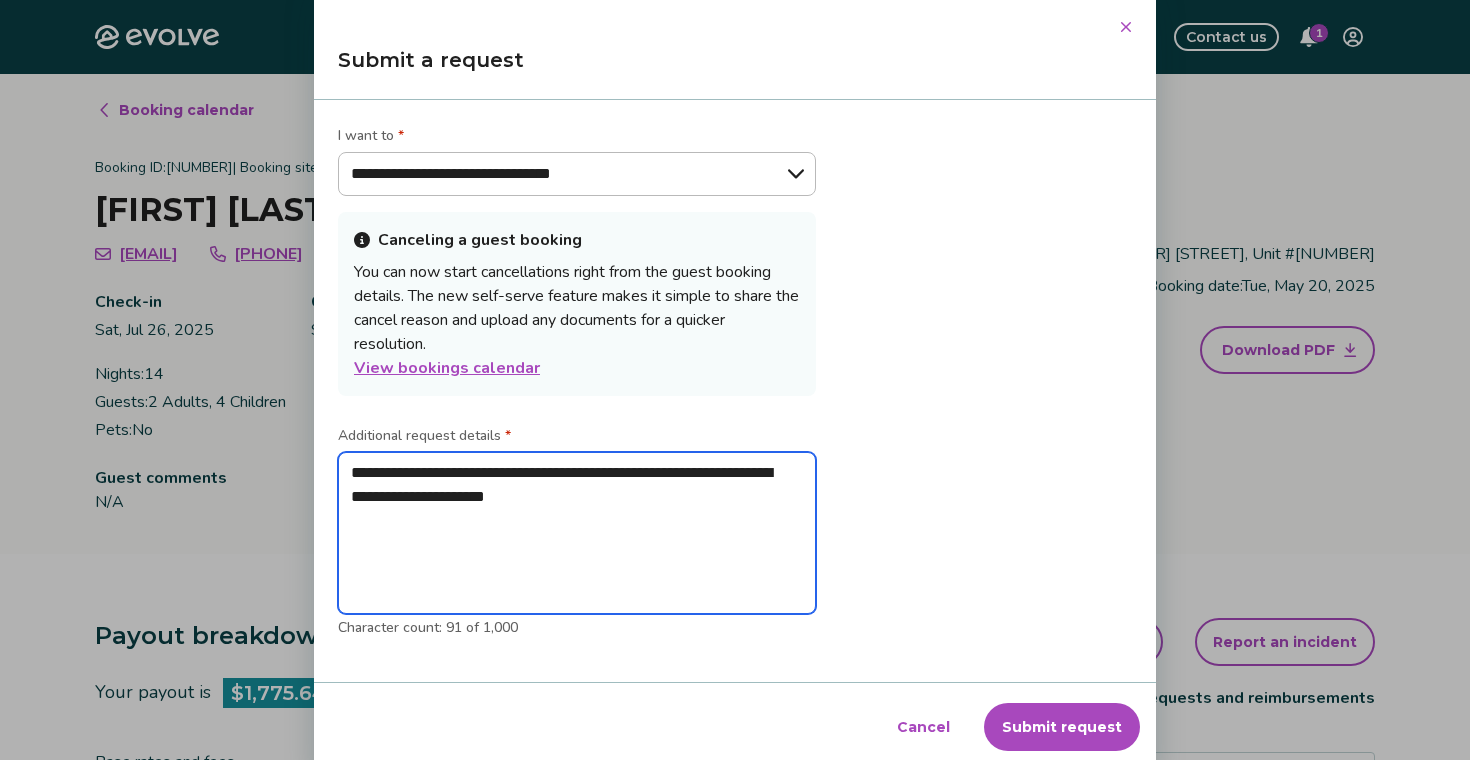 type on "*" 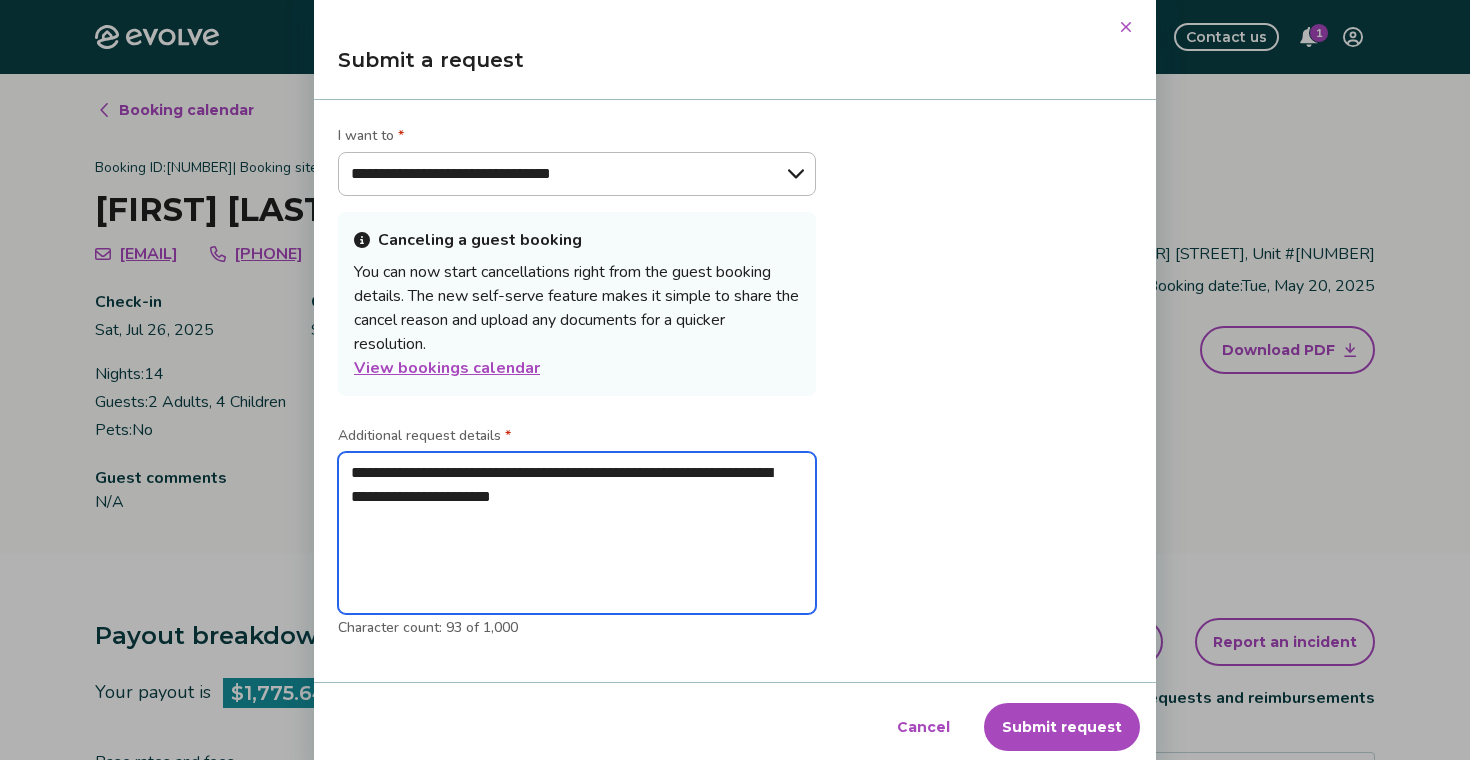 type on "*" 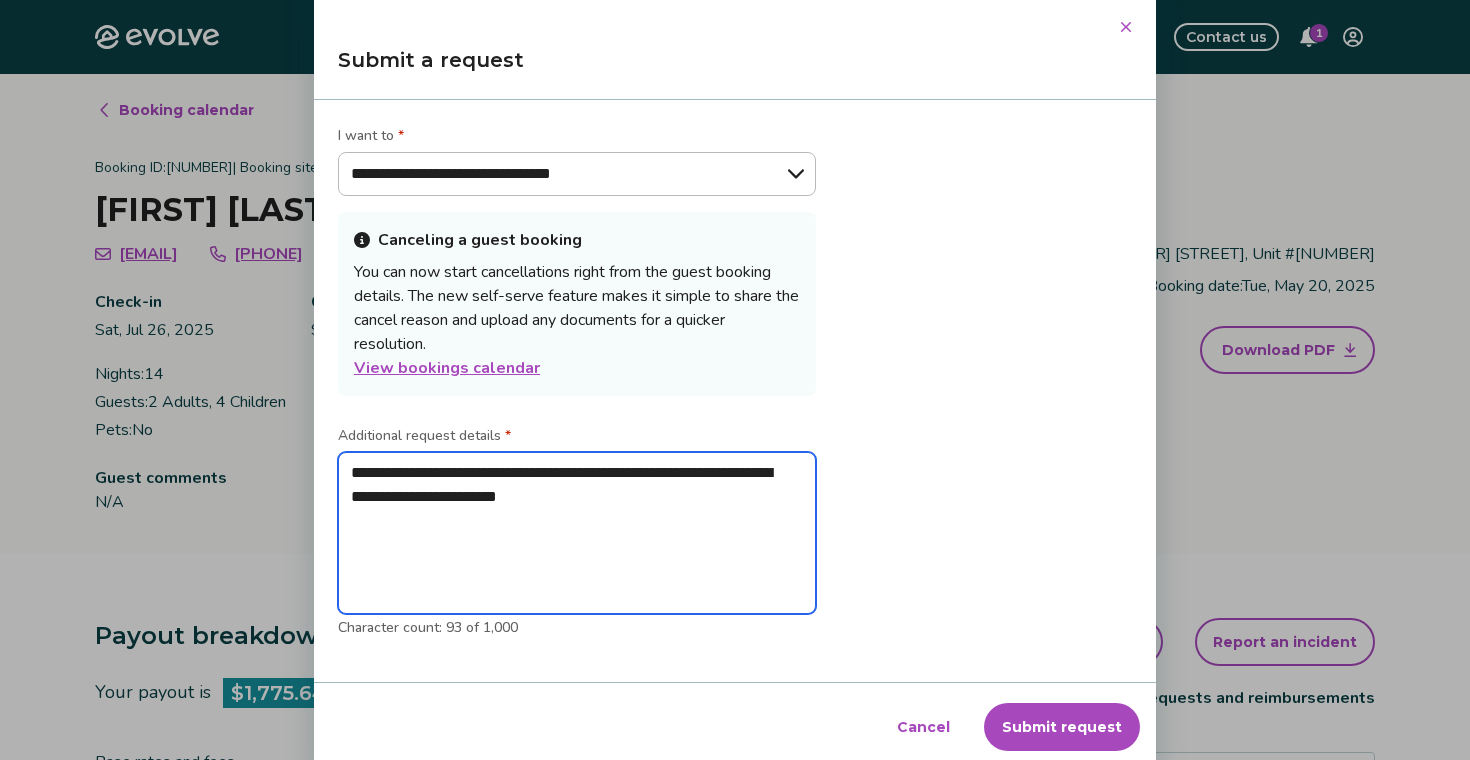 type on "*" 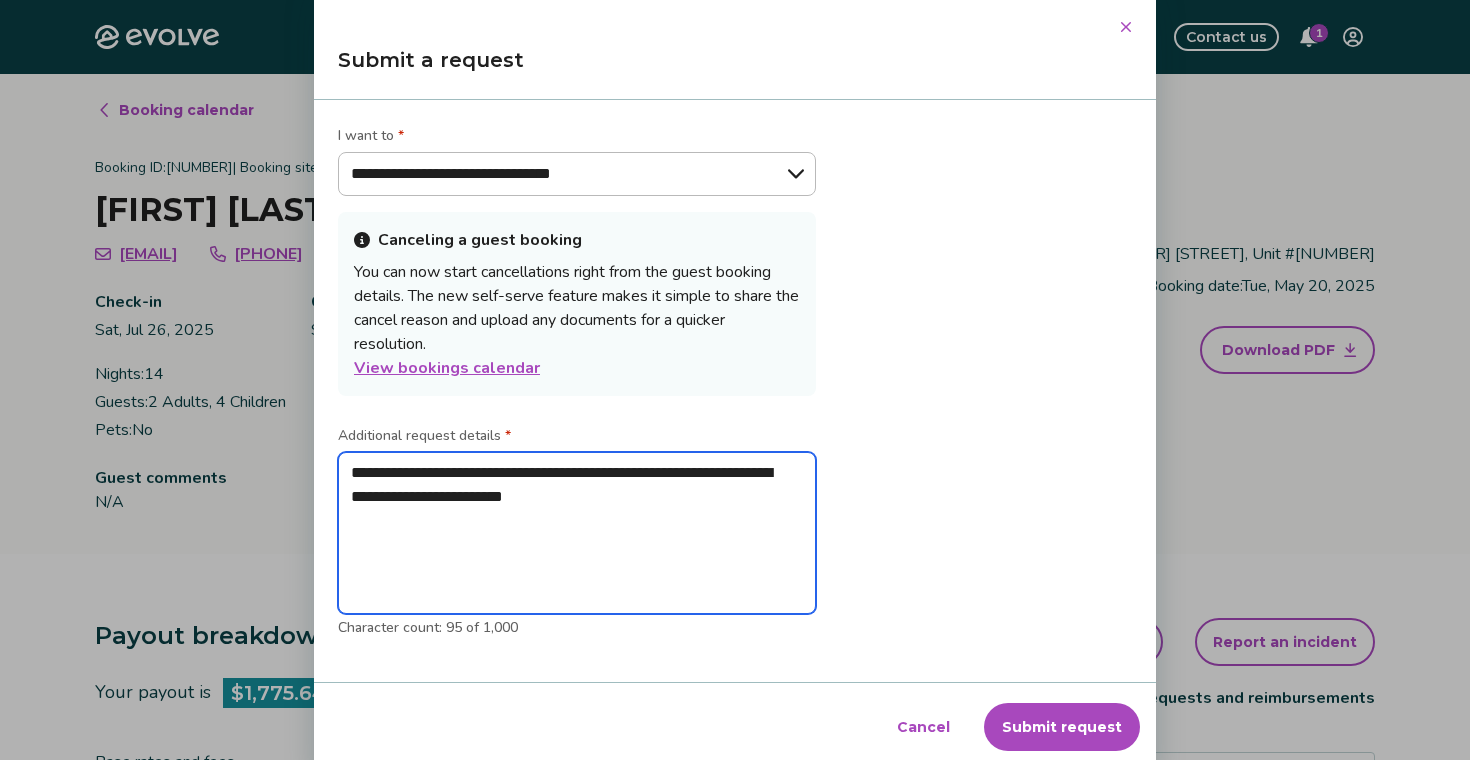type on "*" 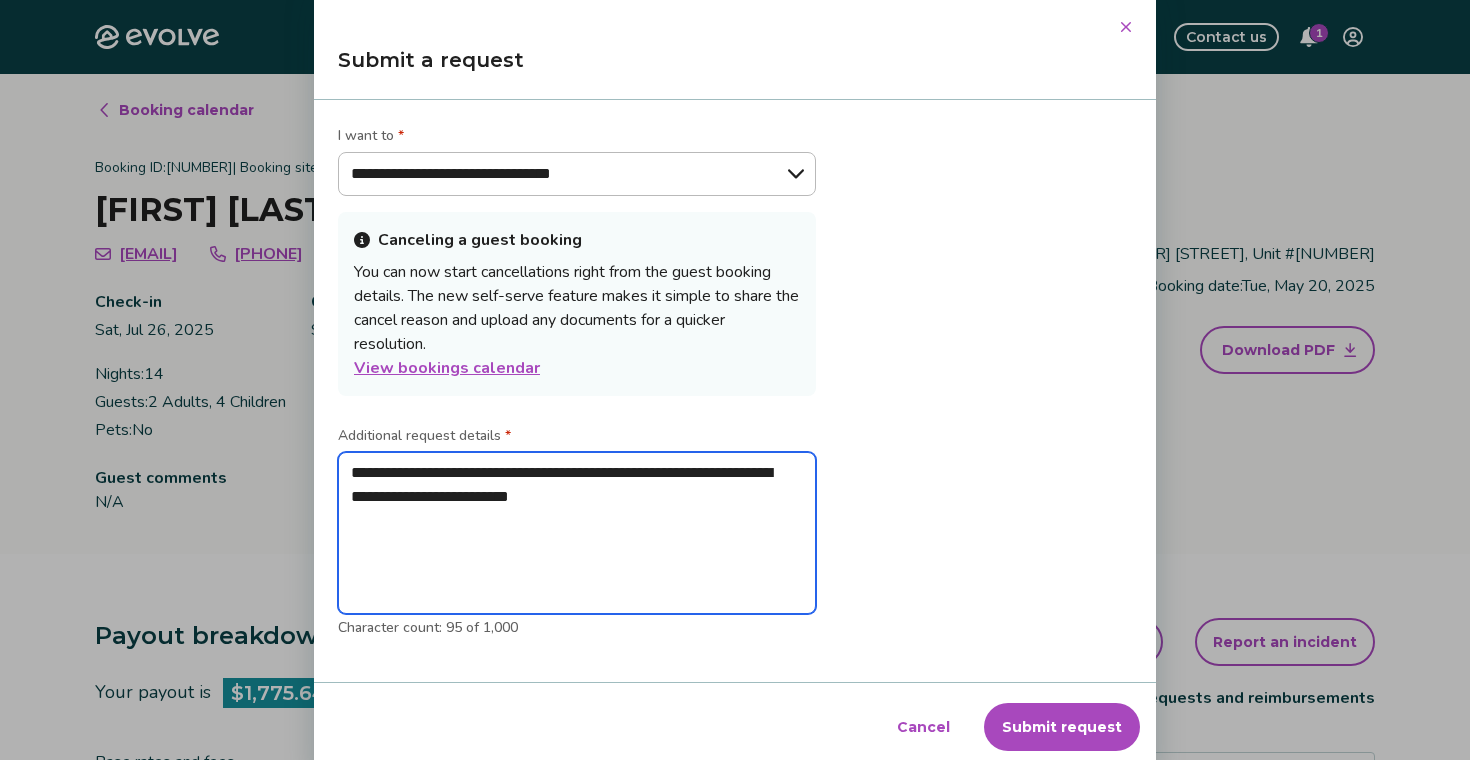 type on "*" 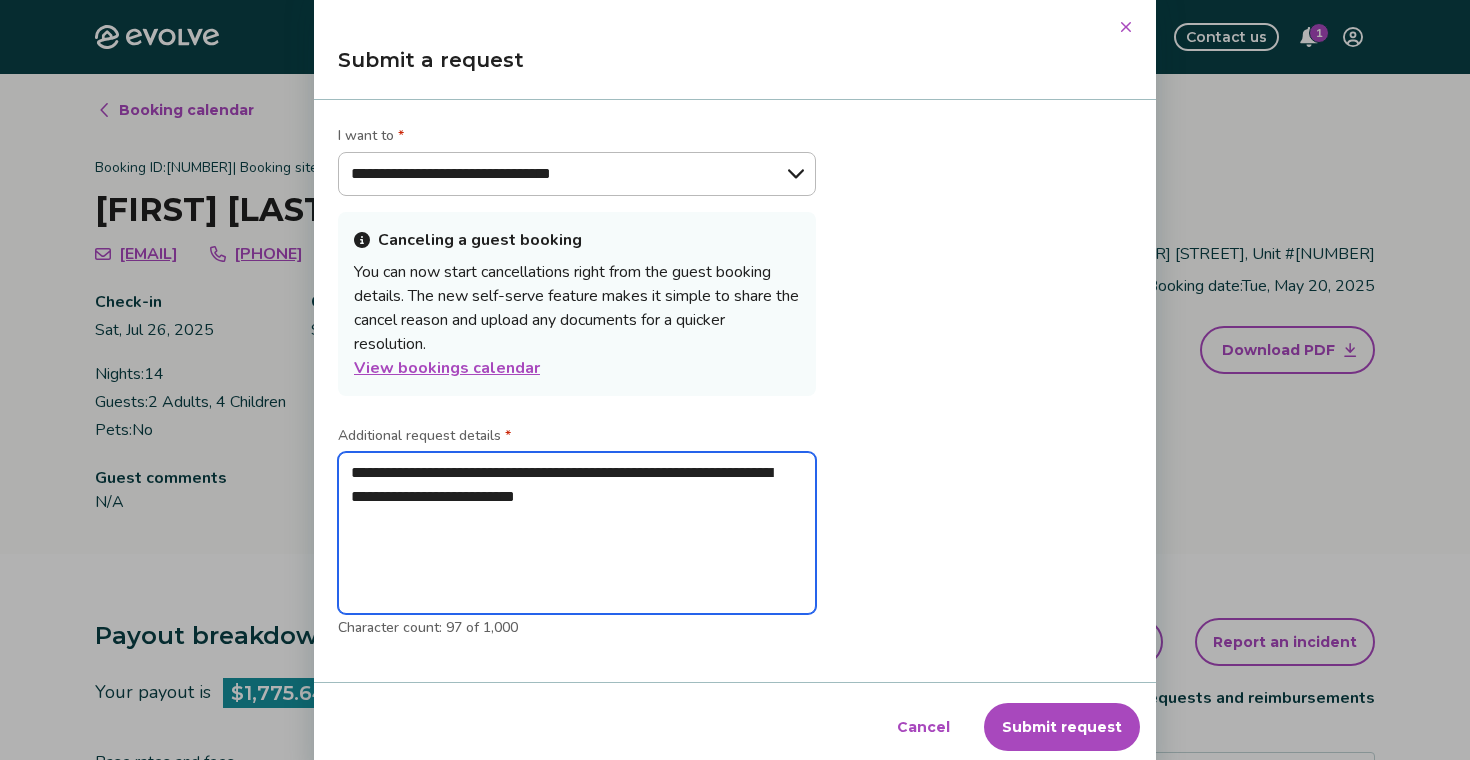 type on "*" 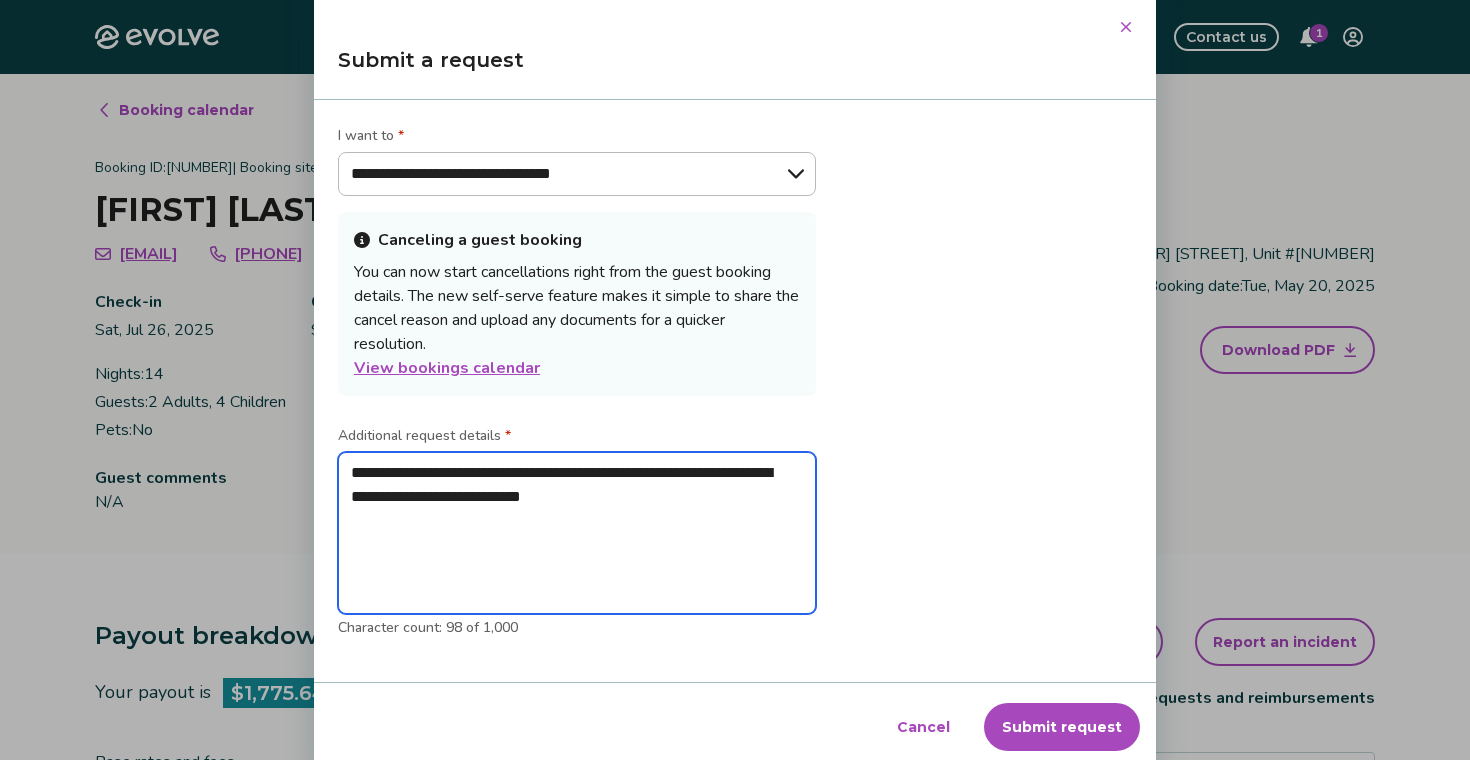 type on "*" 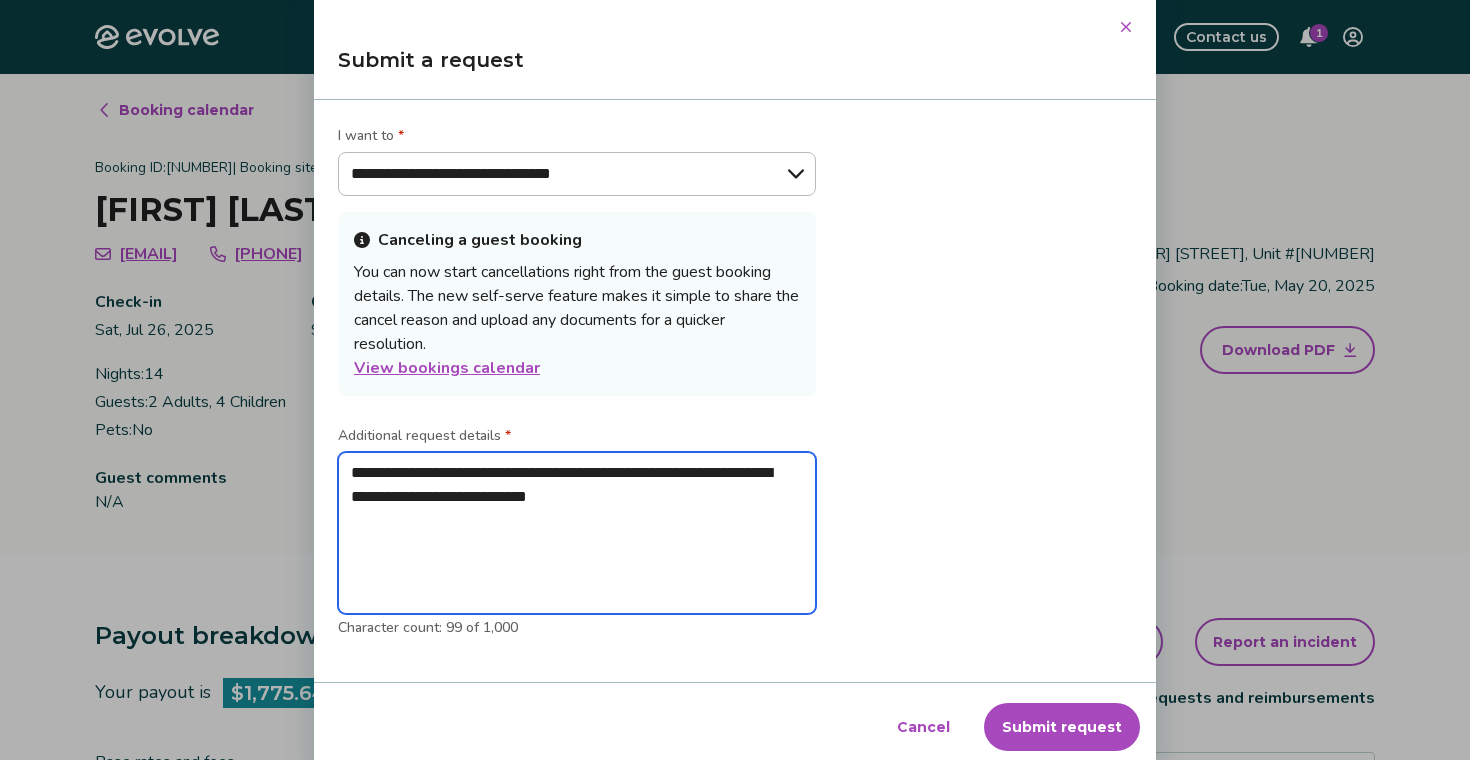 type on "*" 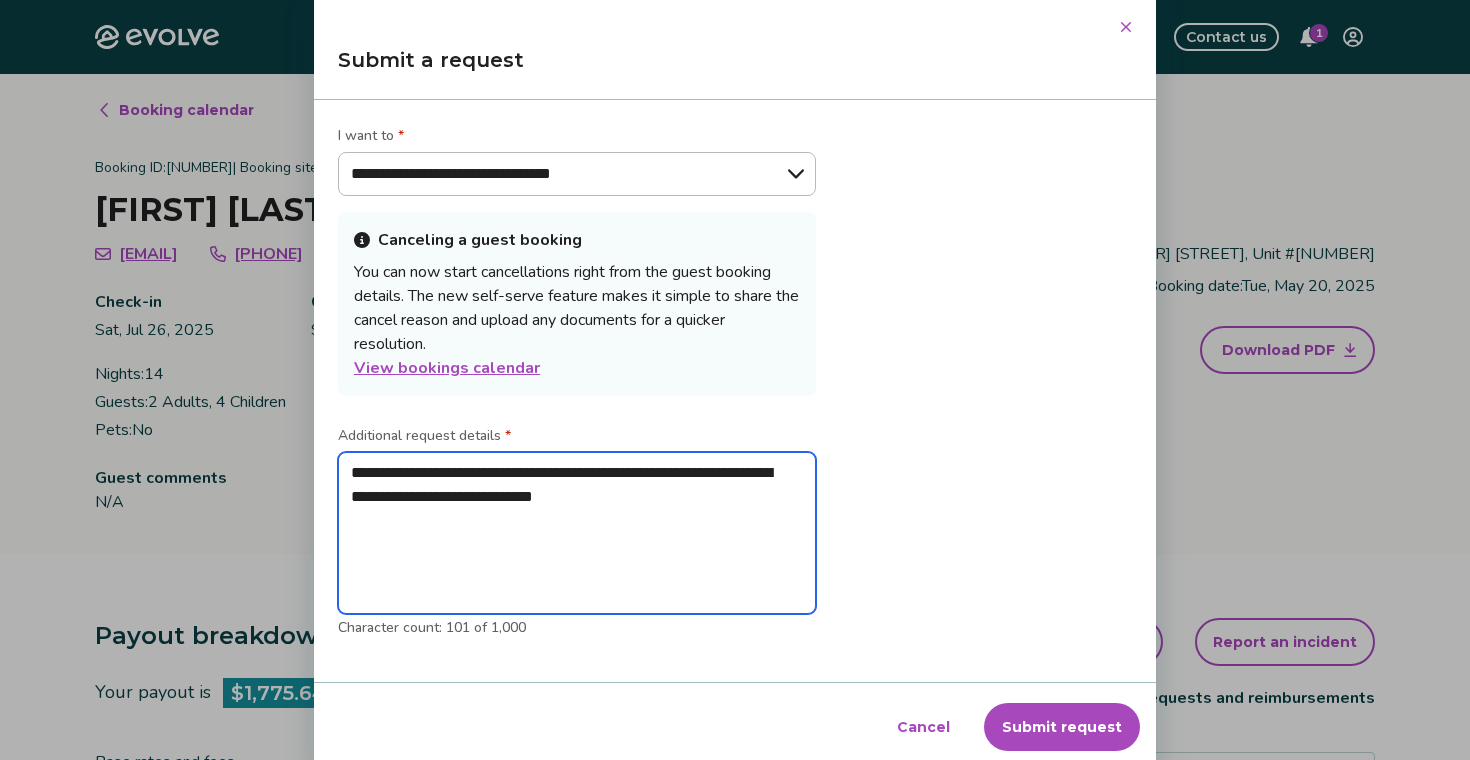 type on "*" 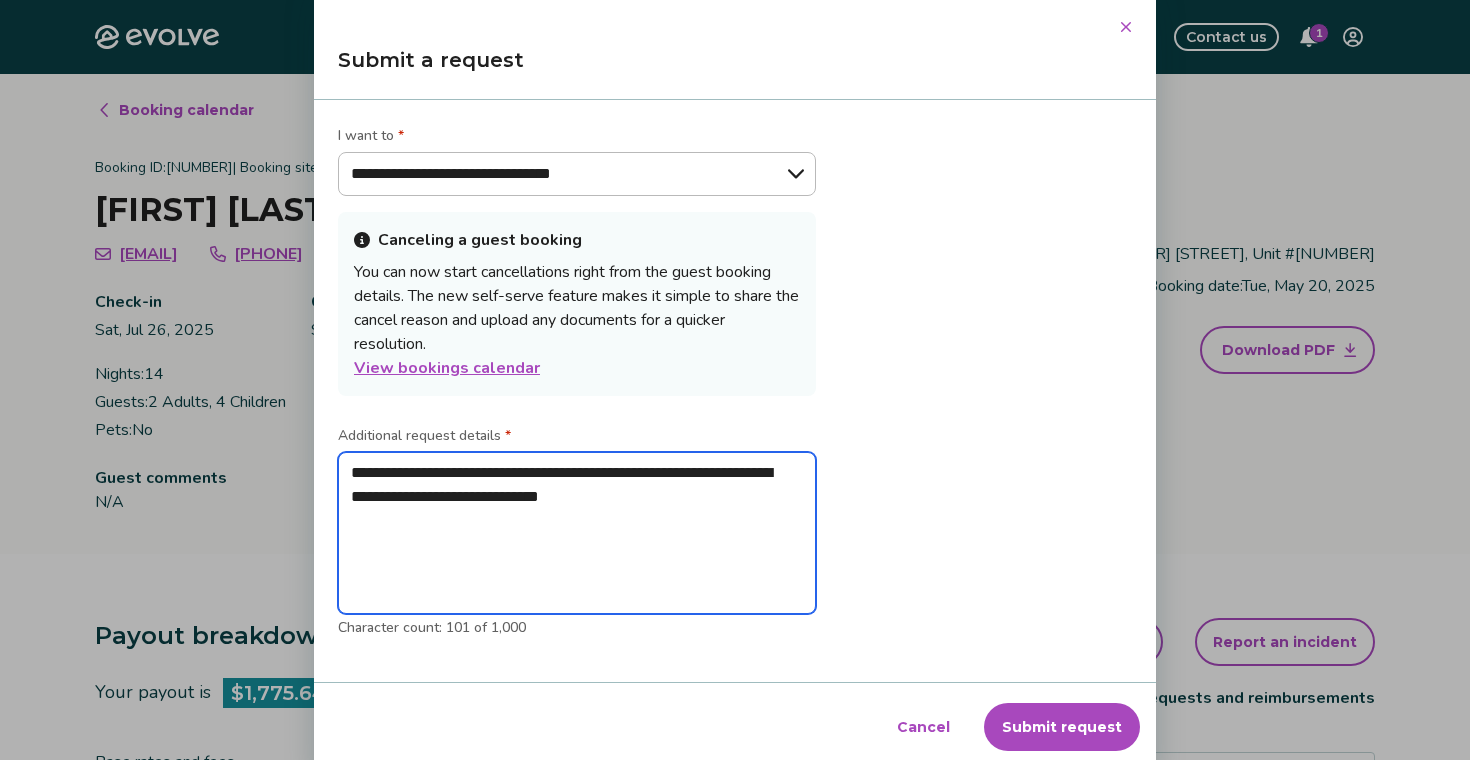 type on "*" 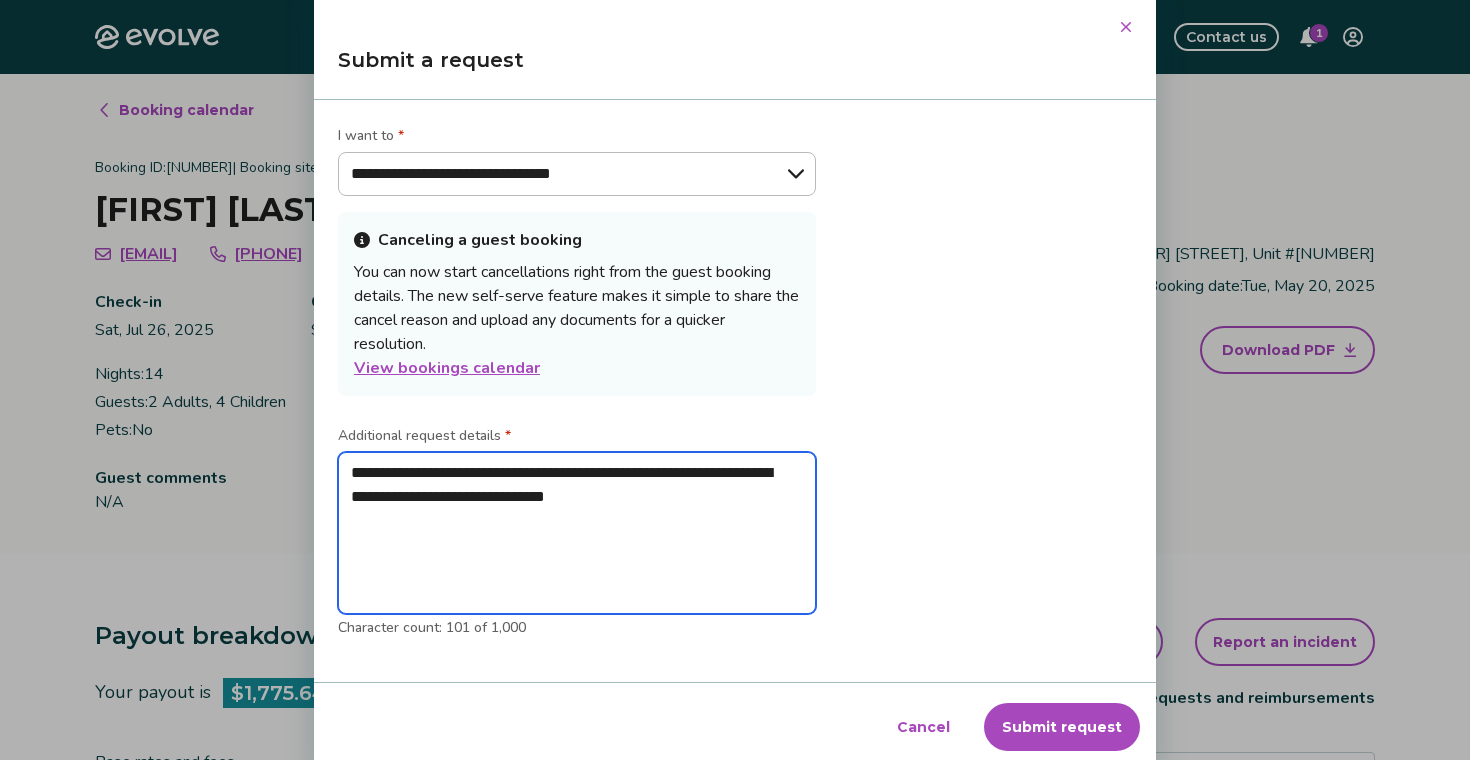 type on "*" 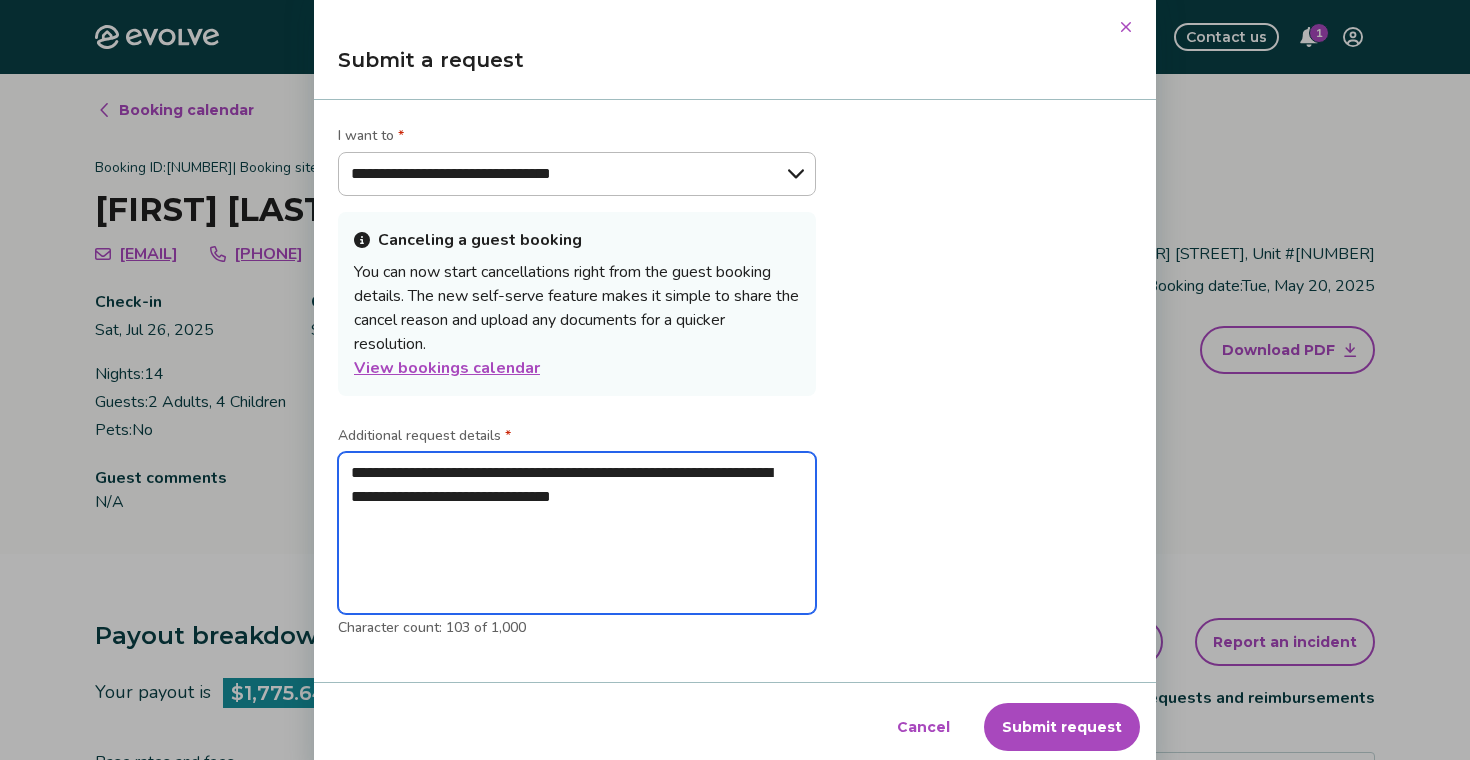 type on "*" 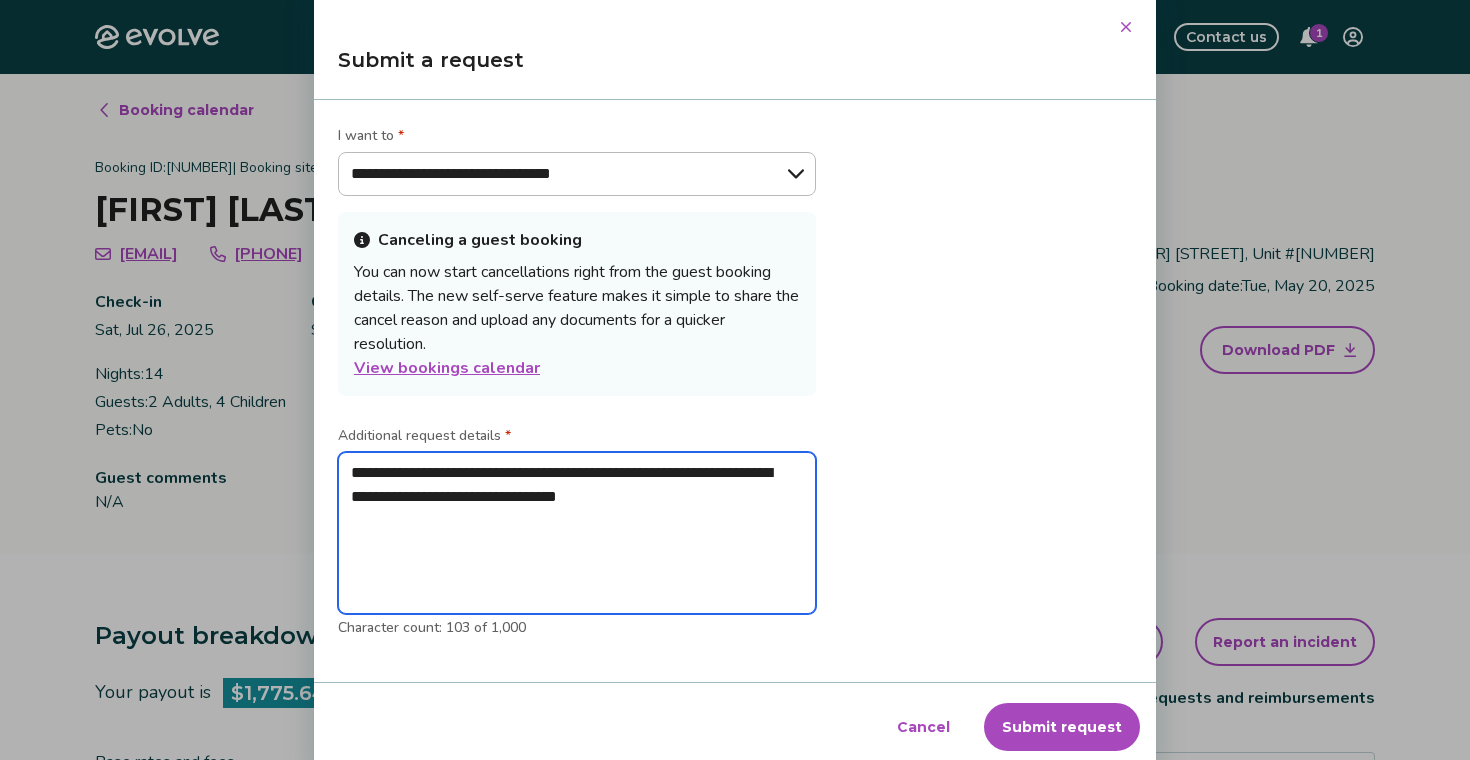 type on "*" 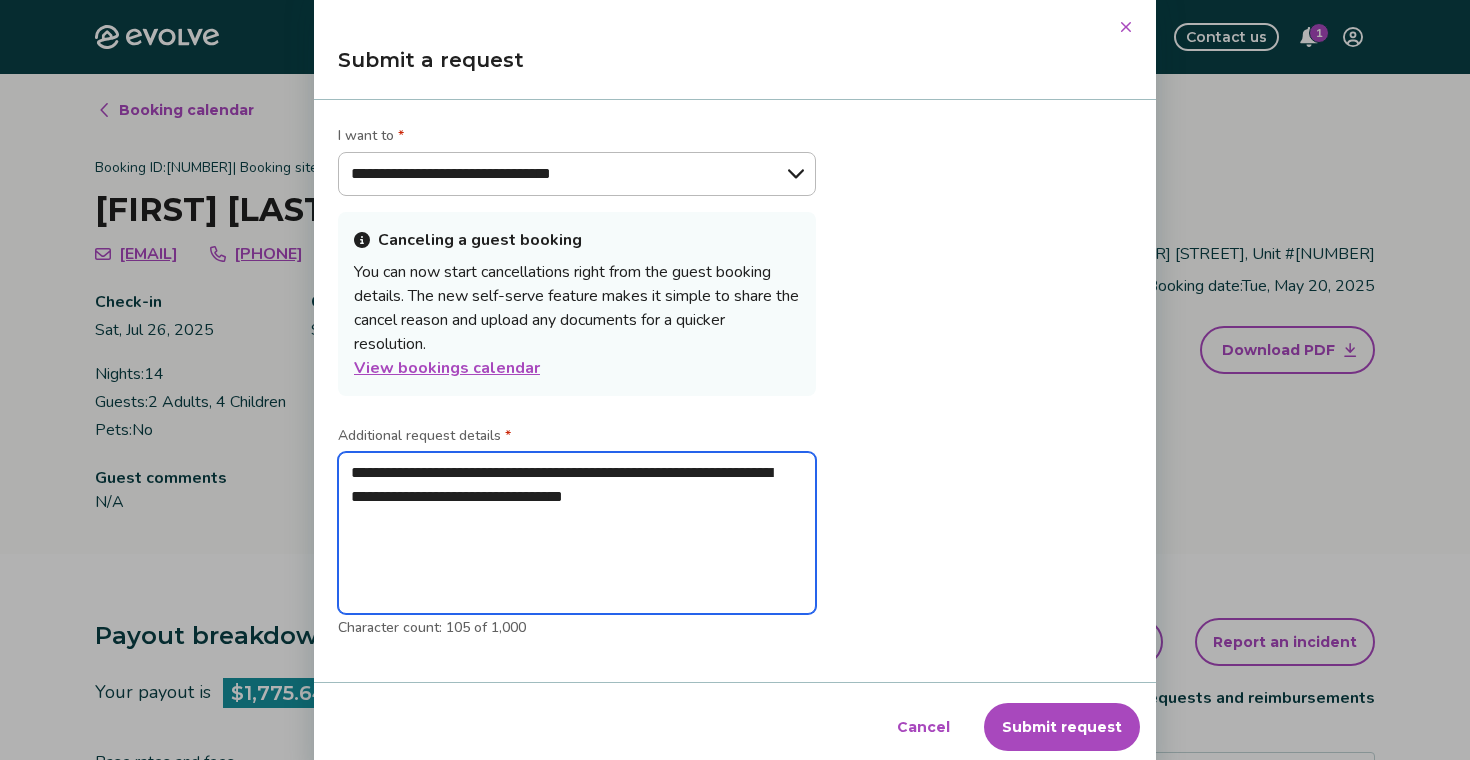 type on "*" 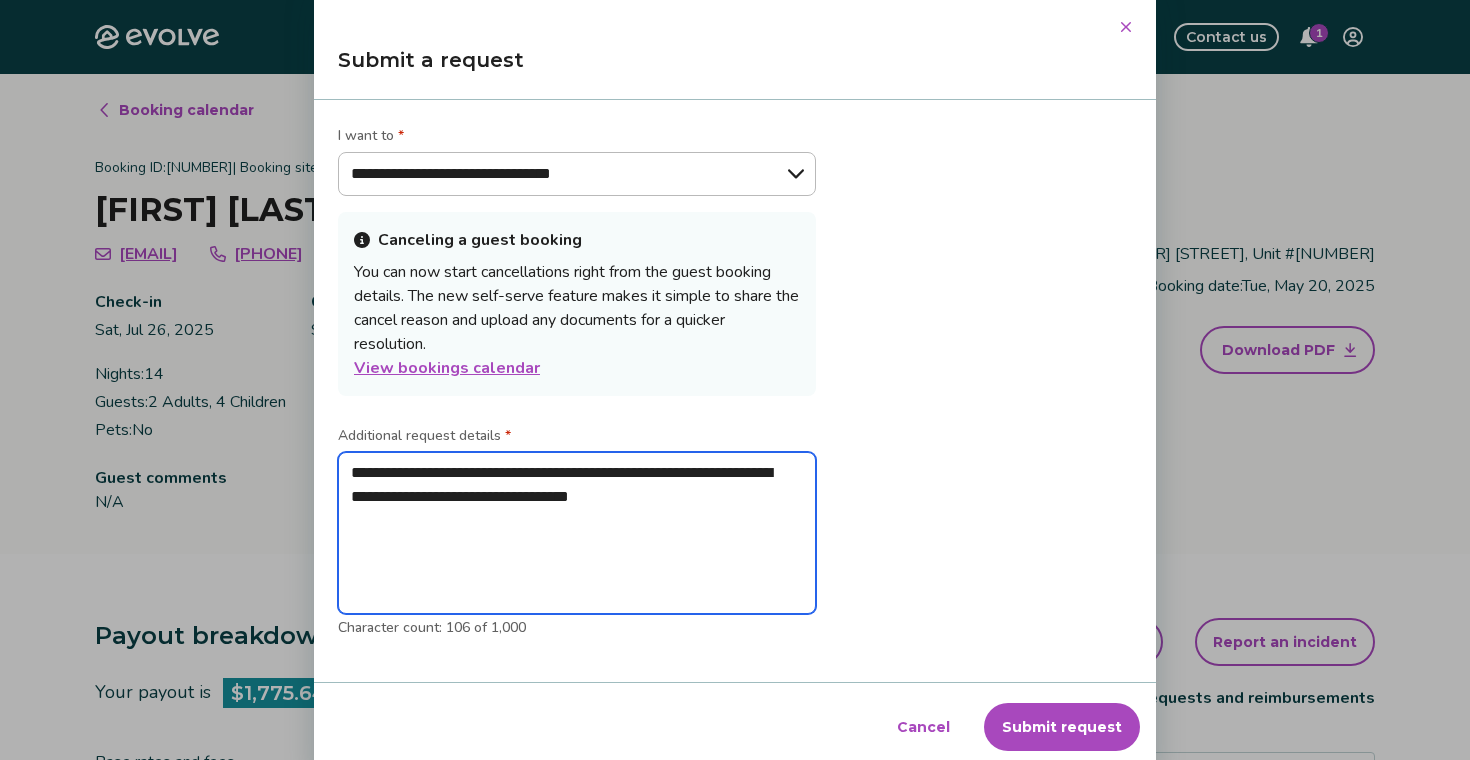 type 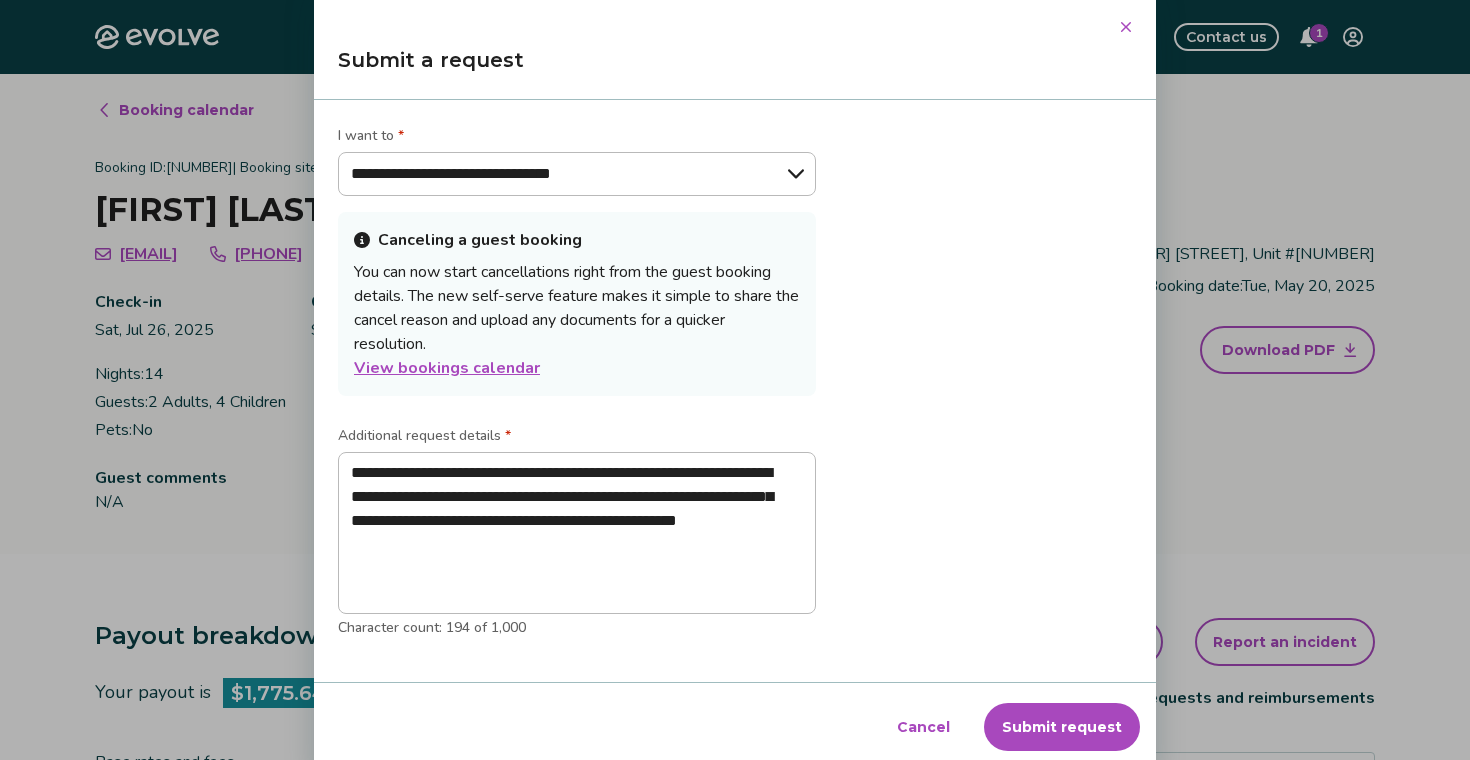 click on "Submit request" at bounding box center [1062, 727] 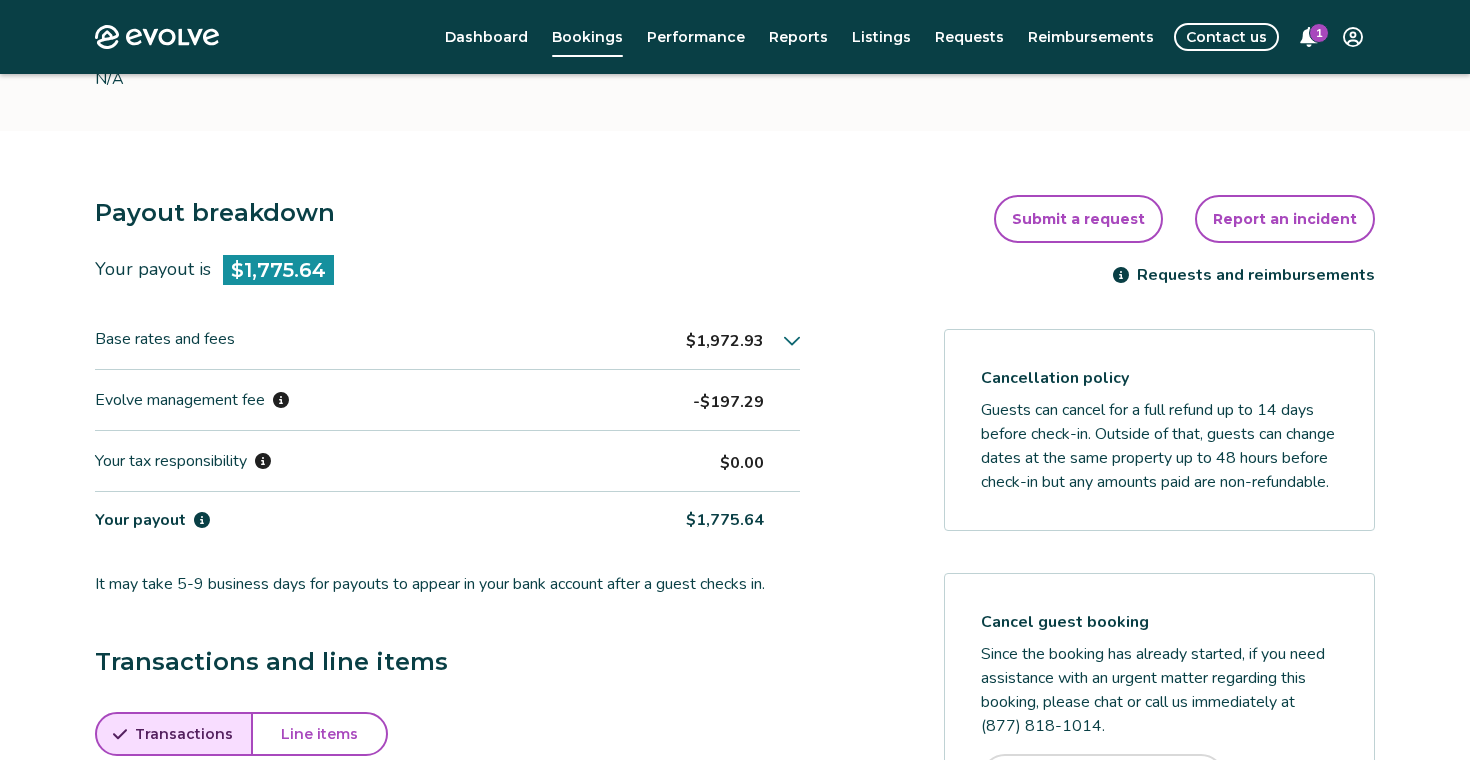 scroll, scrollTop: 336, scrollLeft: 0, axis: vertical 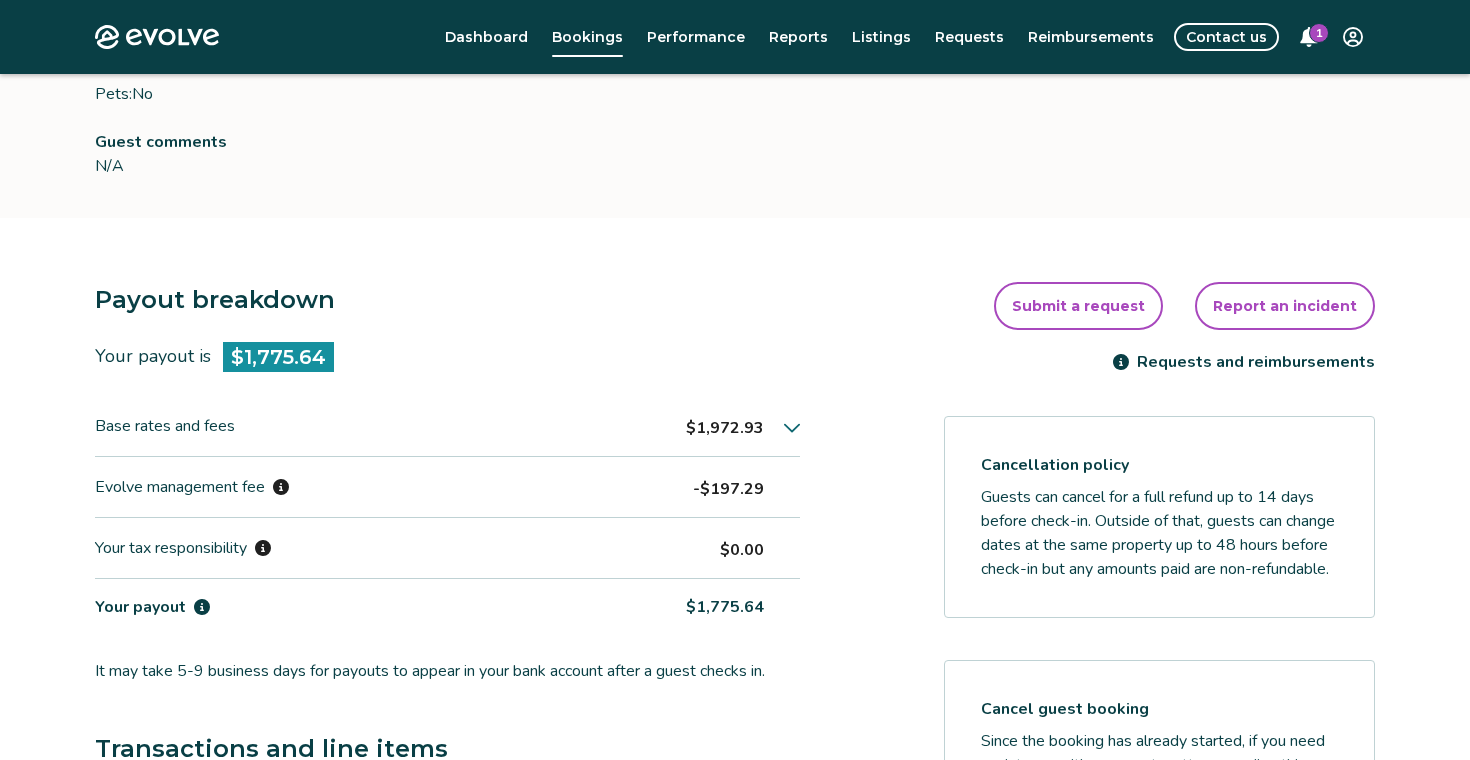 click on "1" at bounding box center (1319, 33) 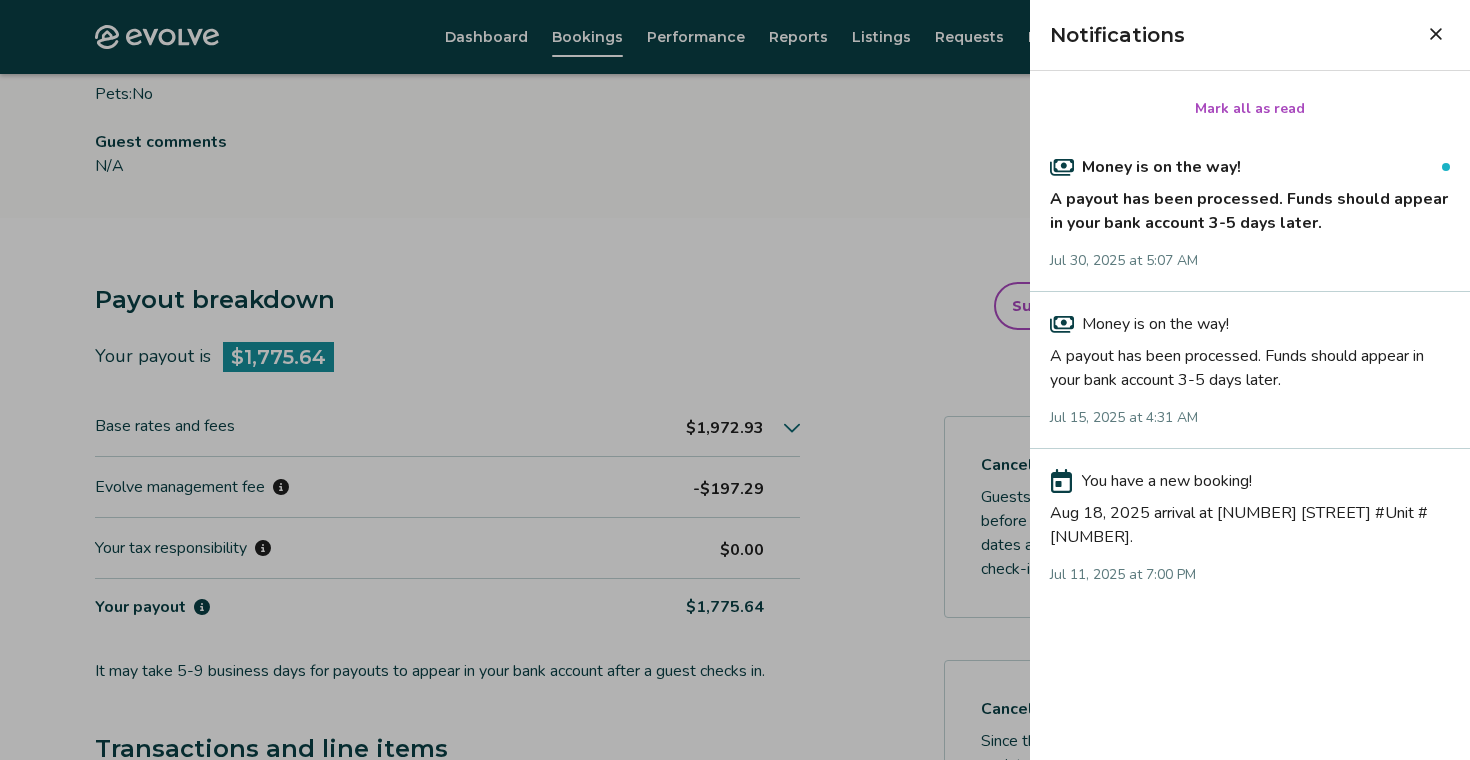 click 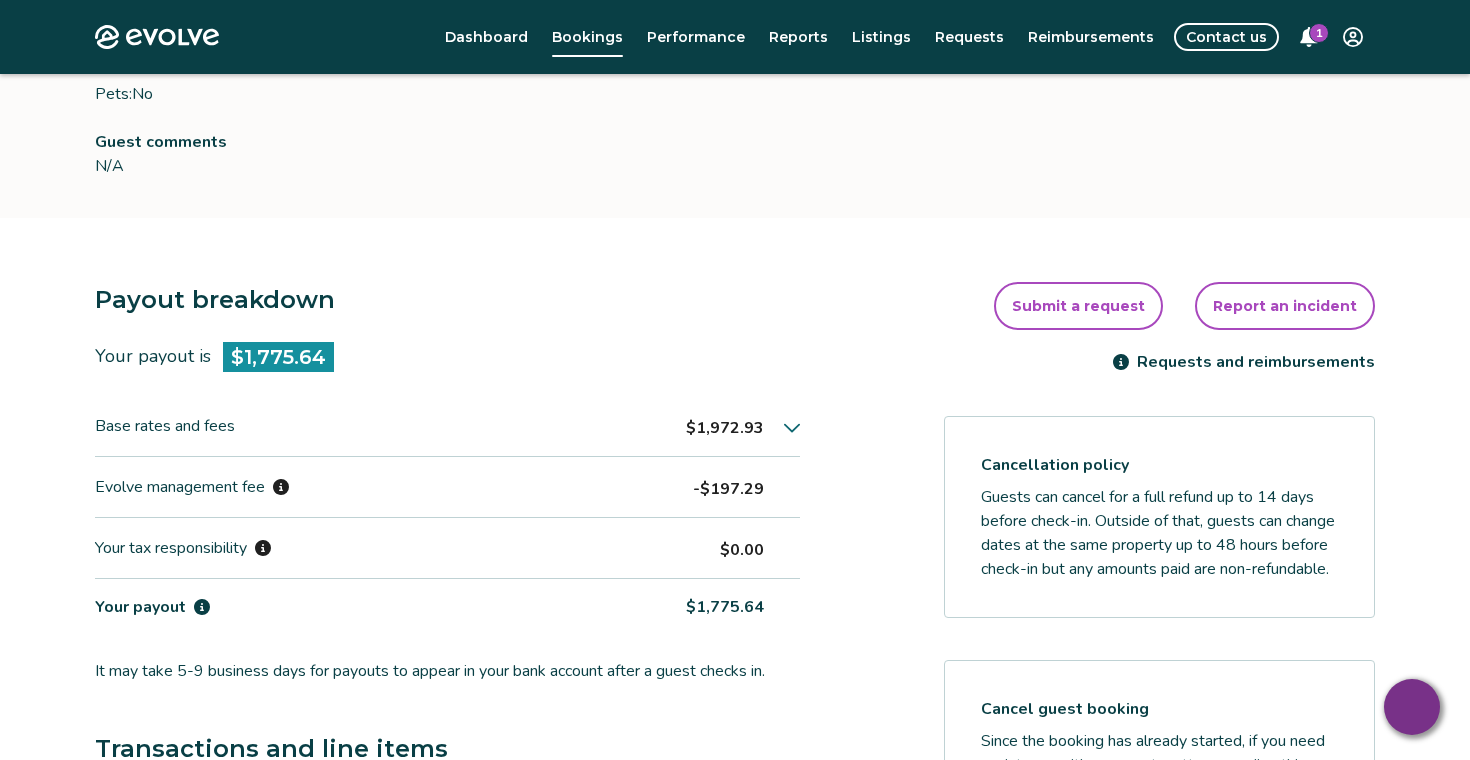 click 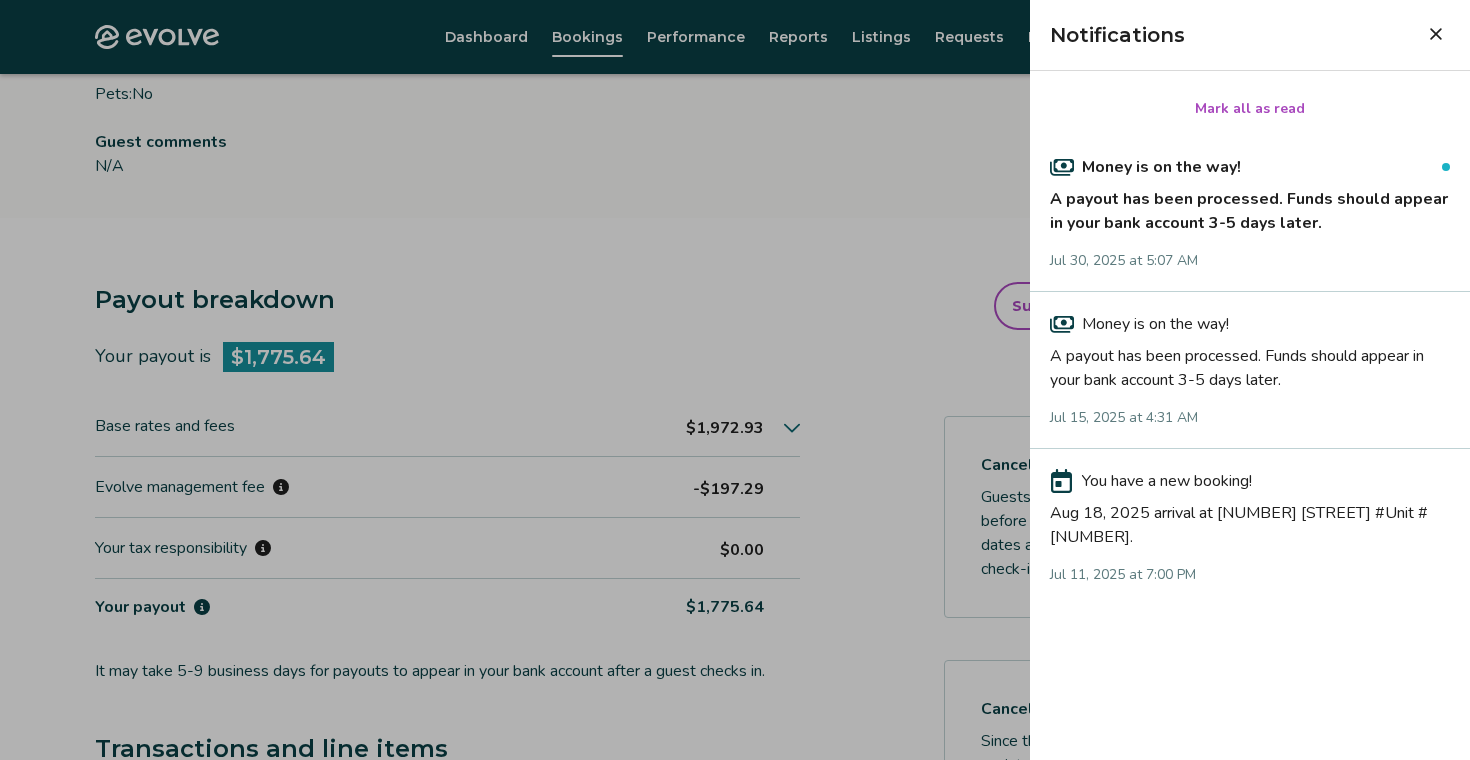 click on "Mark all as read" at bounding box center [1250, 109] 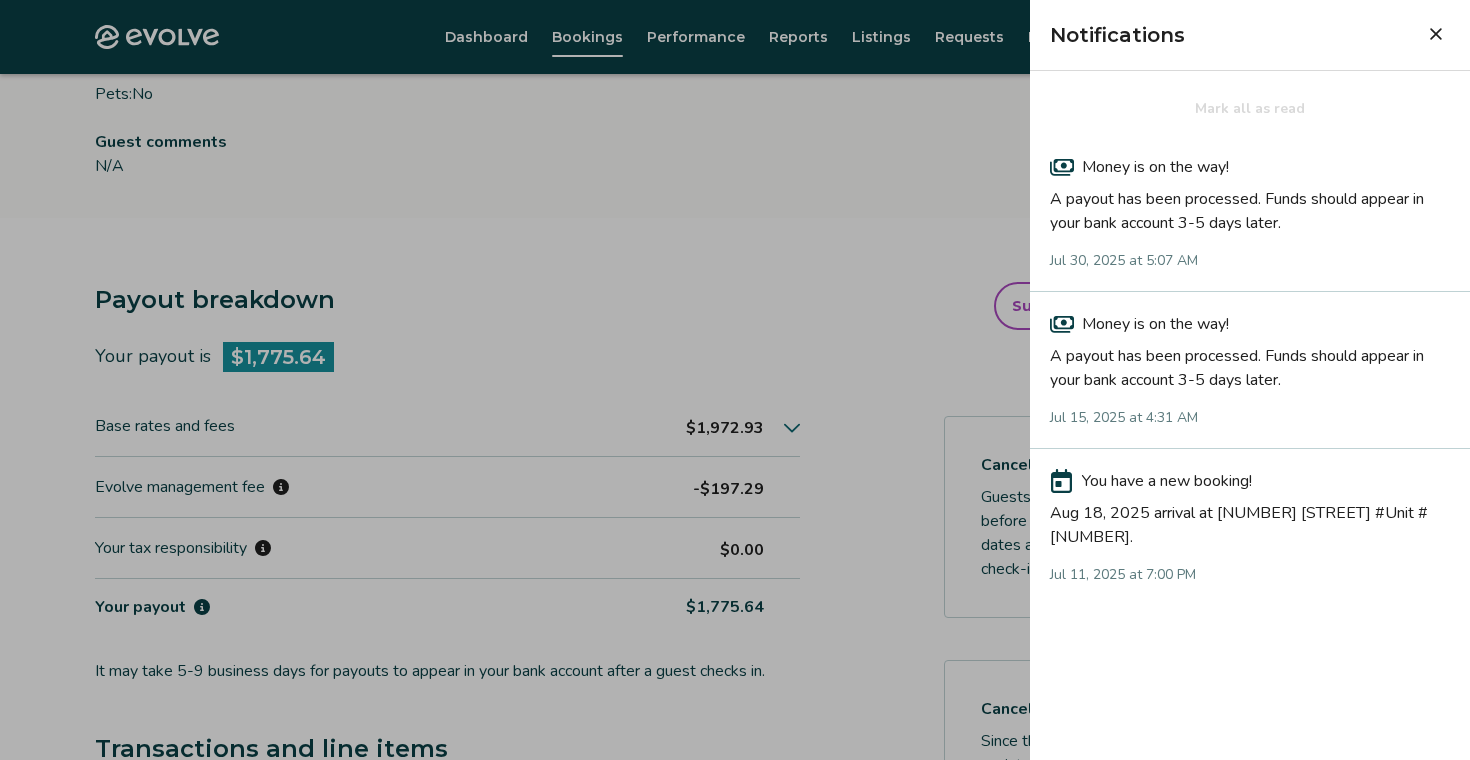 click at bounding box center [735, 380] 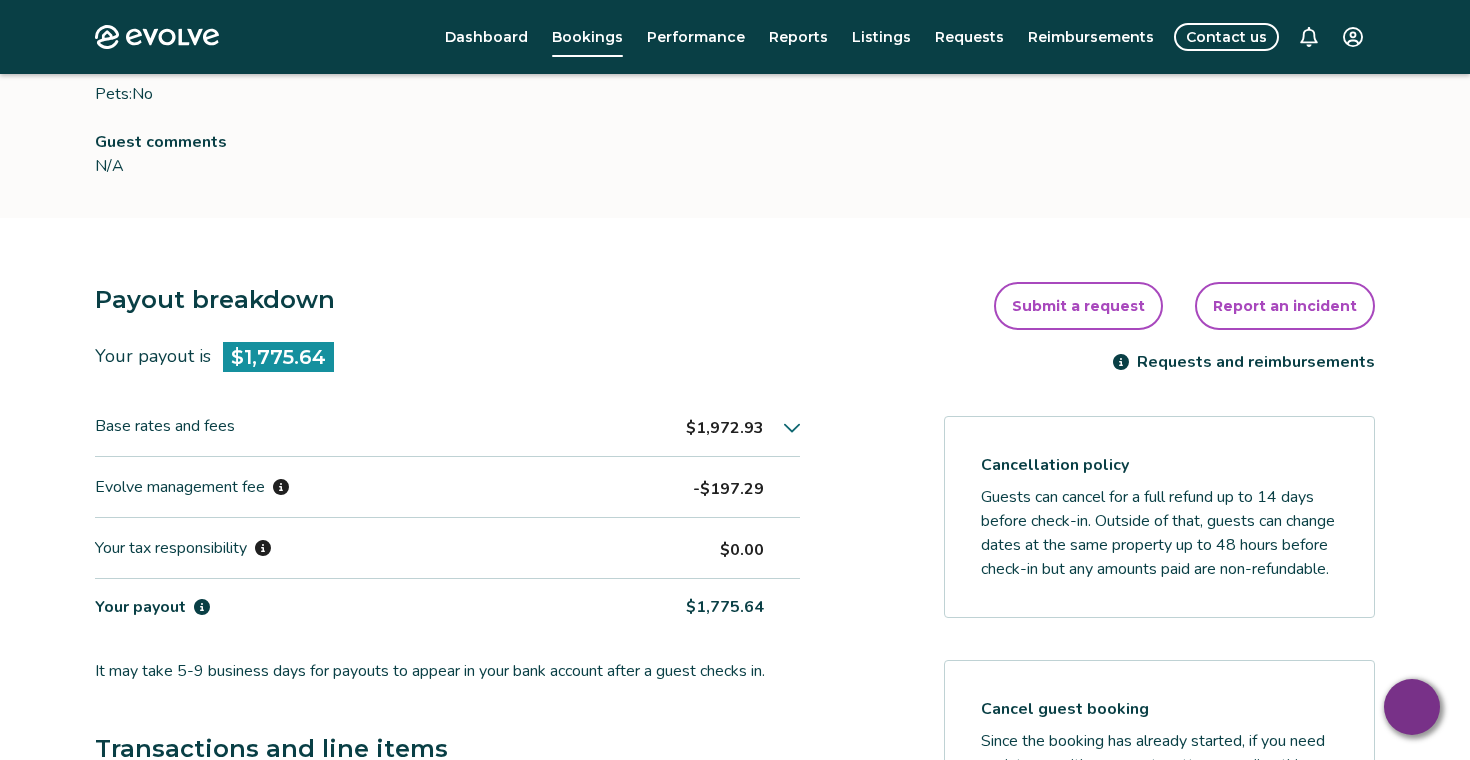 click on "Evolve" 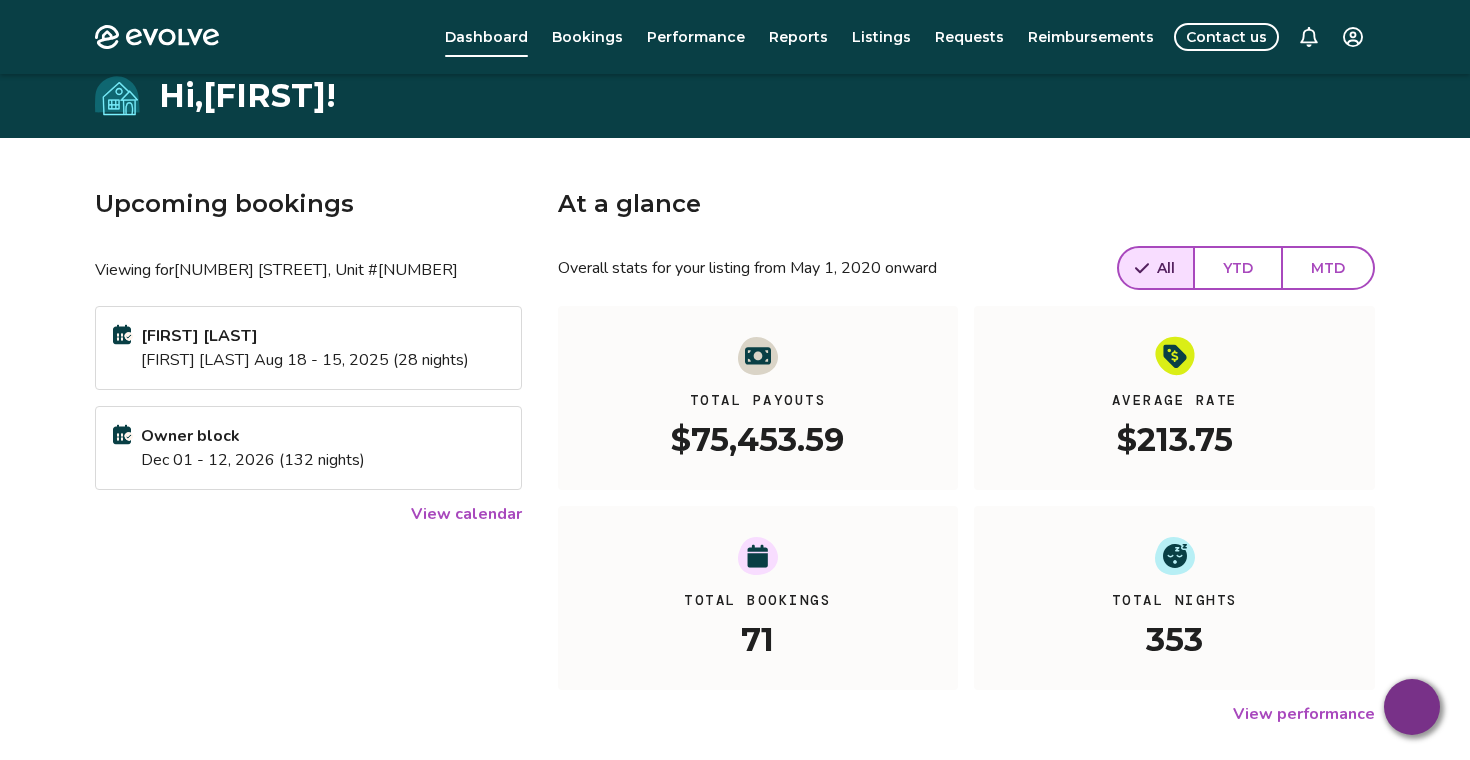 scroll, scrollTop: 13, scrollLeft: 0, axis: vertical 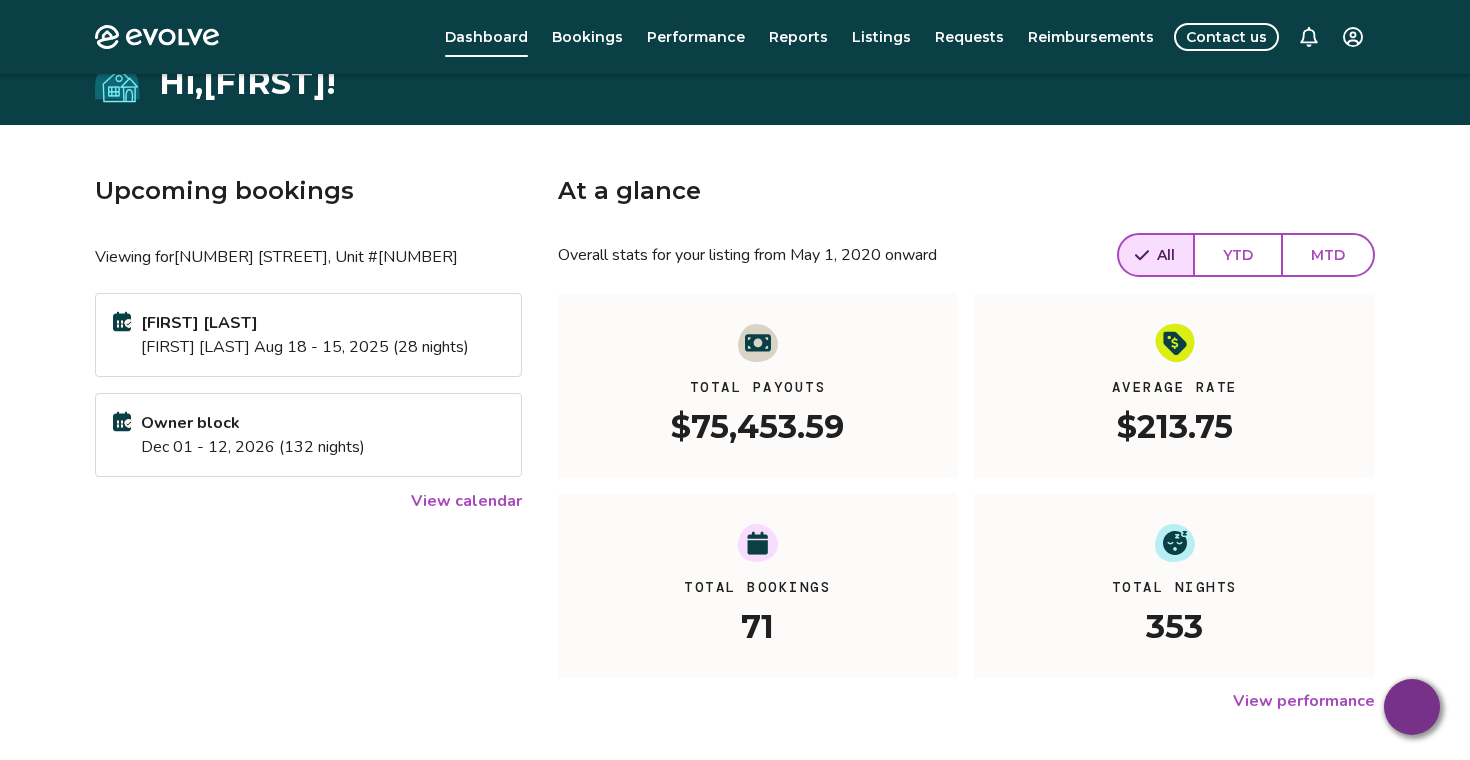 click on "[FIRST] [LAST] Aug 18 - 15, 2025 (28 nights)" at bounding box center [305, 347] 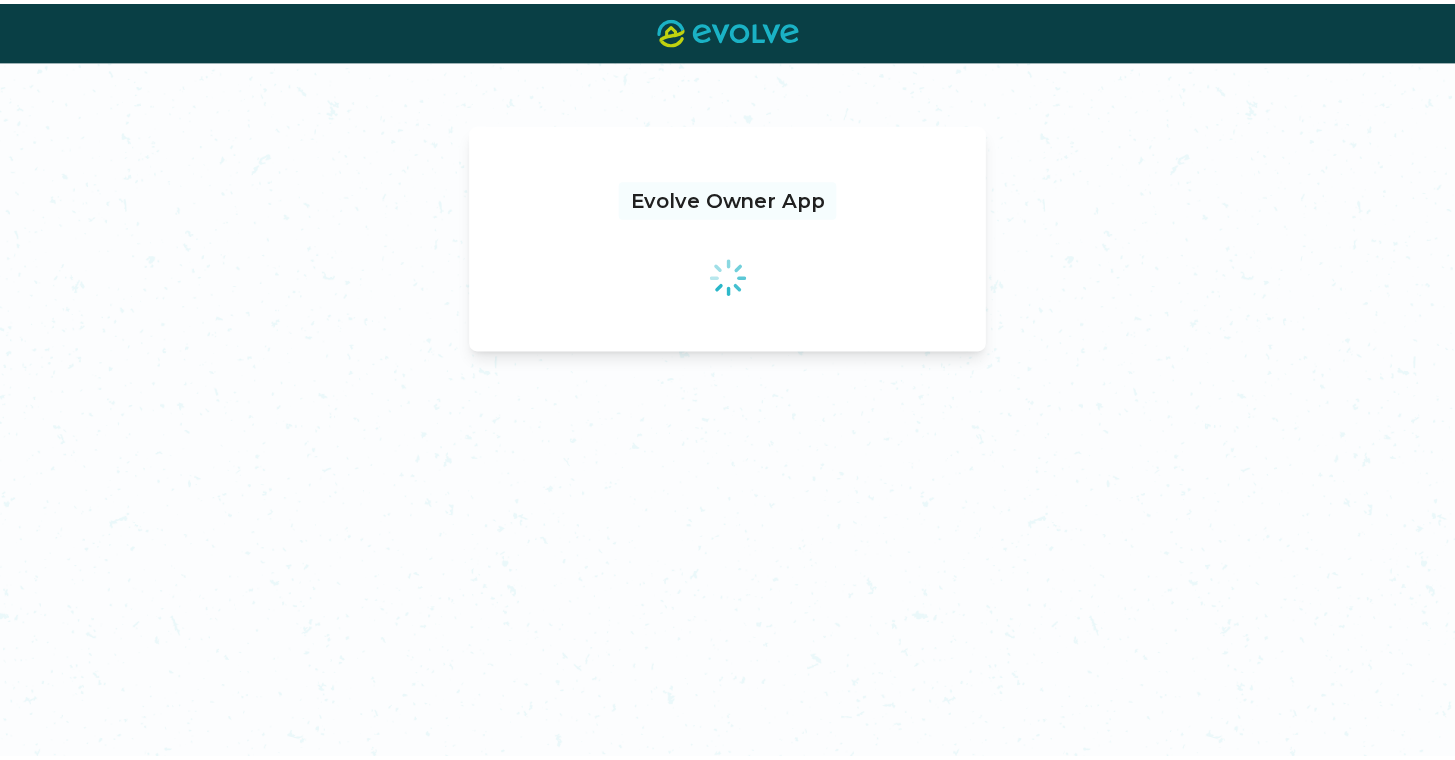scroll, scrollTop: 0, scrollLeft: 0, axis: both 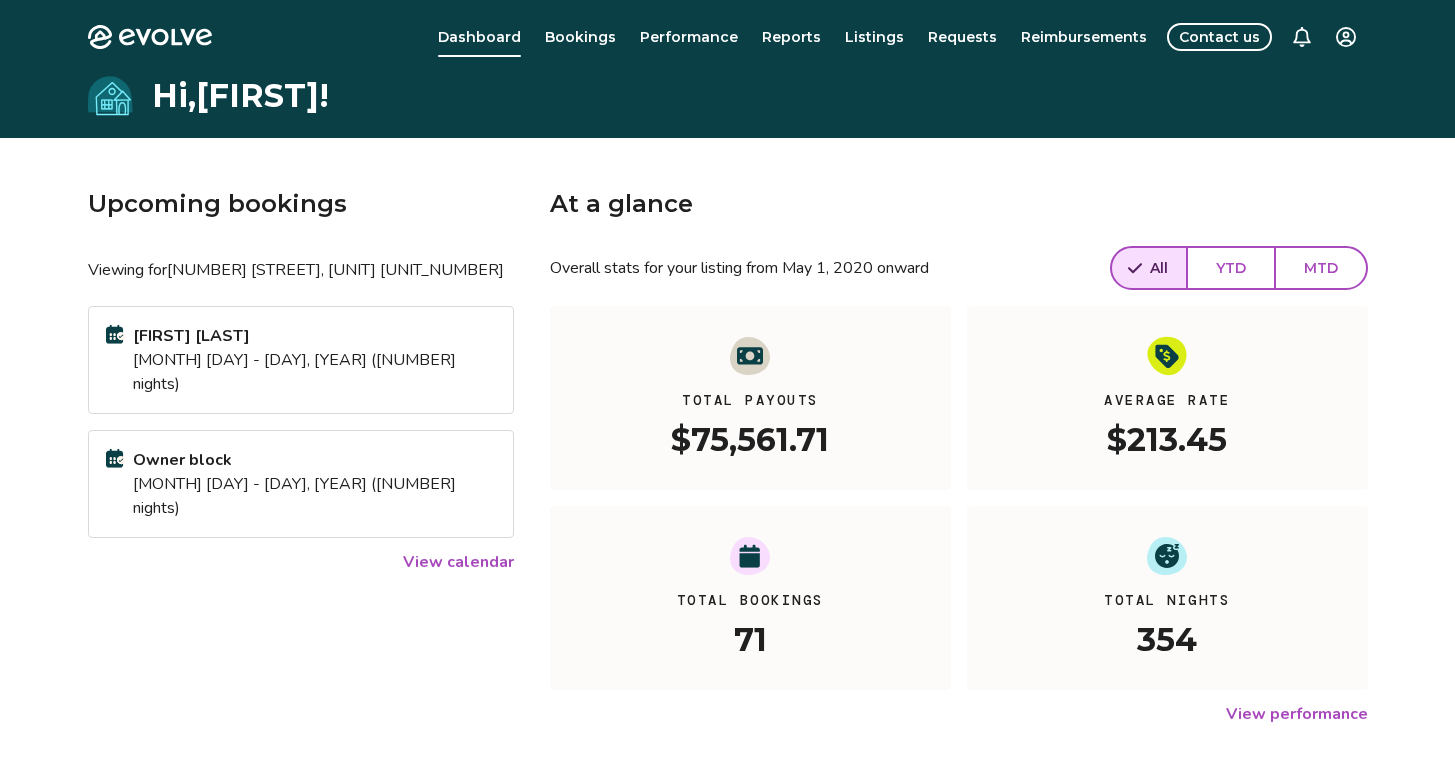 click 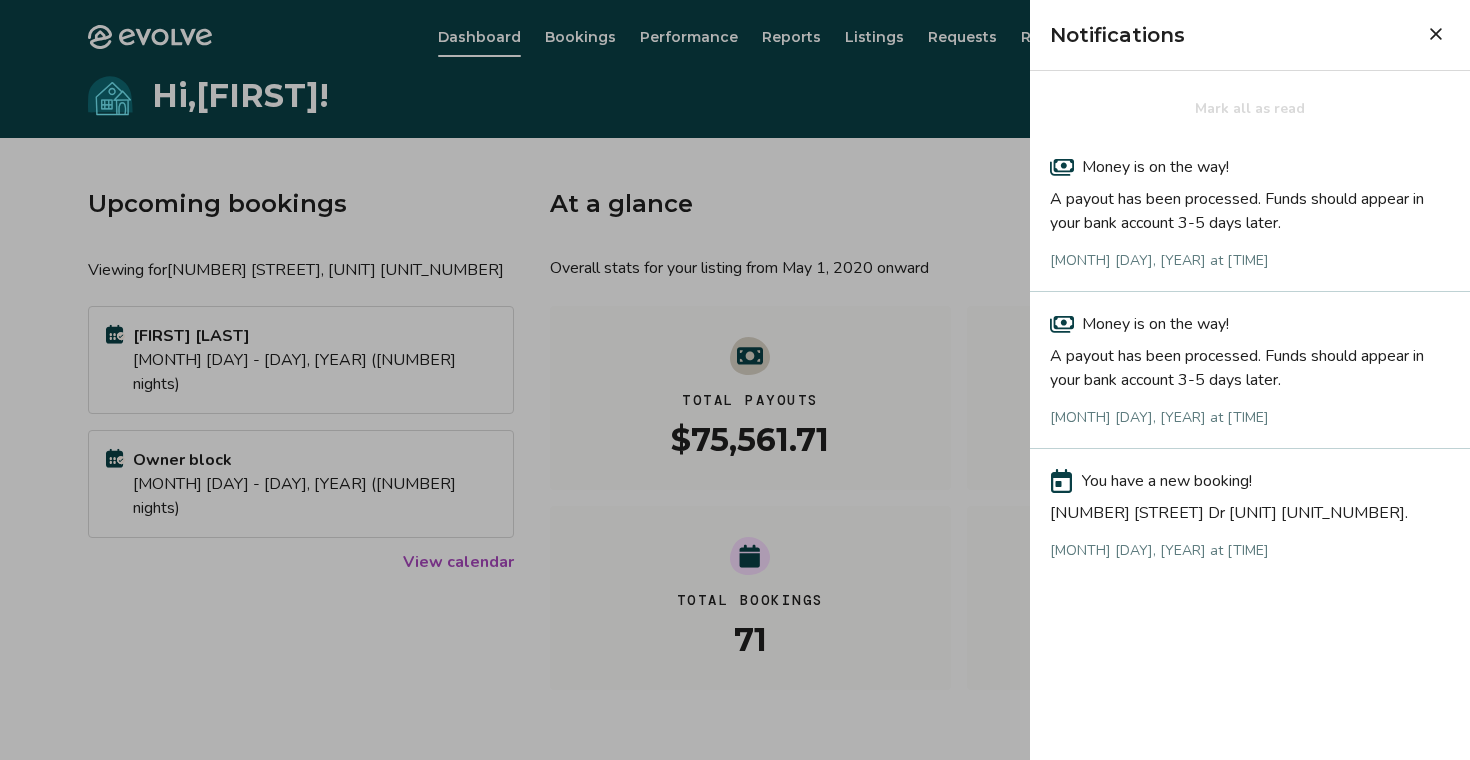 click 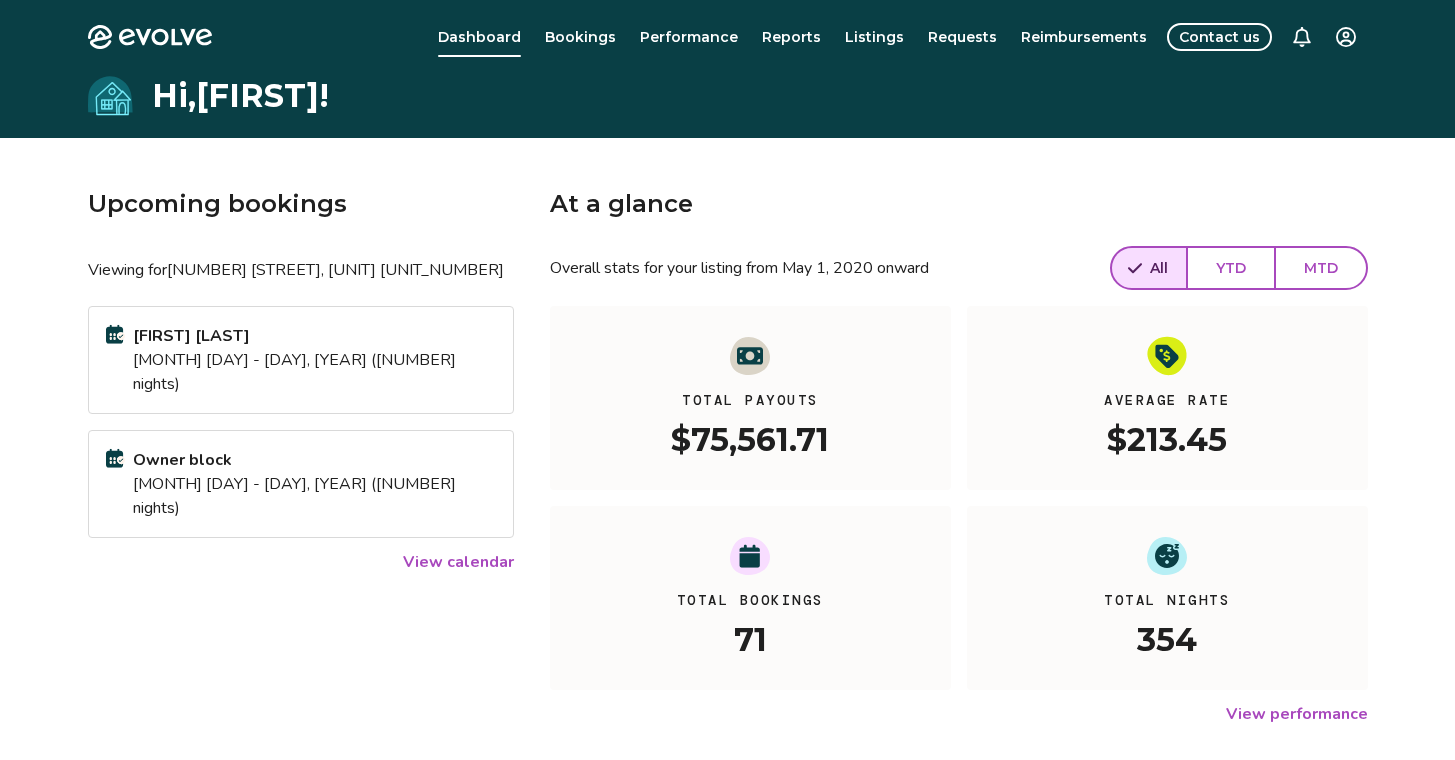 click on "Requests" at bounding box center [962, 37] 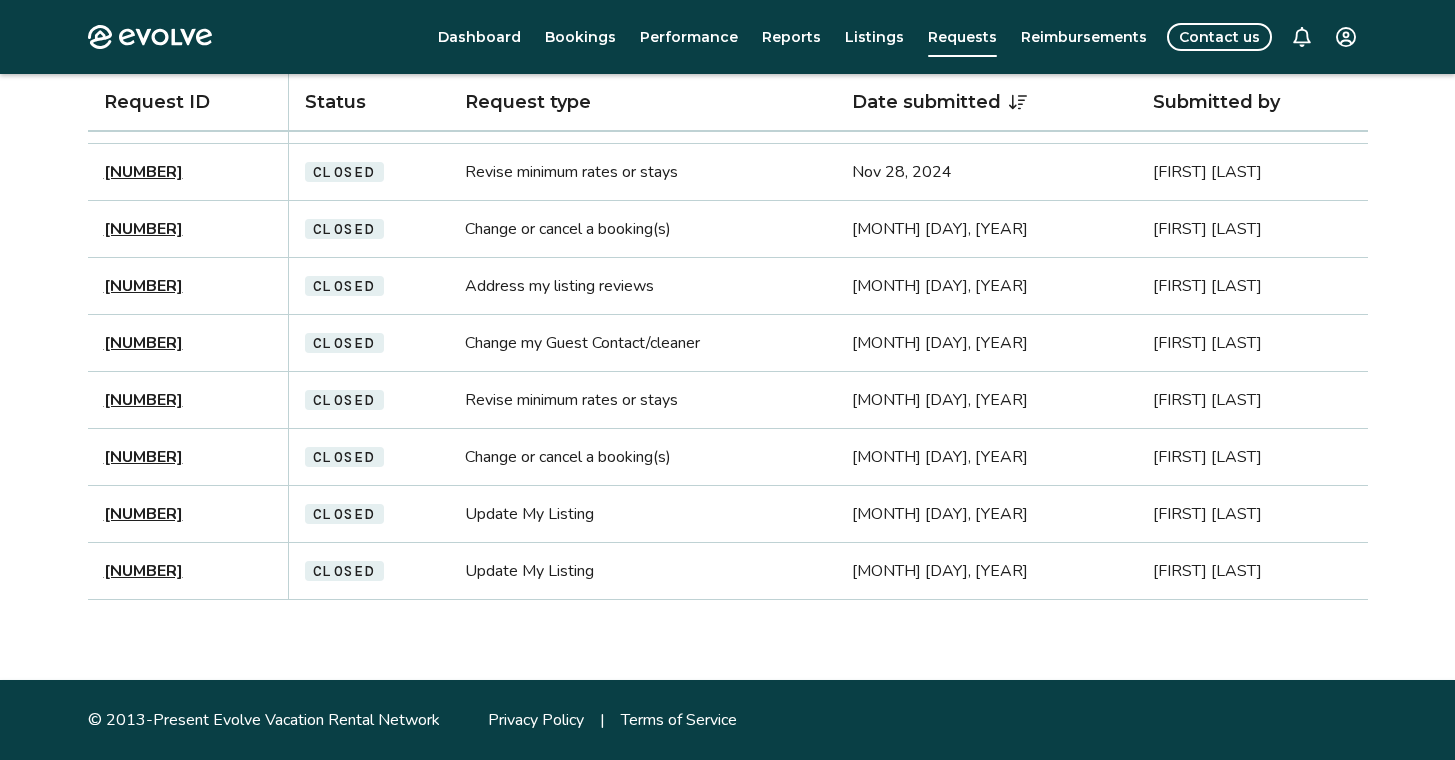 scroll, scrollTop: 0, scrollLeft: 0, axis: both 